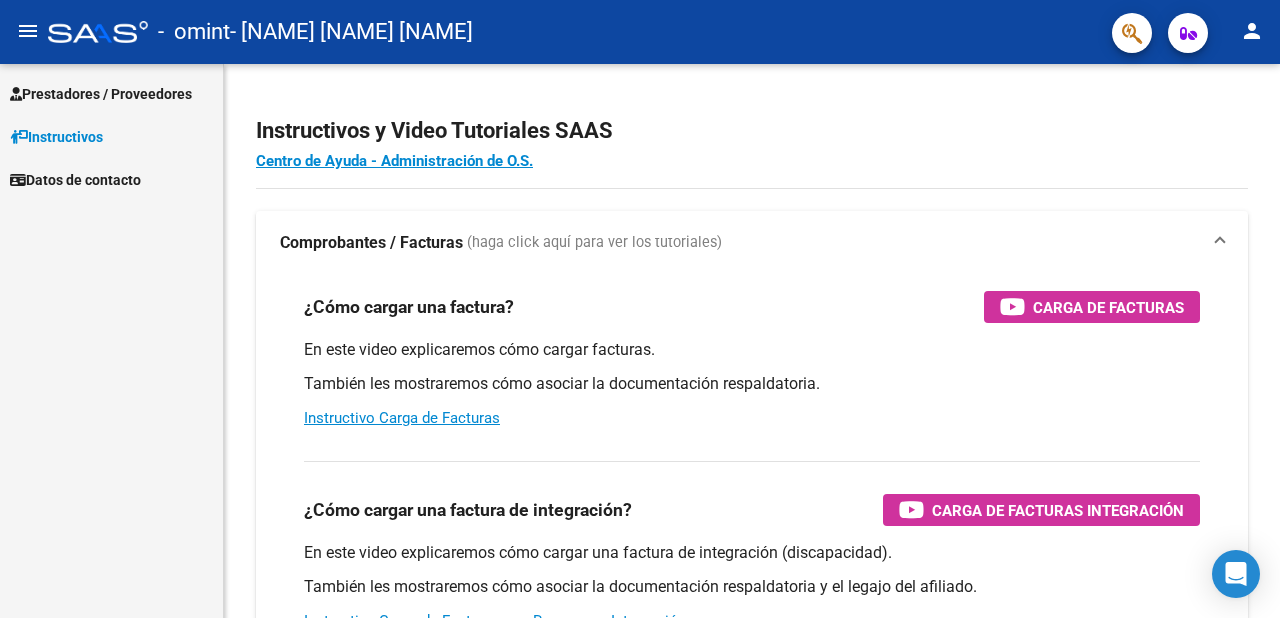 scroll, scrollTop: 0, scrollLeft: 0, axis: both 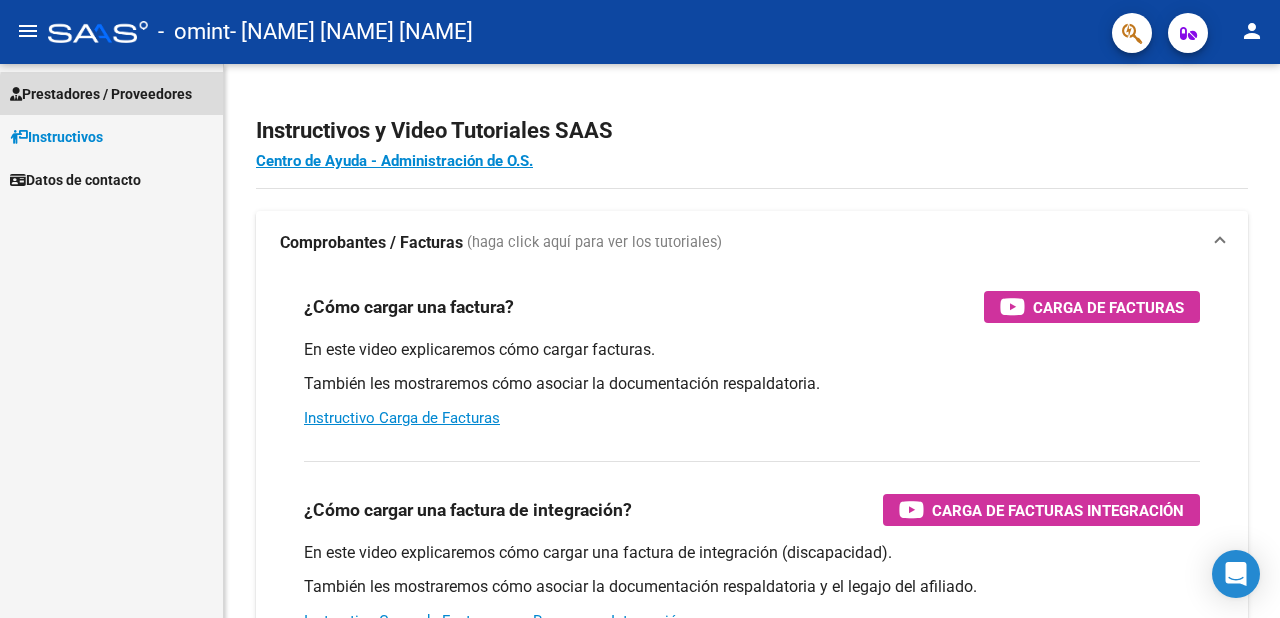 click on "Prestadores / Proveedores" at bounding box center [101, 94] 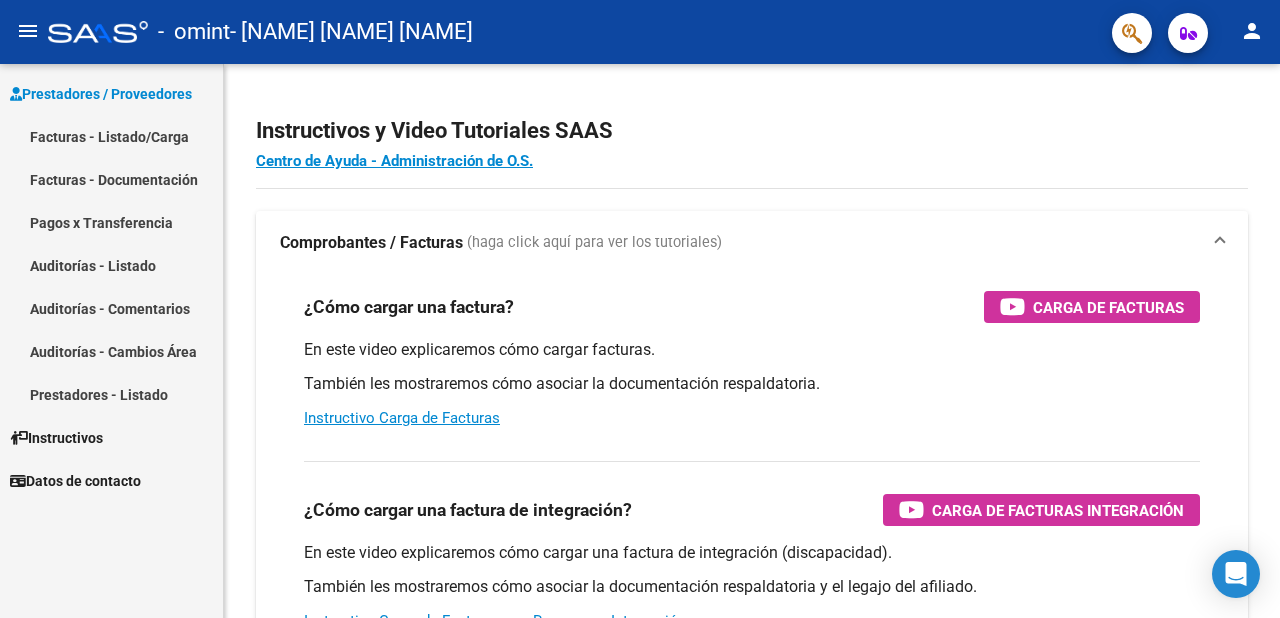 click on "Facturas - Listado/Carga" at bounding box center [111, 136] 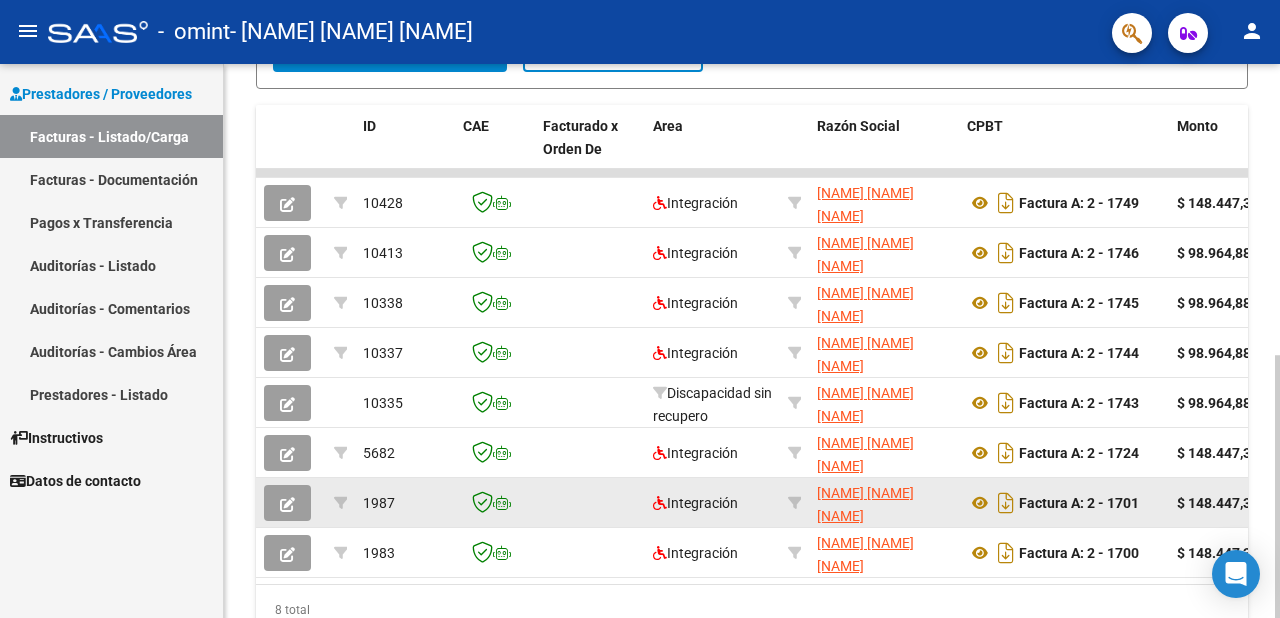 scroll, scrollTop: 486, scrollLeft: 0, axis: vertical 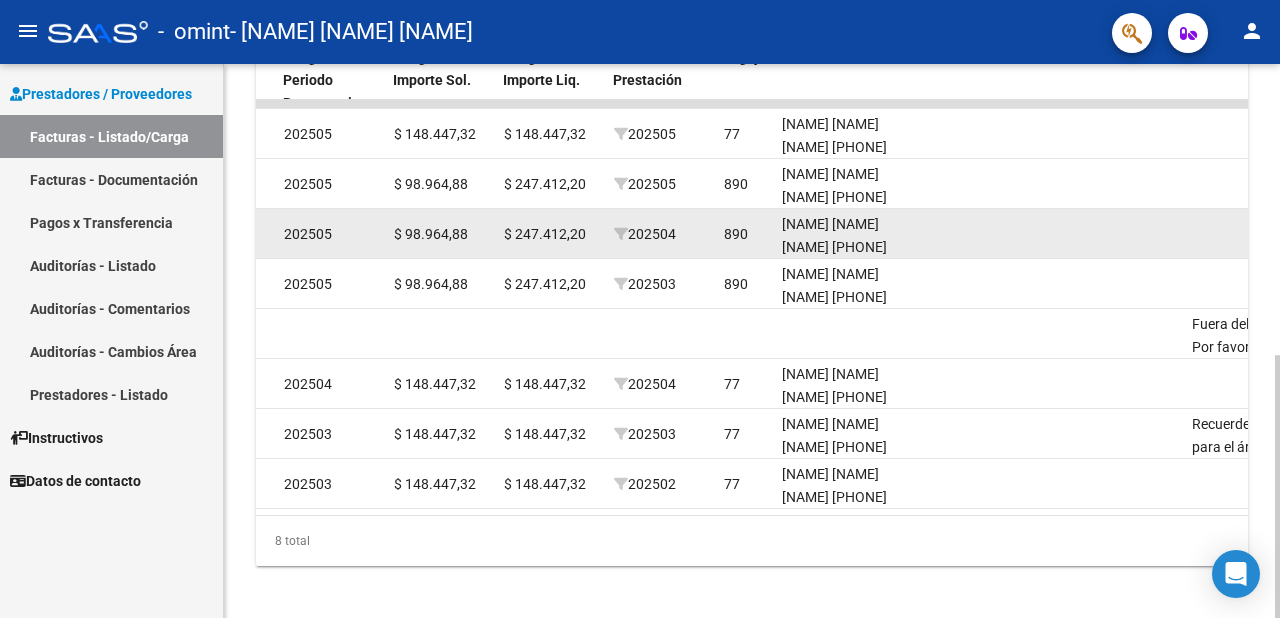 click on "[NAME] [NAME] [NAME] [PHONE]" 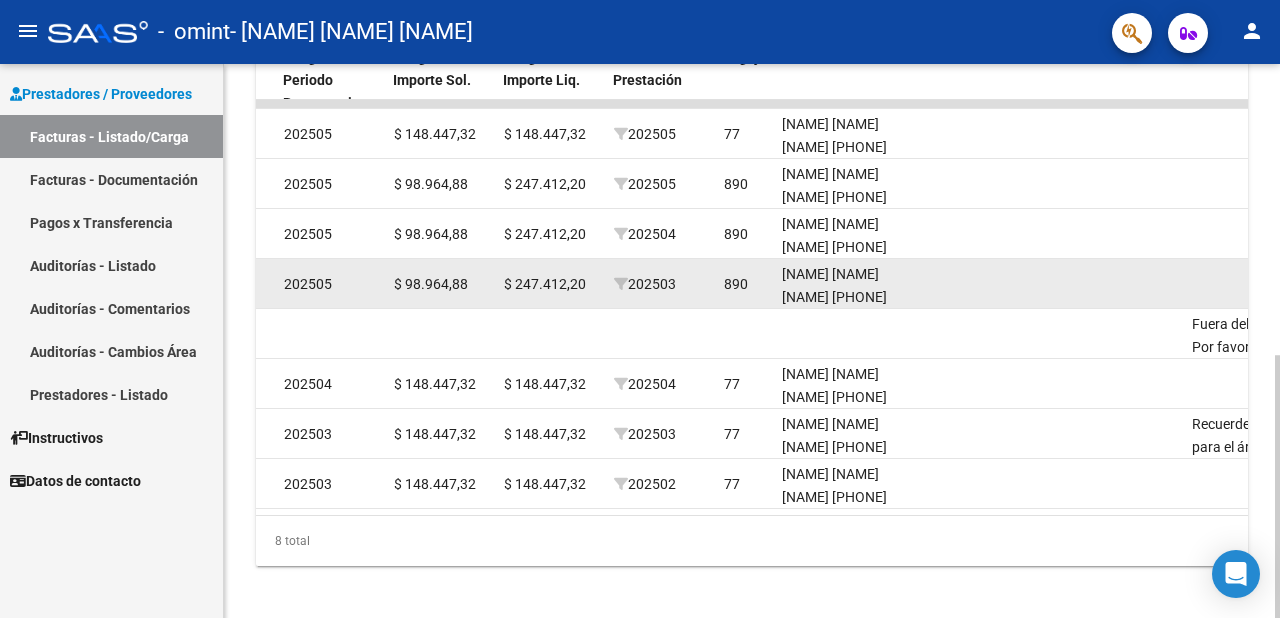 scroll, scrollTop: 3, scrollLeft: 0, axis: vertical 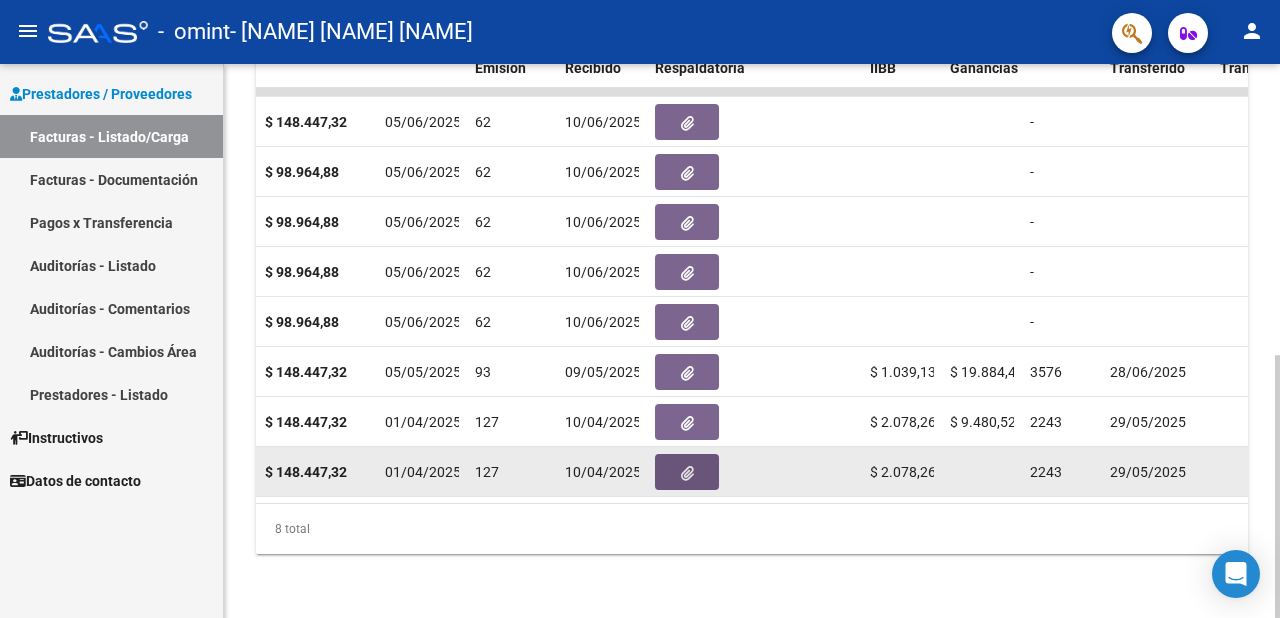 click 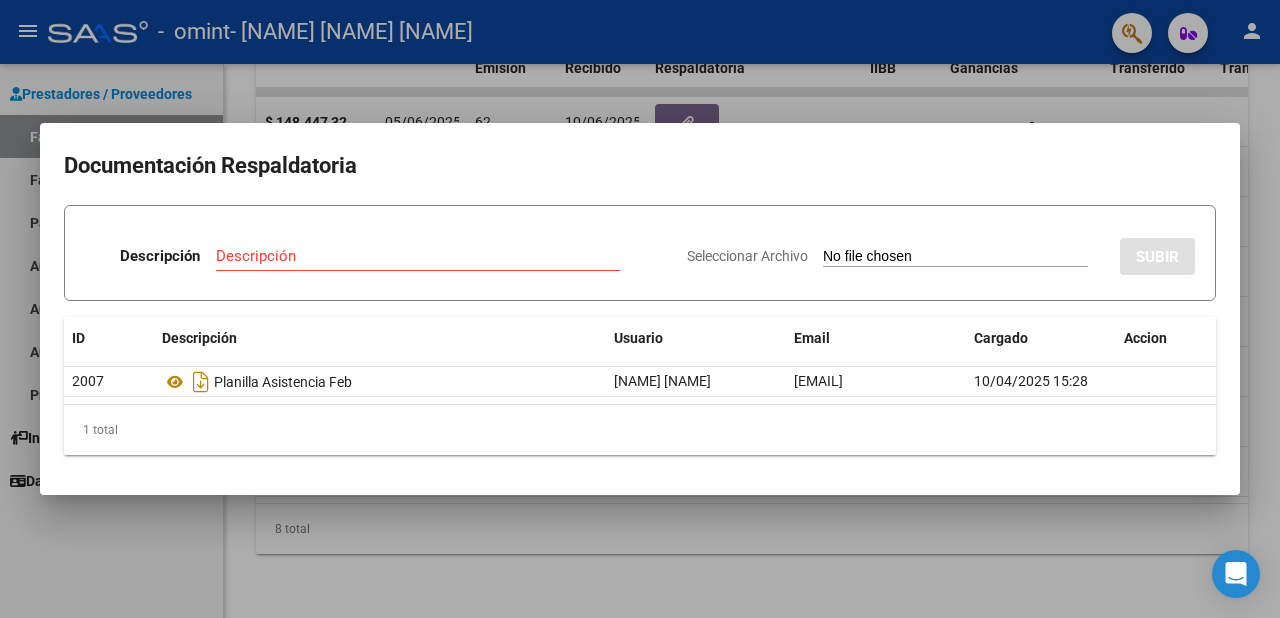 click at bounding box center [640, 309] 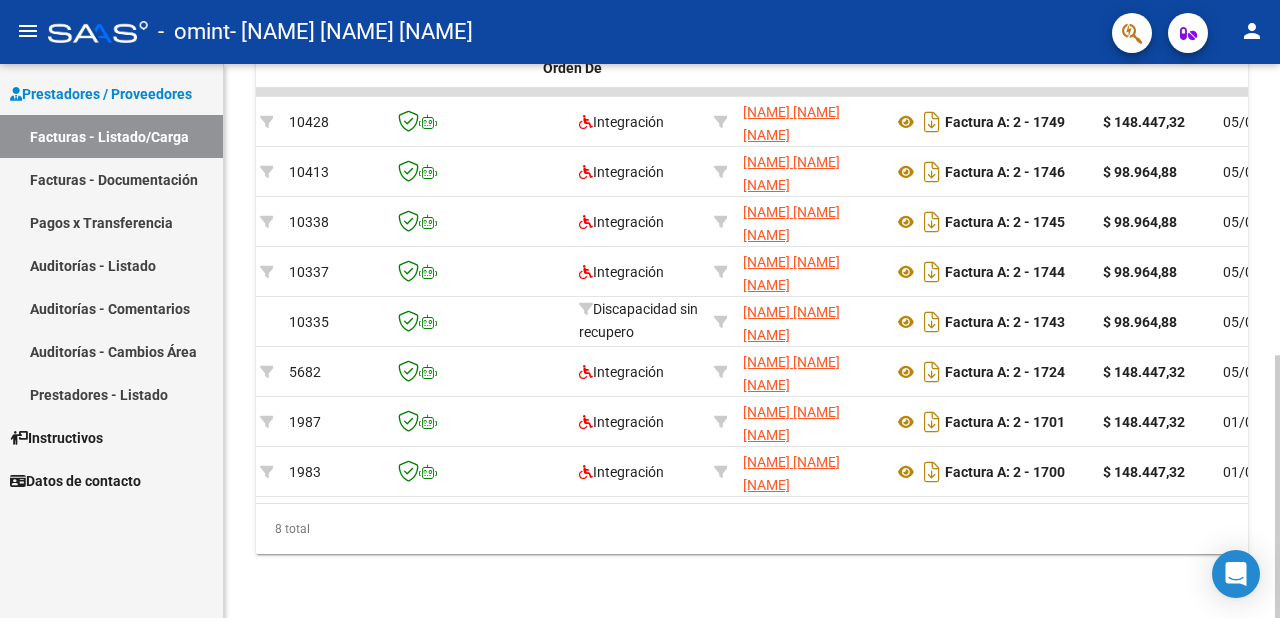 scroll, scrollTop: 0, scrollLeft: 0, axis: both 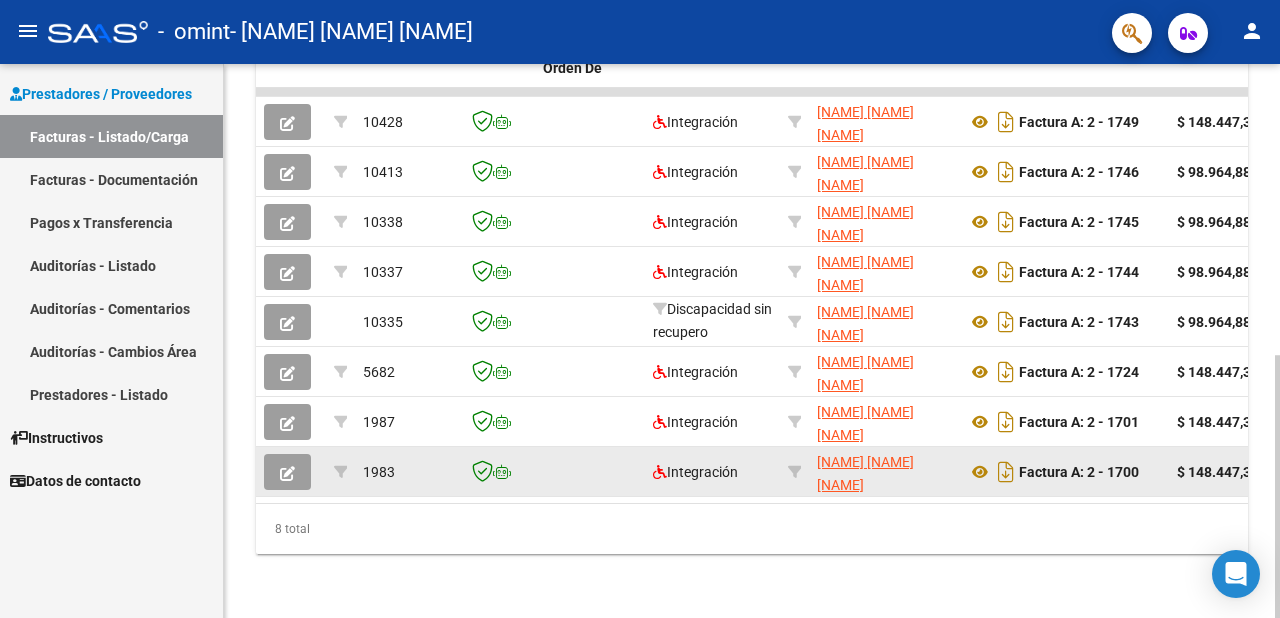 click on "1983" 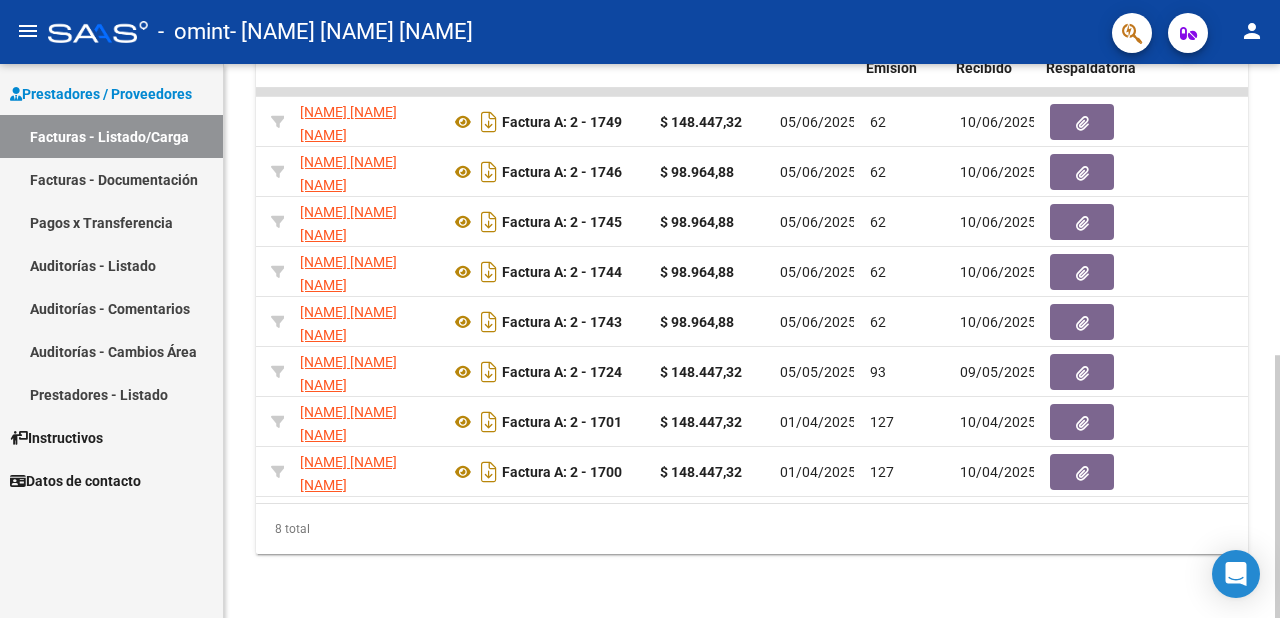 scroll, scrollTop: 0, scrollLeft: 520, axis: horizontal 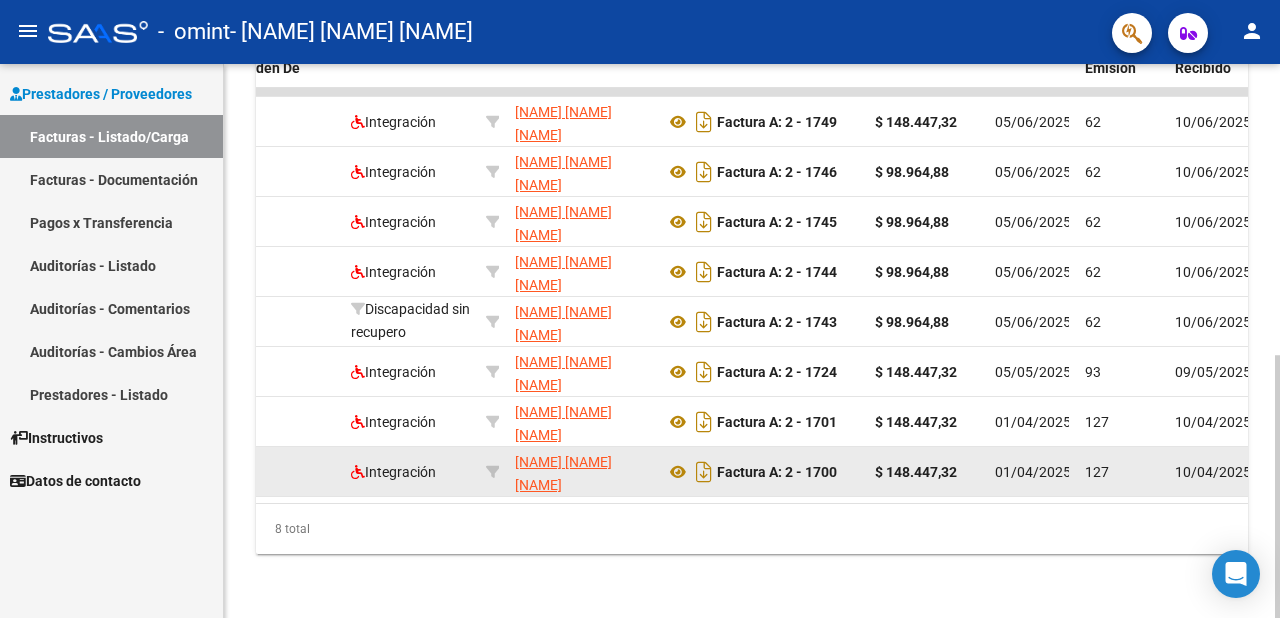 click on "[NAME] [NAME] [NAME]    [PHONE]" 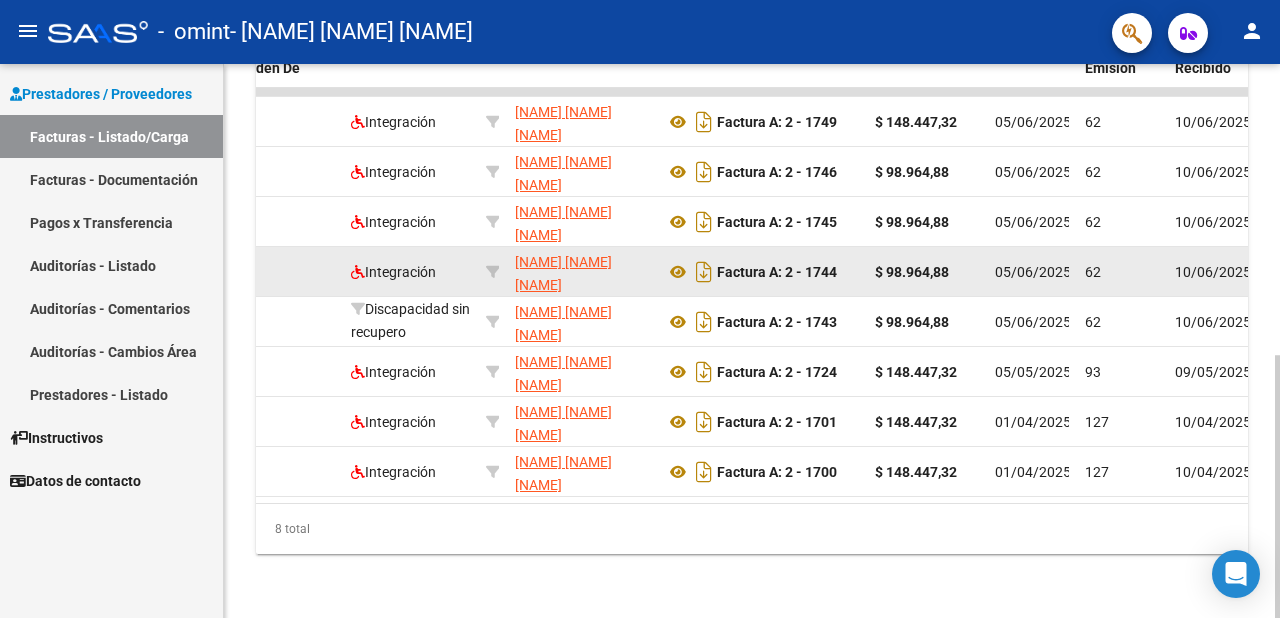 scroll, scrollTop: 513, scrollLeft: 0, axis: vertical 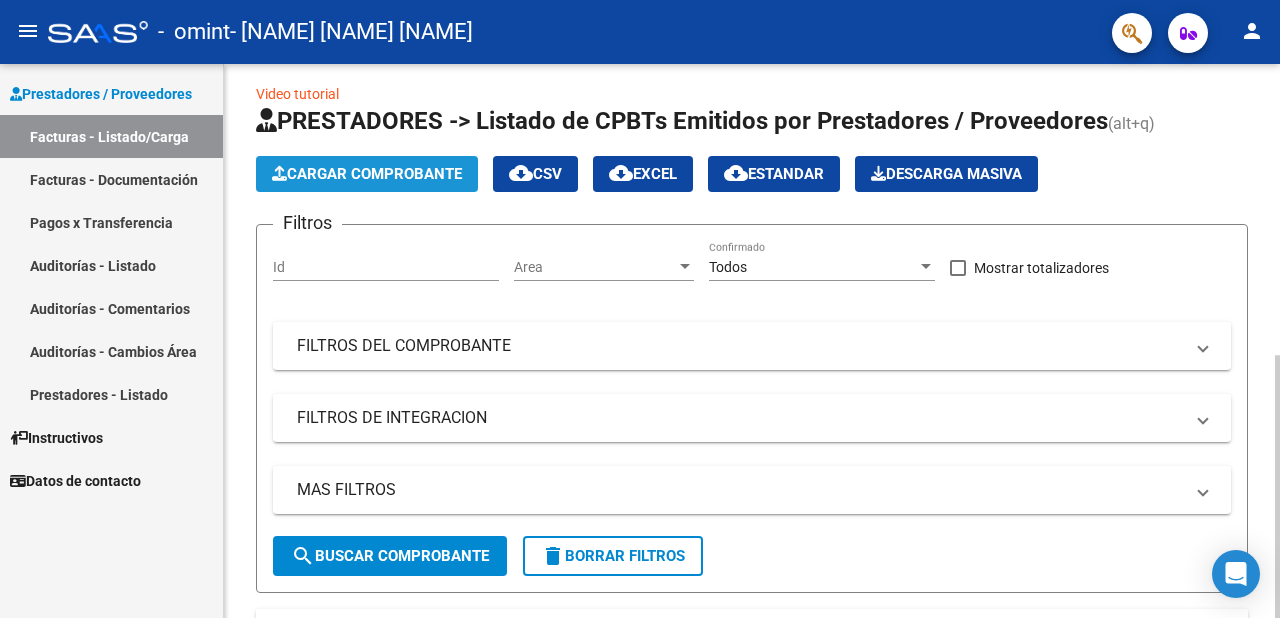 click on "Cargar Comprobante" 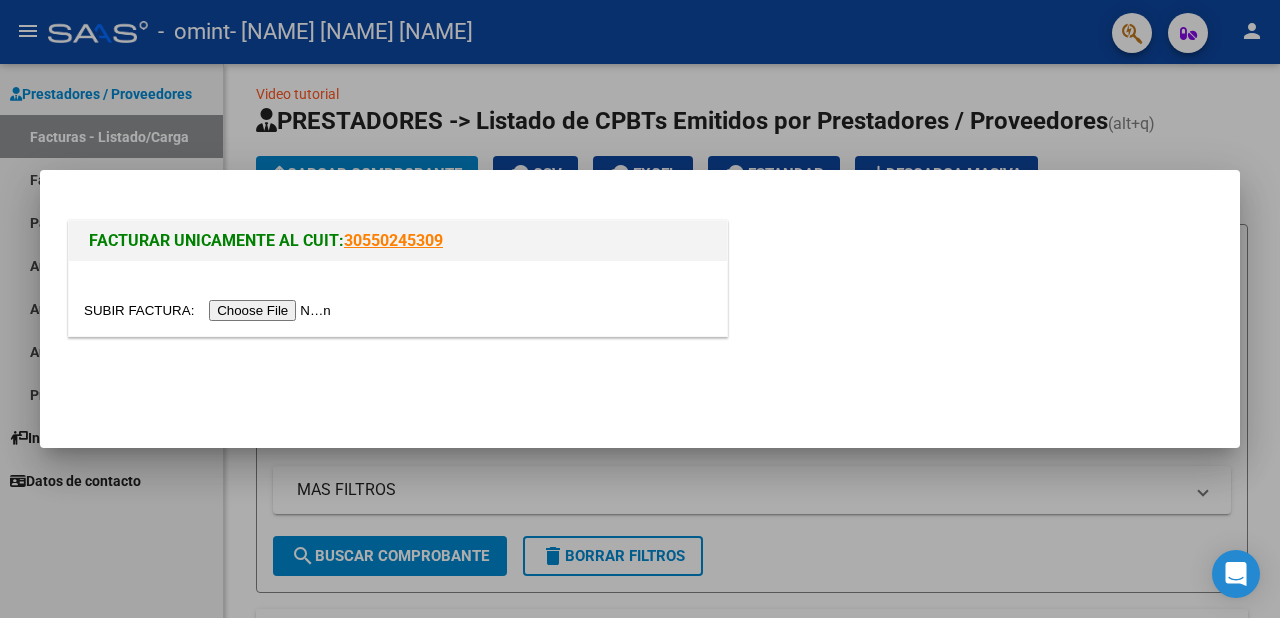 click at bounding box center (210, 310) 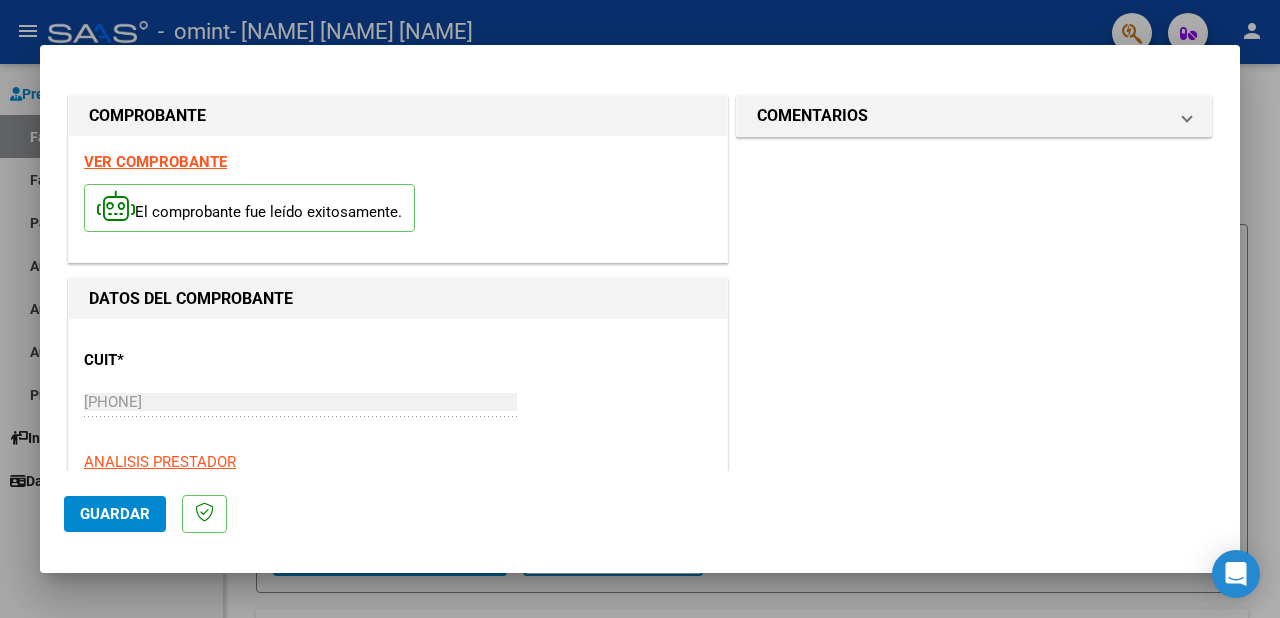 click on "Guardar" 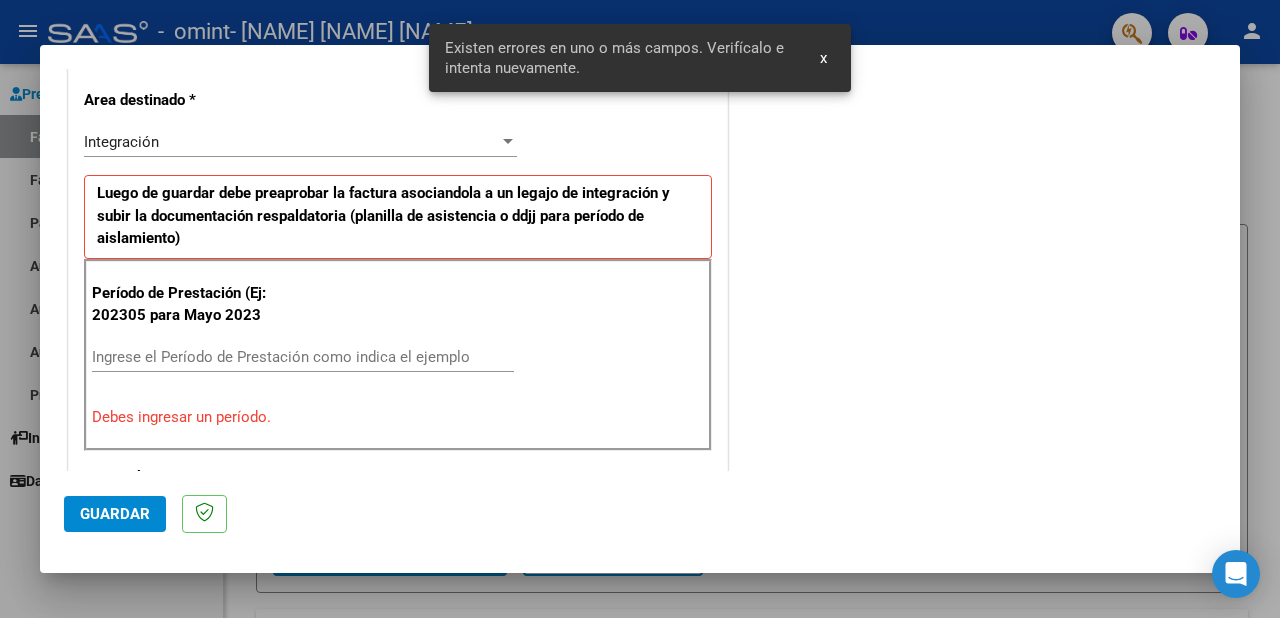 scroll, scrollTop: 379, scrollLeft: 0, axis: vertical 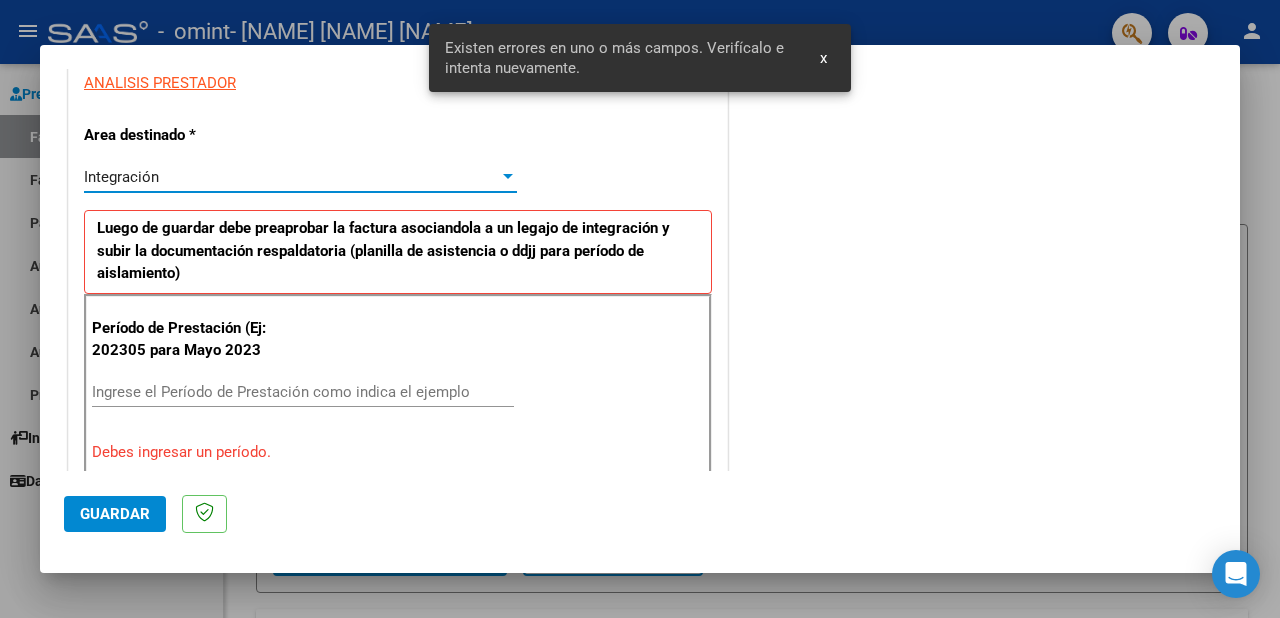 click on "Integración" at bounding box center [291, 177] 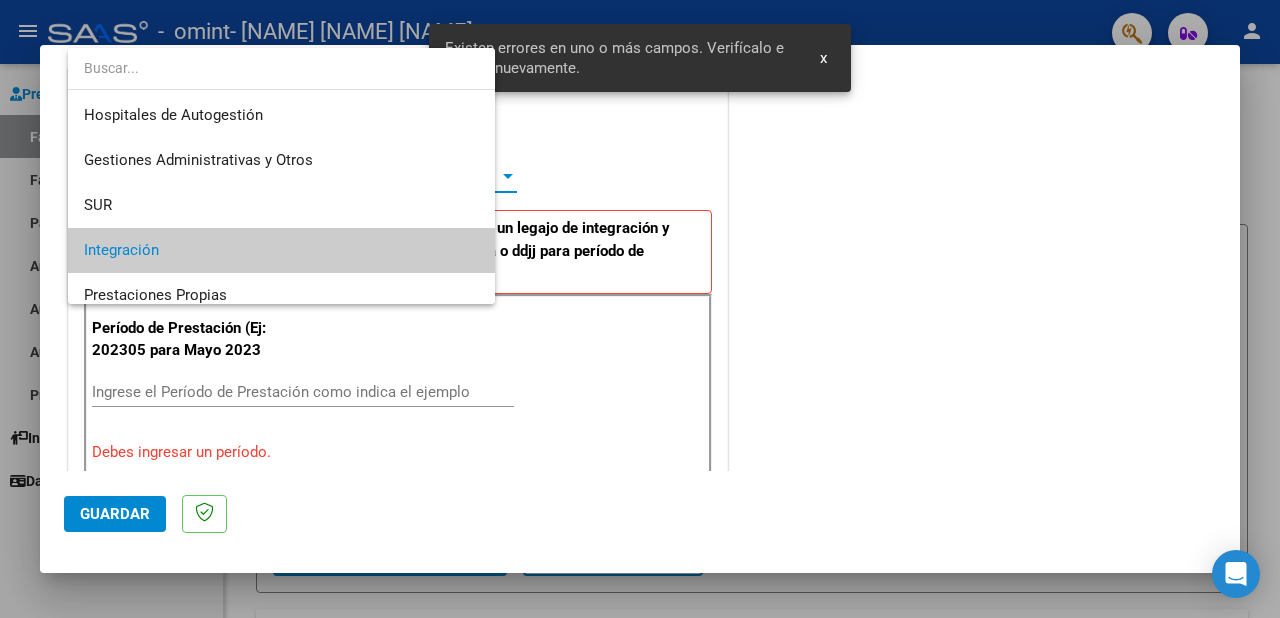 scroll, scrollTop: 74, scrollLeft: 0, axis: vertical 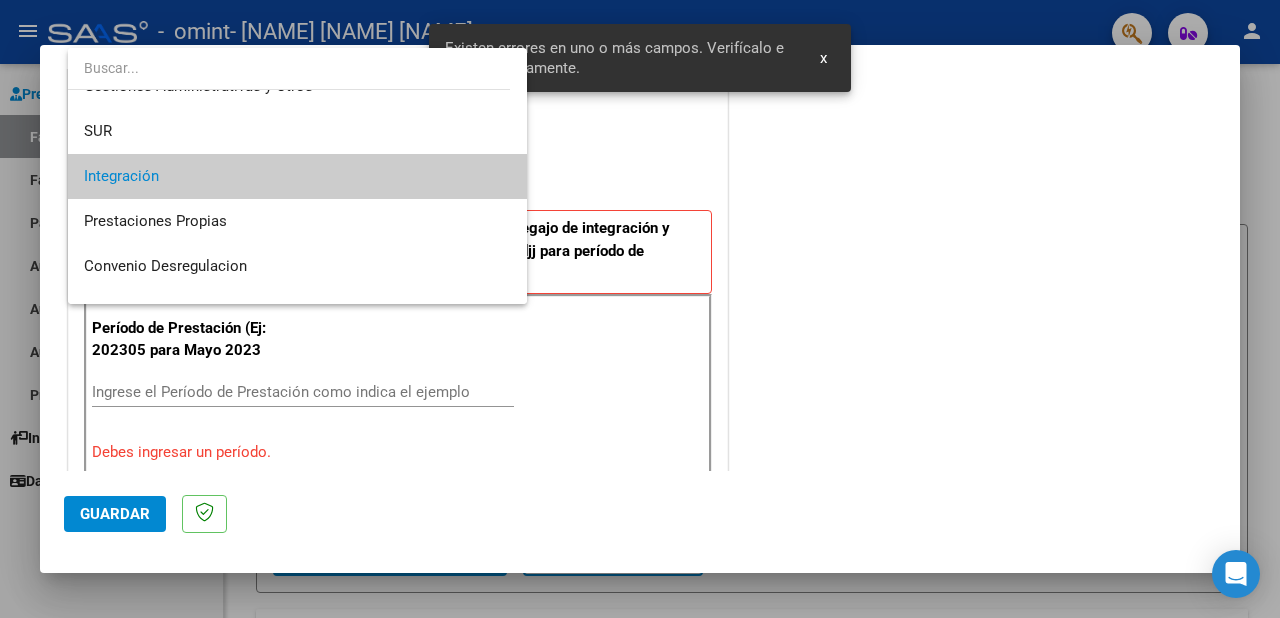 click on "Integración" at bounding box center [297, 176] 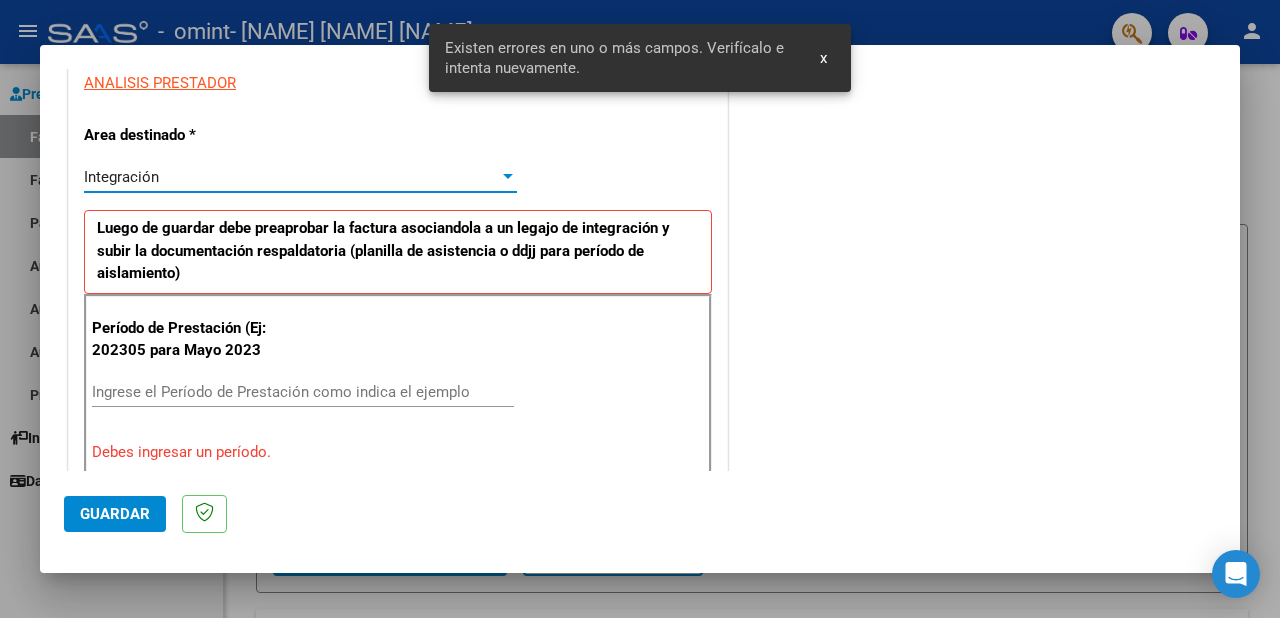 scroll, scrollTop: 479, scrollLeft: 0, axis: vertical 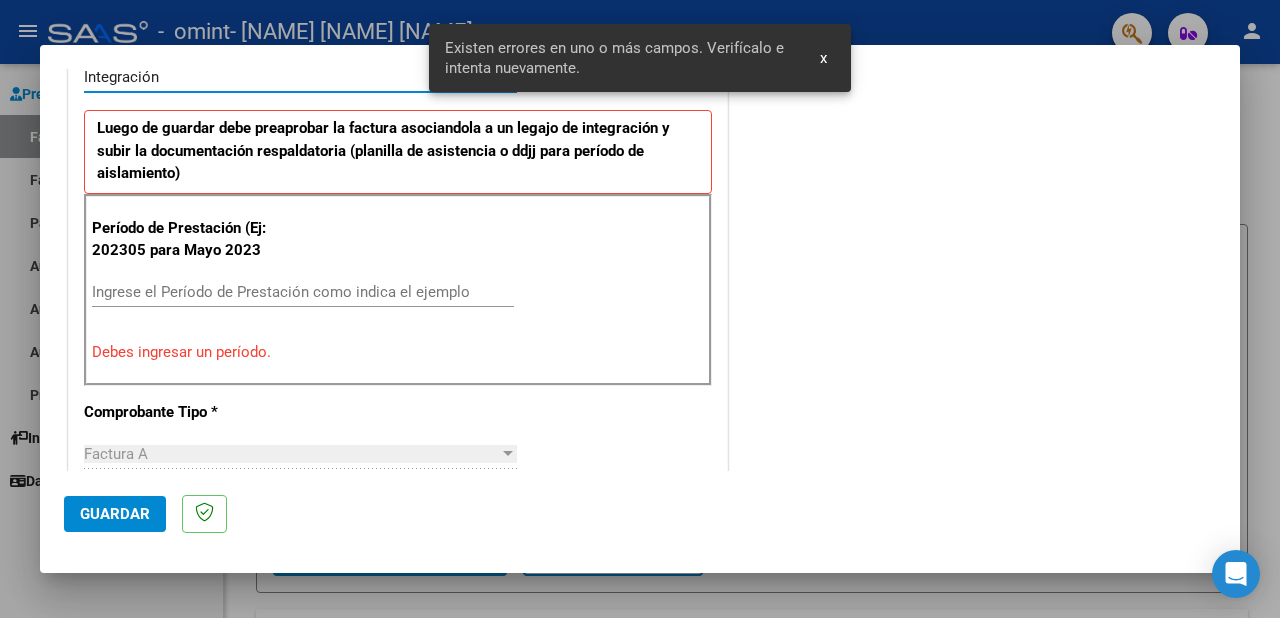 click on "Ingrese el Período de Prestación como indica el ejemplo" at bounding box center [303, 292] 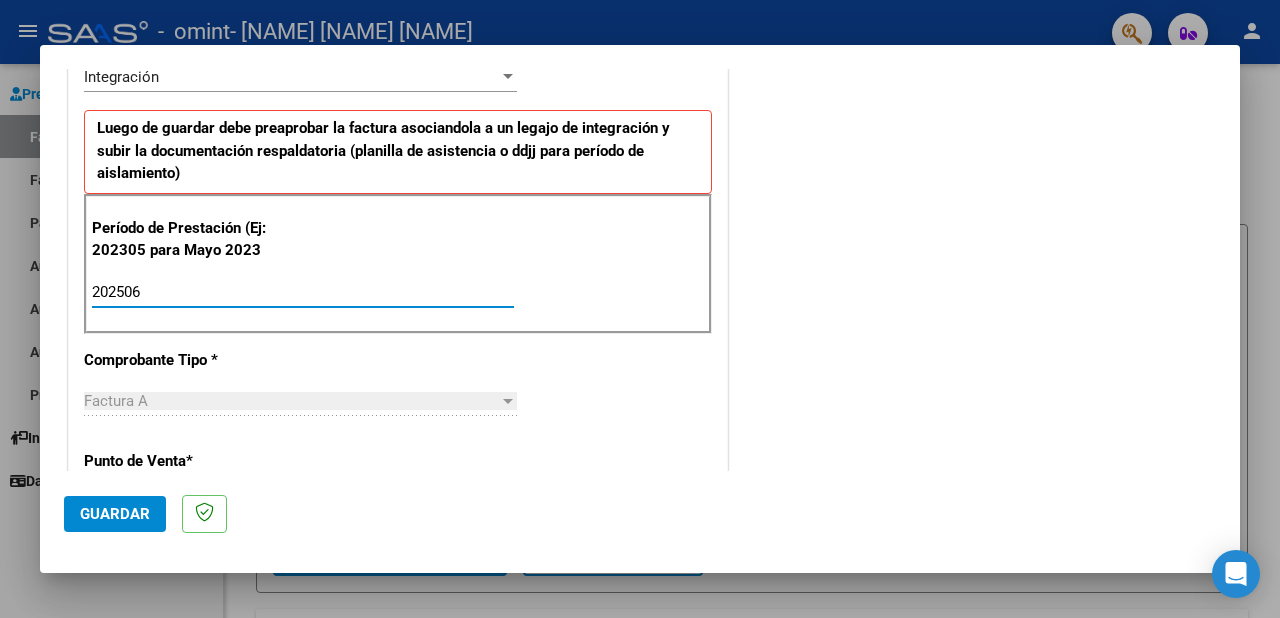 type on "202506" 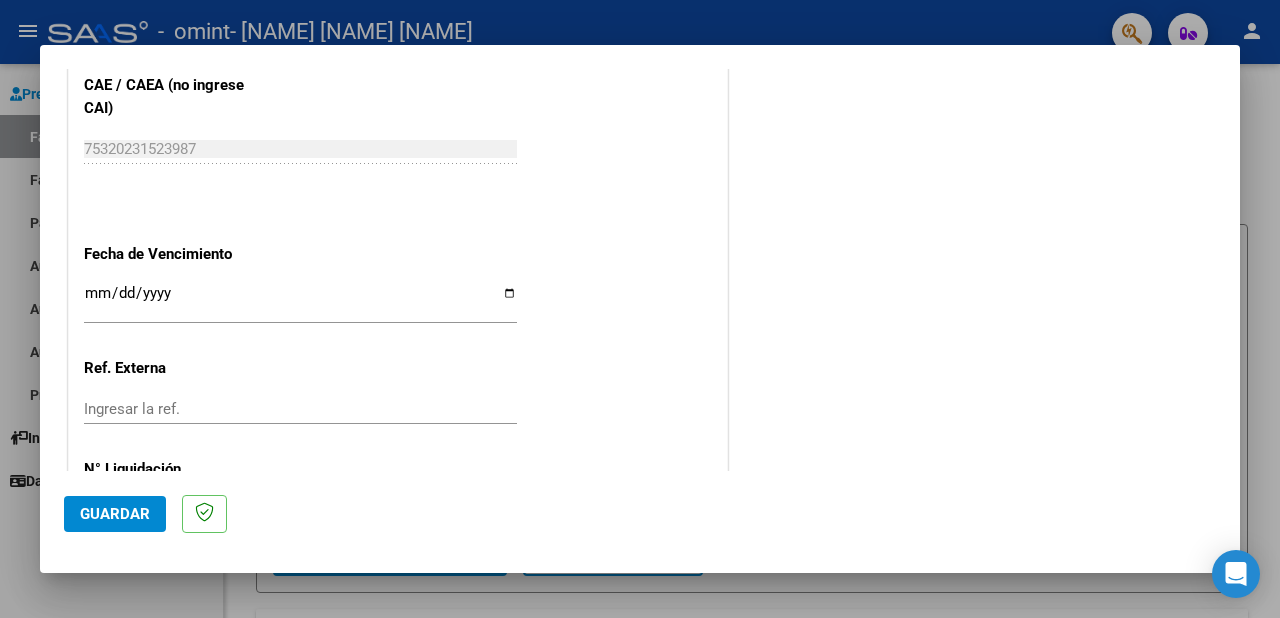 scroll, scrollTop: 1279, scrollLeft: 0, axis: vertical 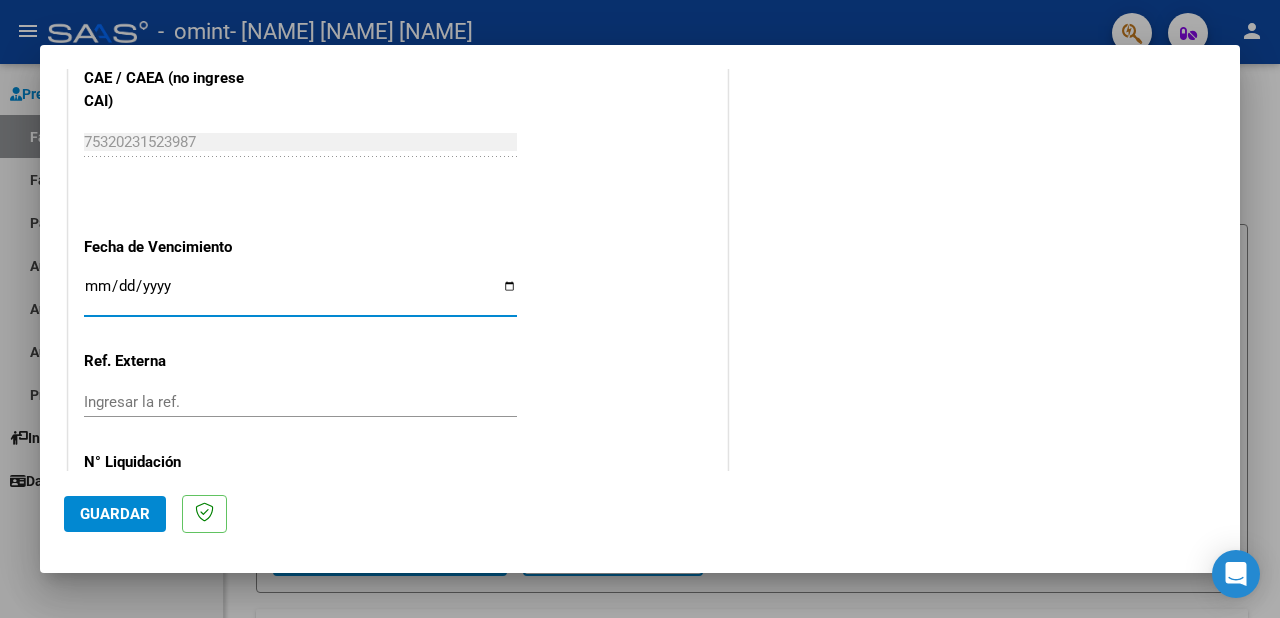 click on "Ingresar la fecha" at bounding box center [300, 294] 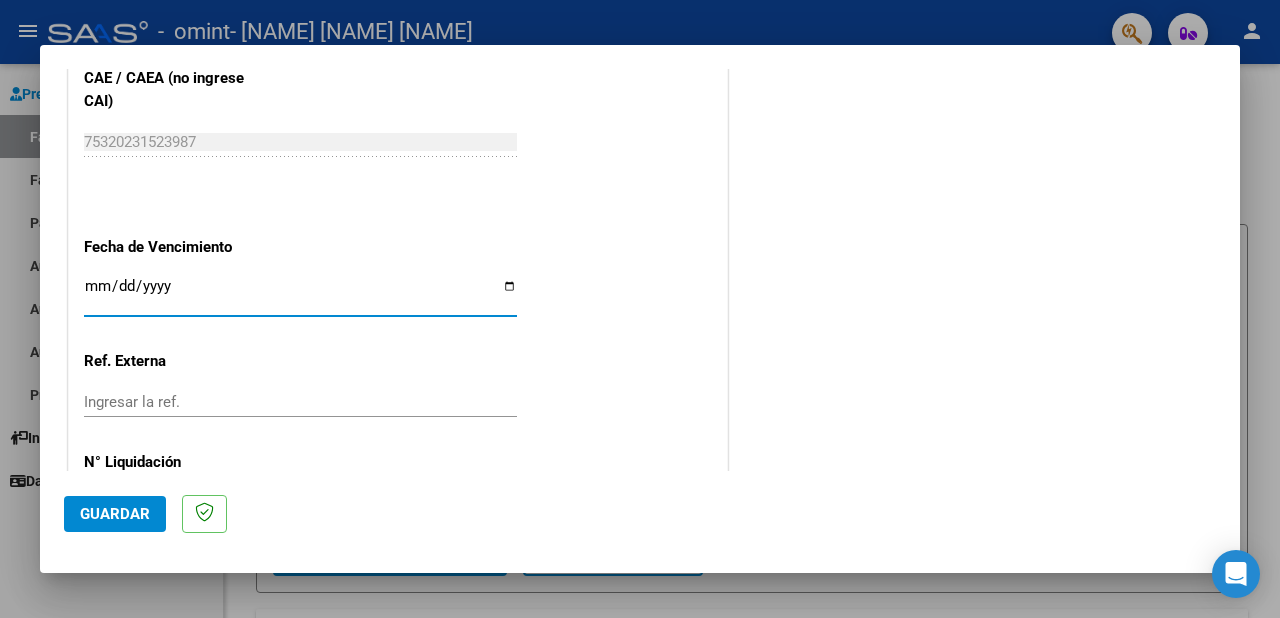 type on "2025-08-11" 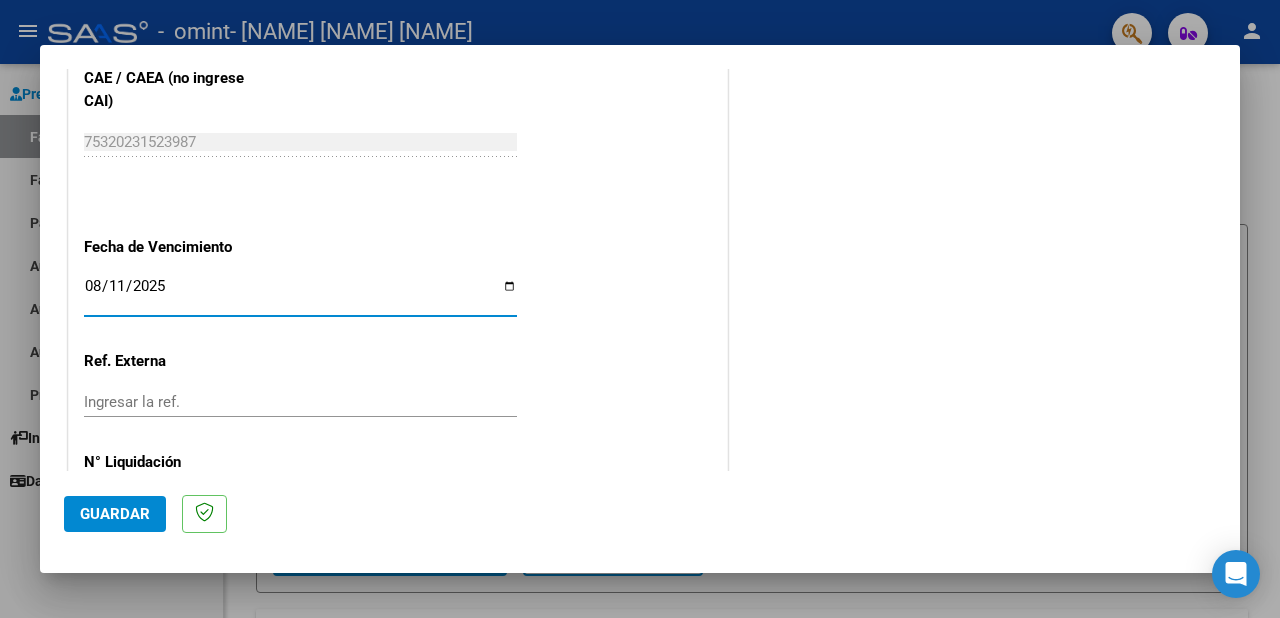 scroll, scrollTop: 1338, scrollLeft: 0, axis: vertical 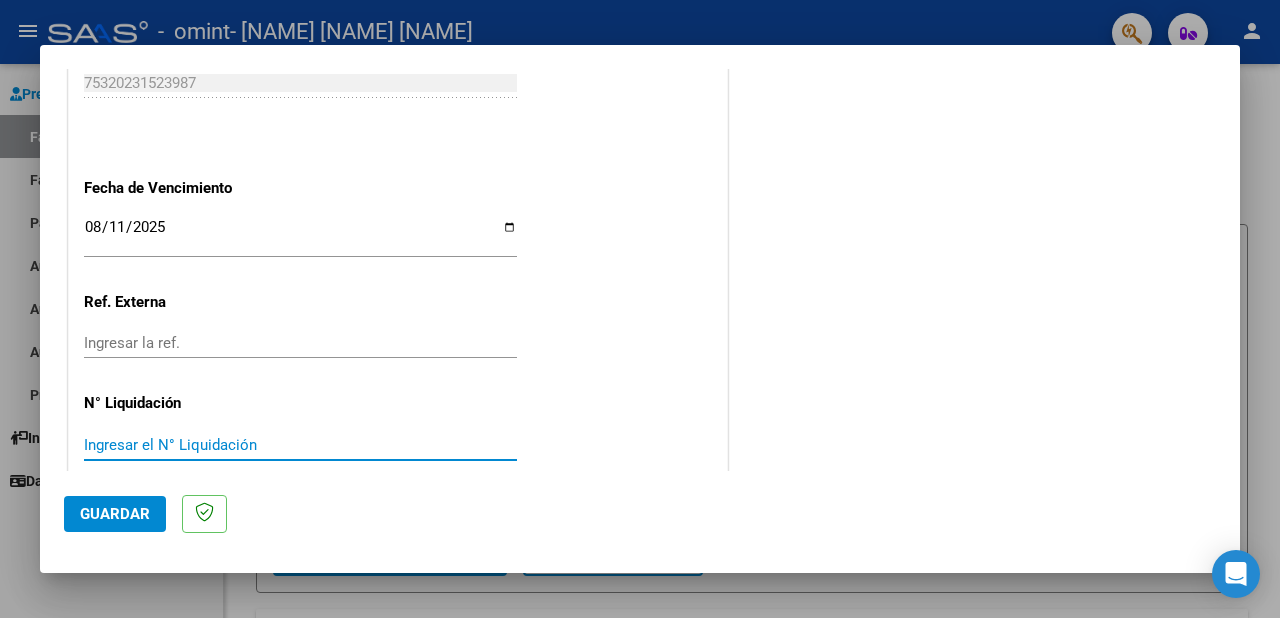 click on "Ingresar el N° Liquidación" at bounding box center (300, 445) 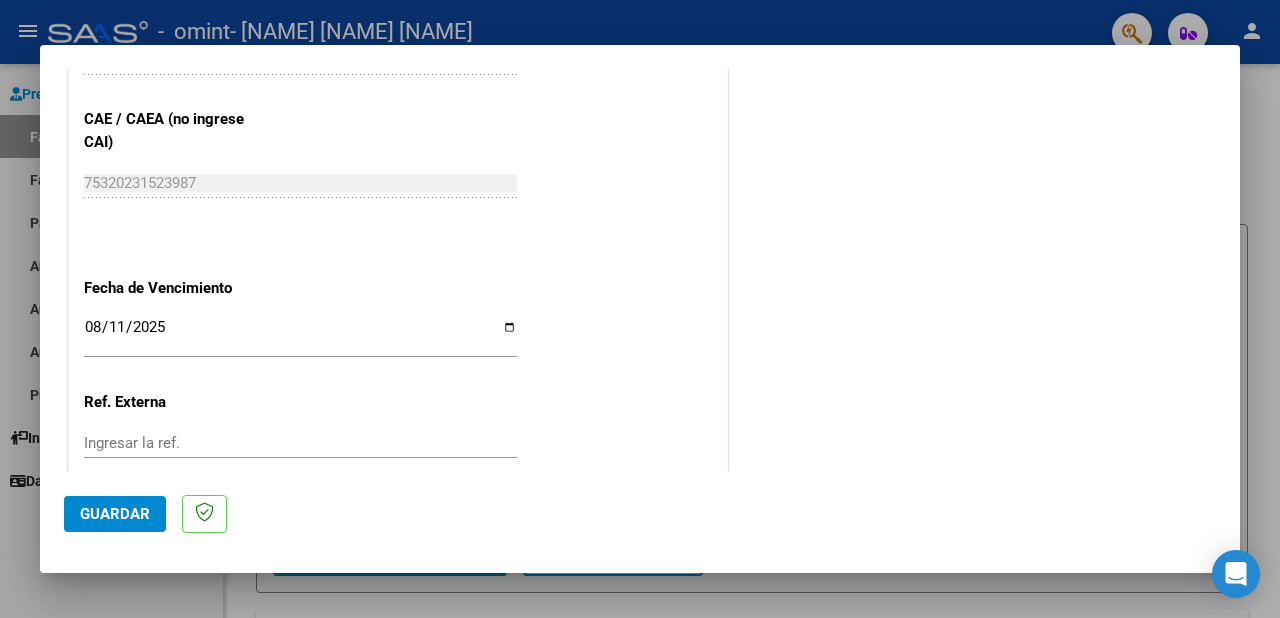 scroll, scrollTop: 1338, scrollLeft: 0, axis: vertical 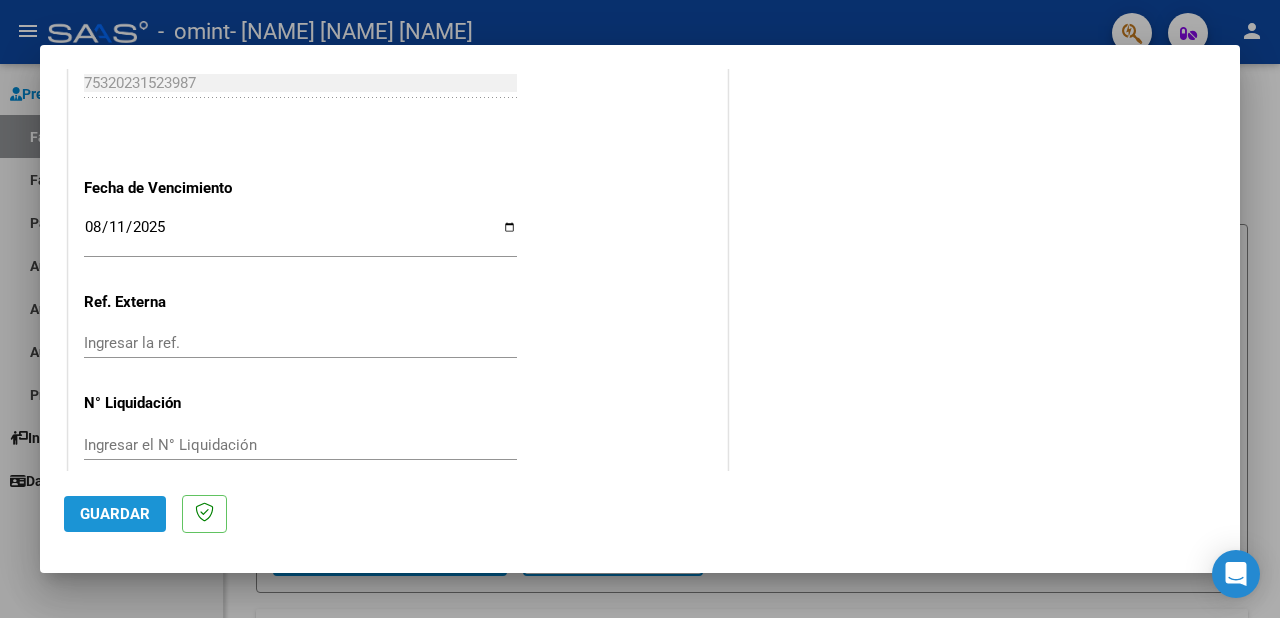 click on "Guardar" 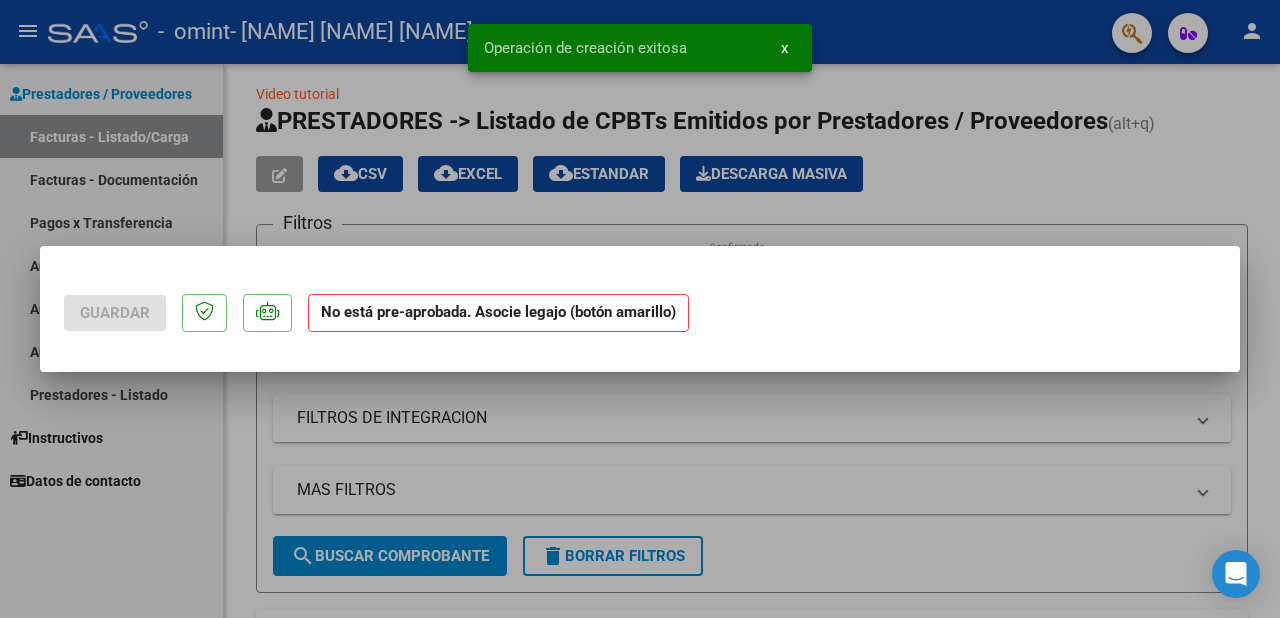 scroll, scrollTop: 0, scrollLeft: 0, axis: both 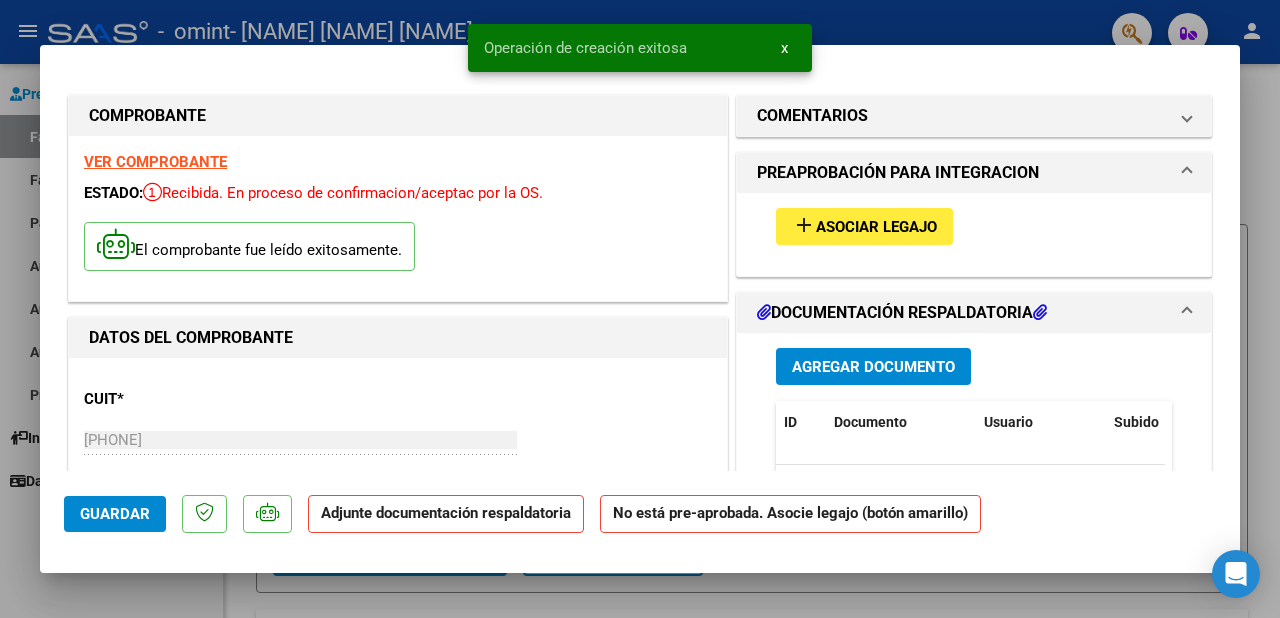 click on "Asociar Legajo" at bounding box center [876, 227] 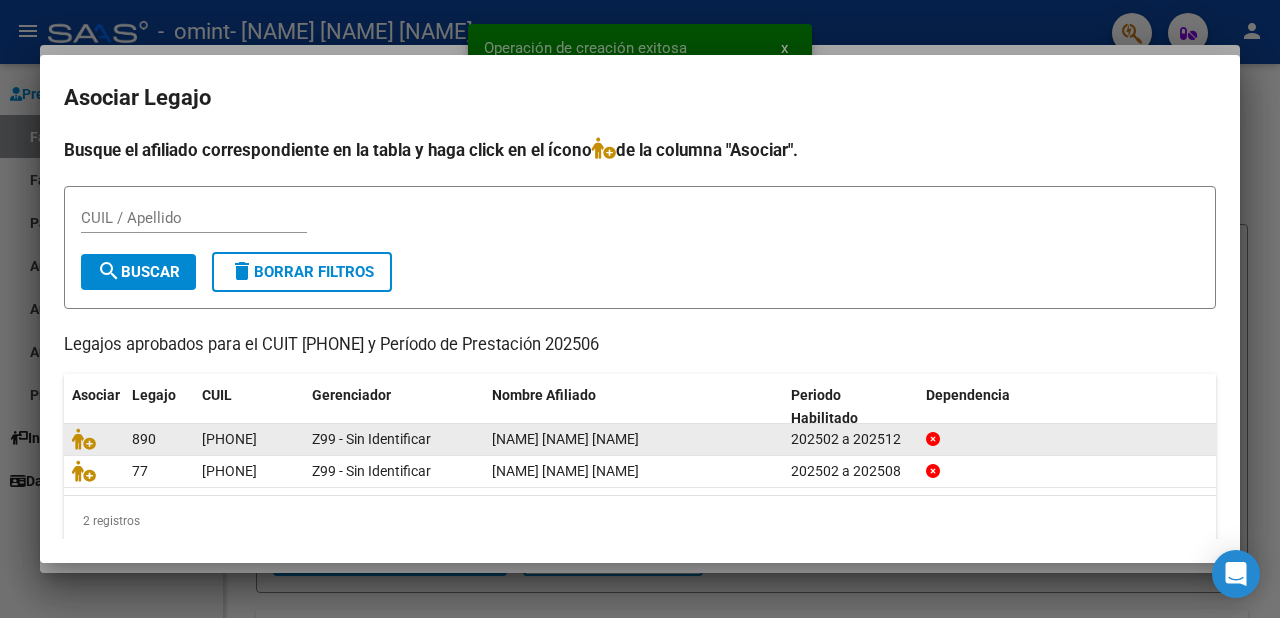 click on "[NAME] [NAME] [NAME]" 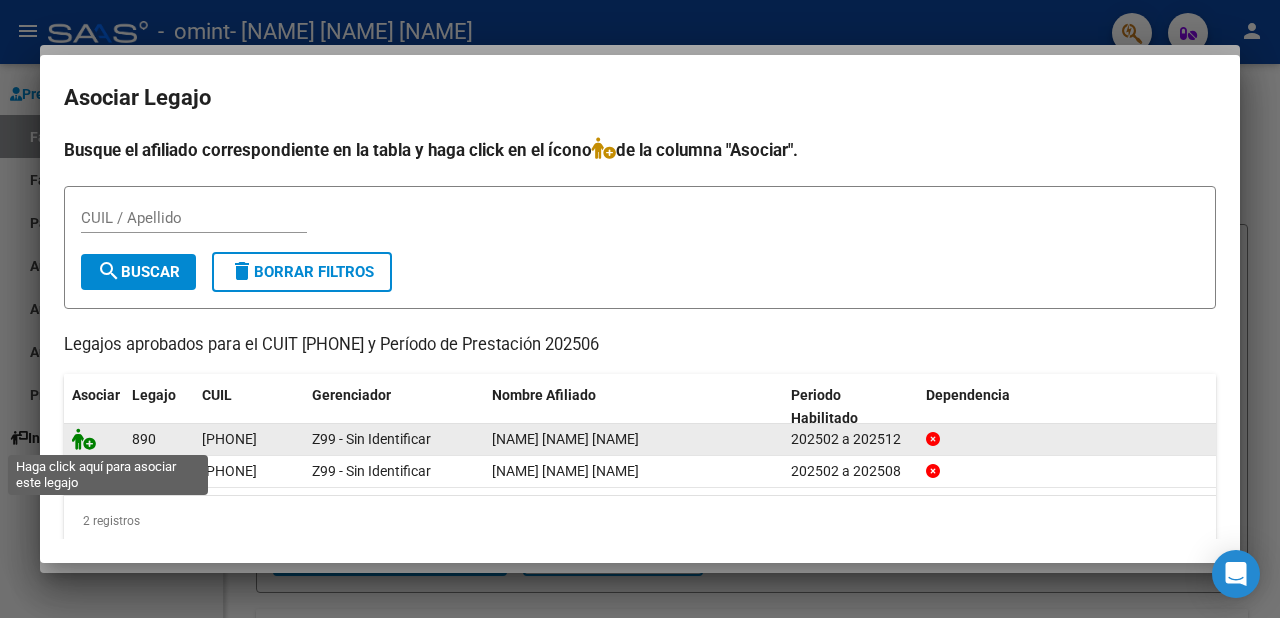 click 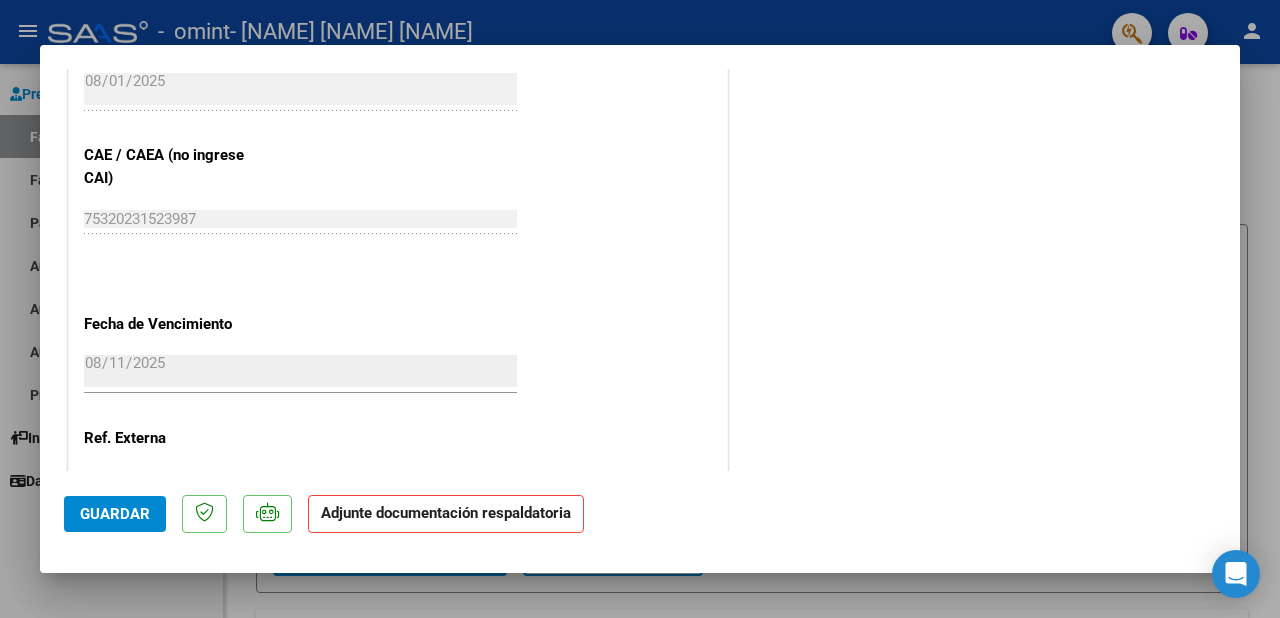 scroll, scrollTop: 905, scrollLeft: 0, axis: vertical 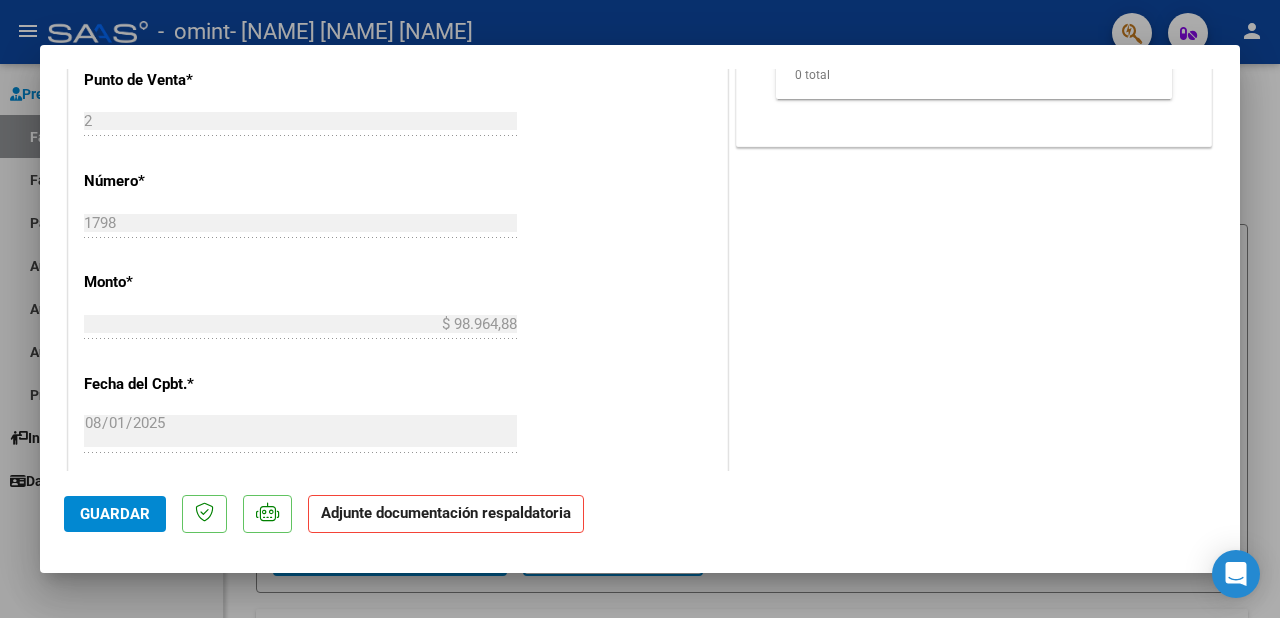 click on "Adjunte documentación respaldatoria" 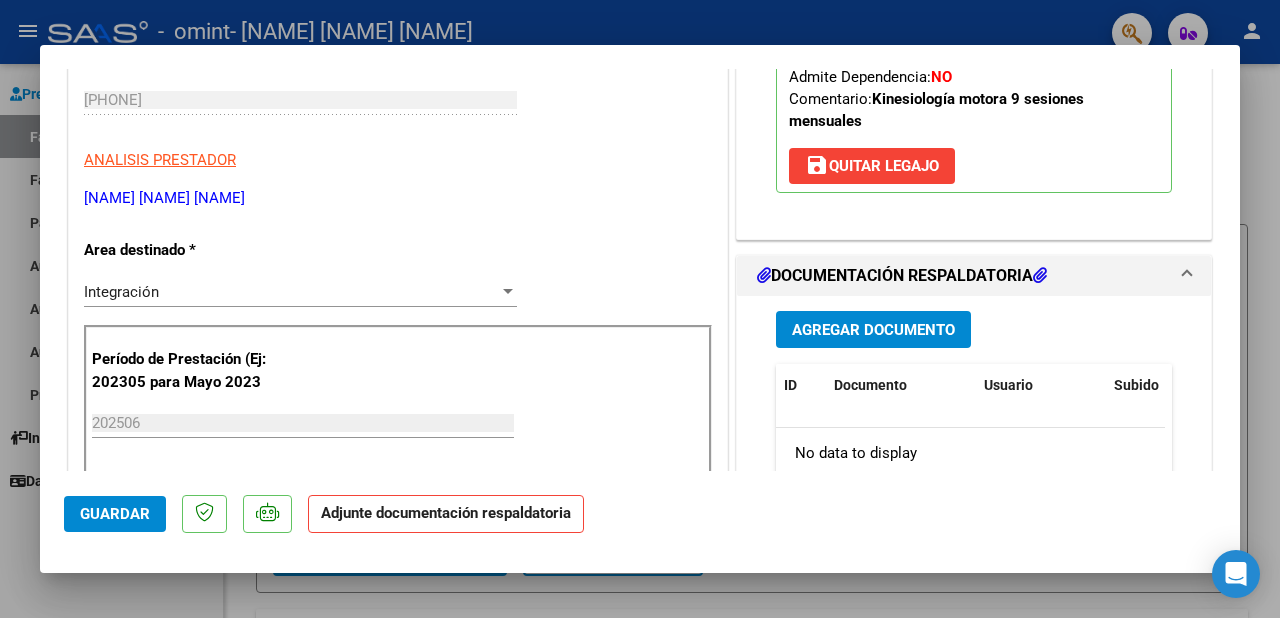 scroll, scrollTop: 305, scrollLeft: 0, axis: vertical 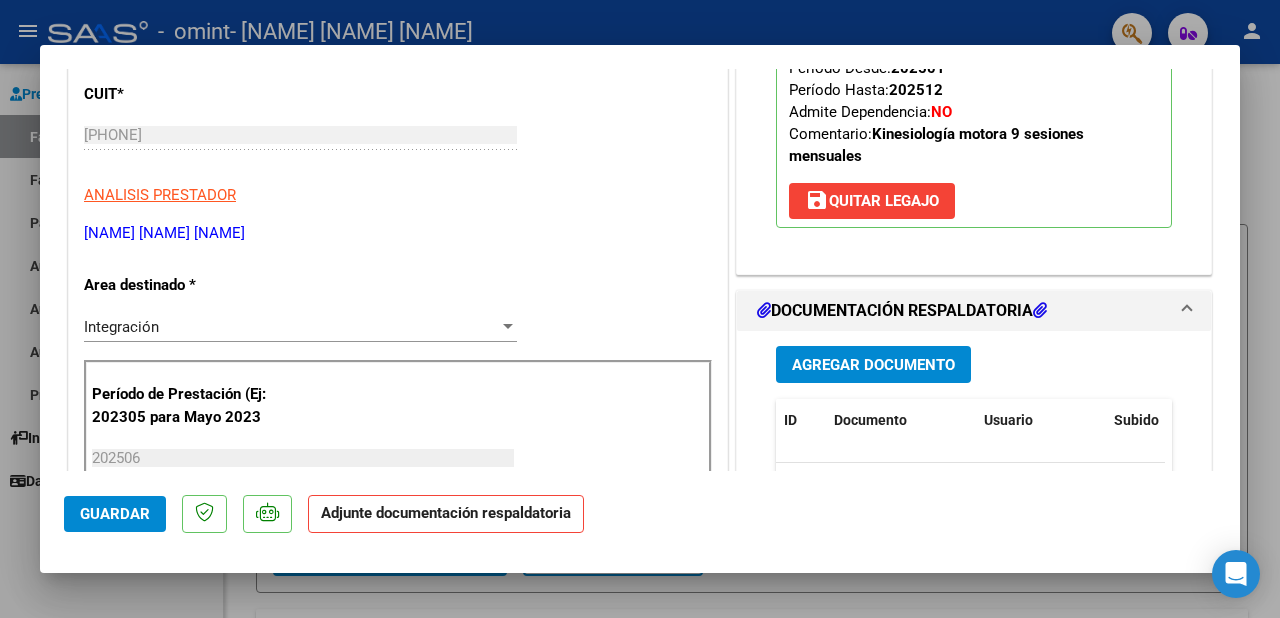 click on "Agregar Documento" at bounding box center (873, 365) 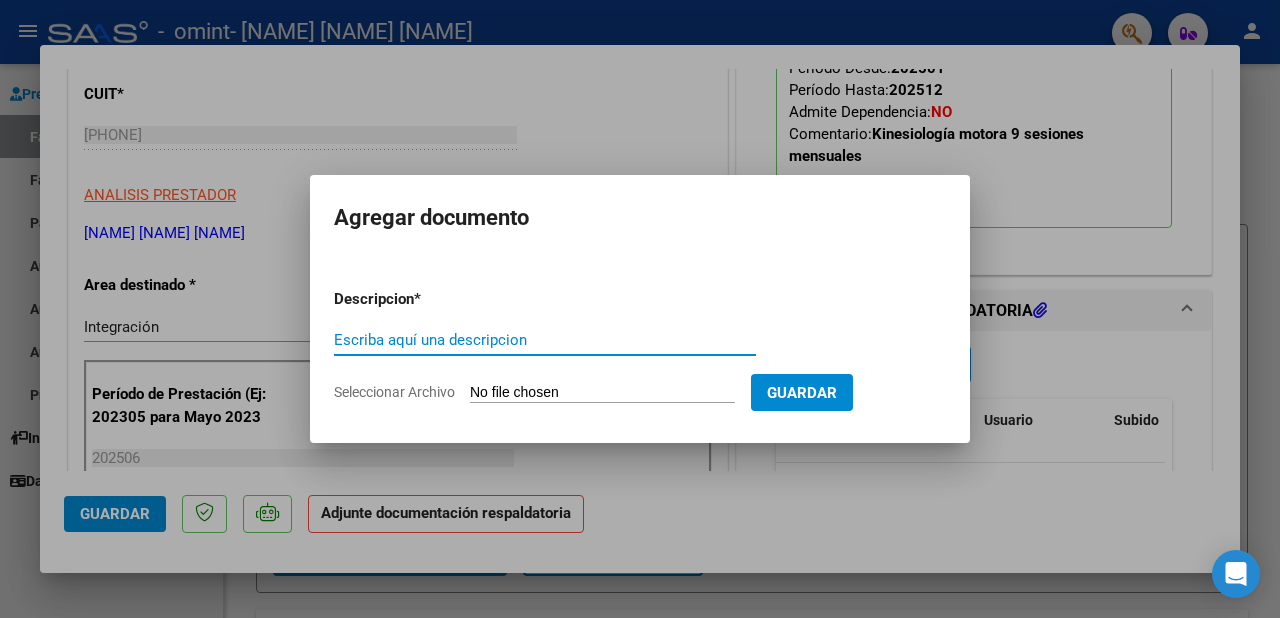 click on "Escriba aquí una descripcion" at bounding box center [545, 340] 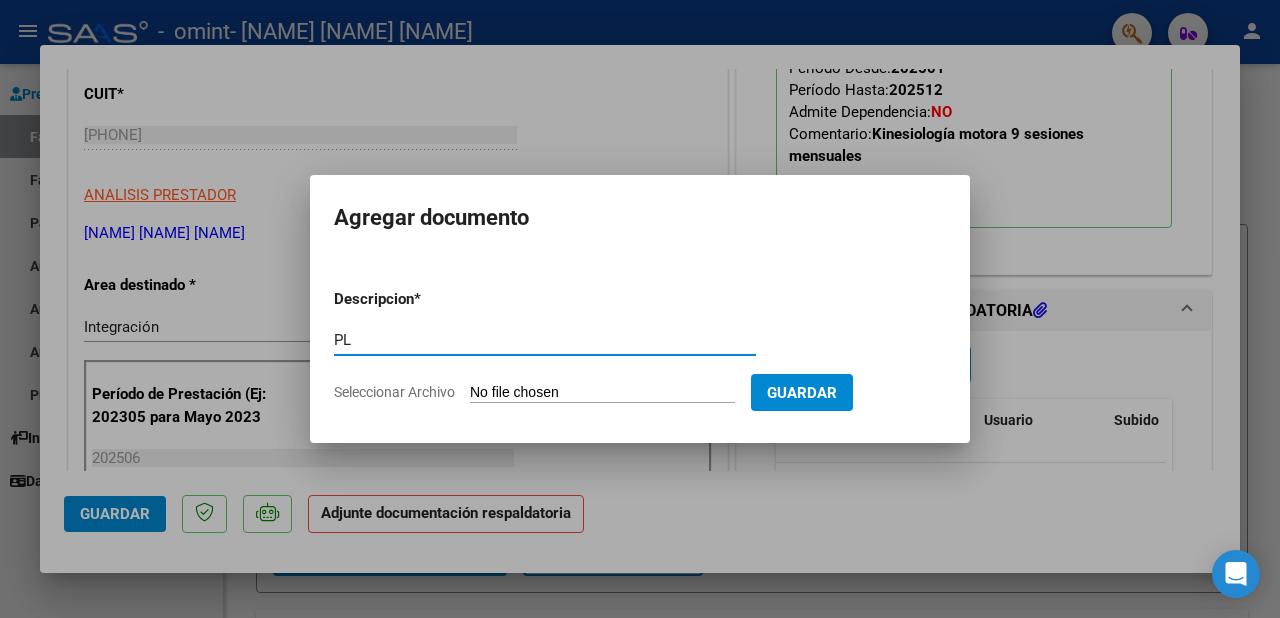 type on "P" 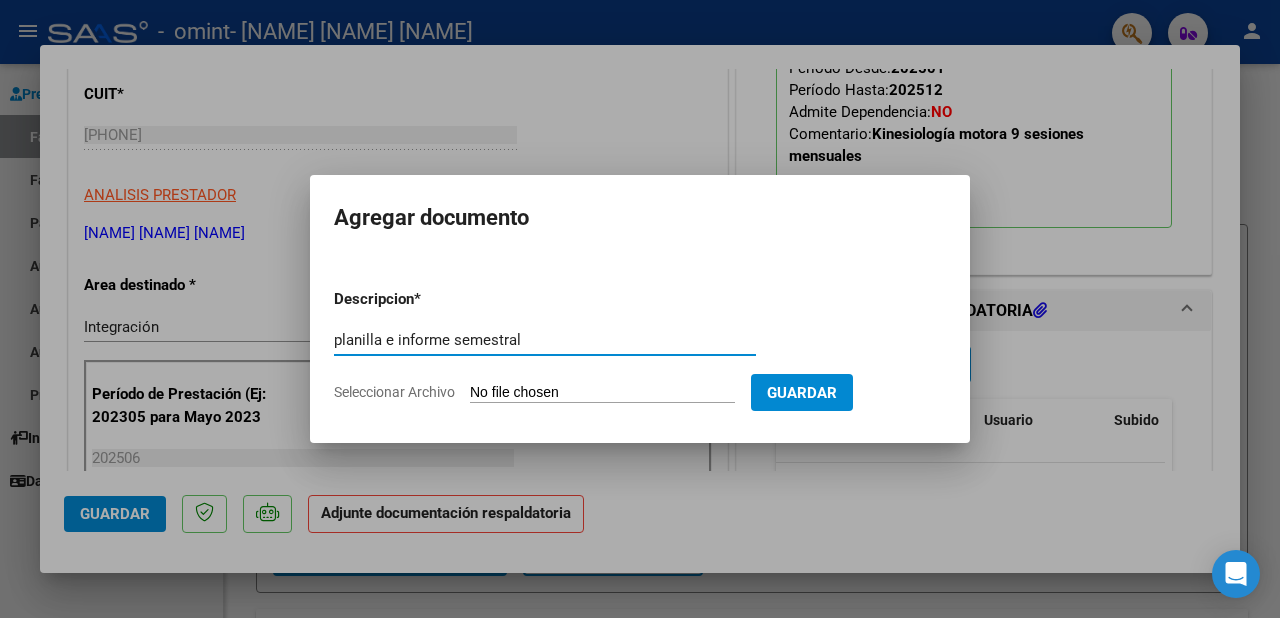 type on "planilla e informe semestral" 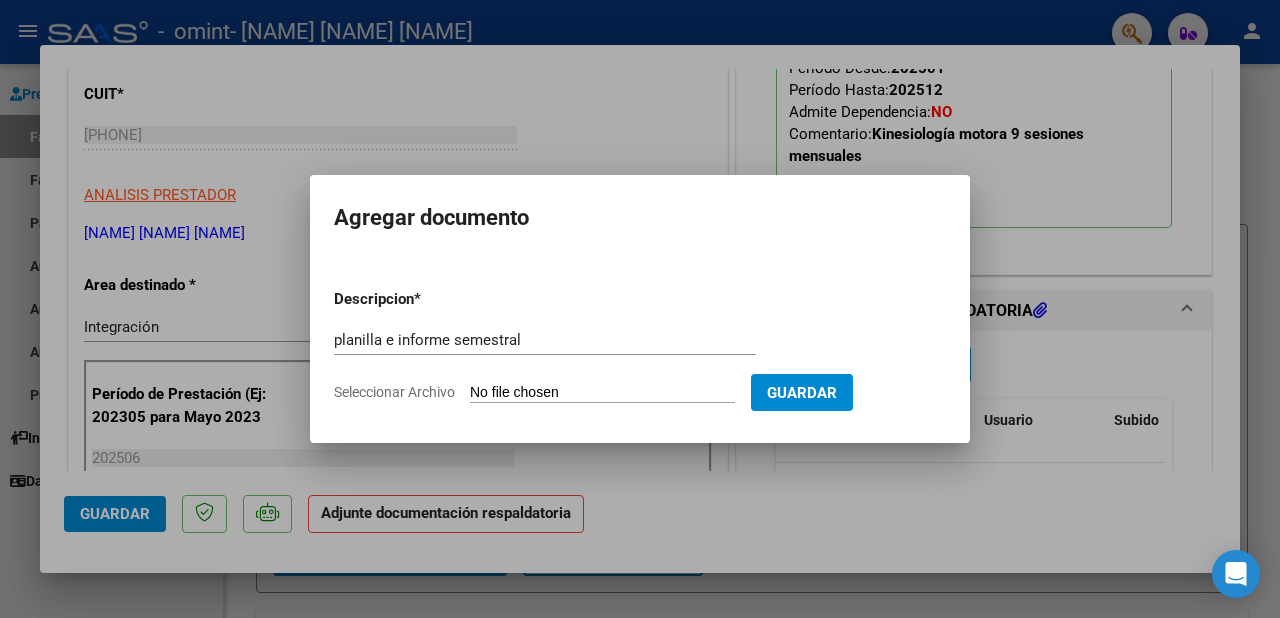 type on "C:\fakepath\planilla [NAME]-julio.pdf" 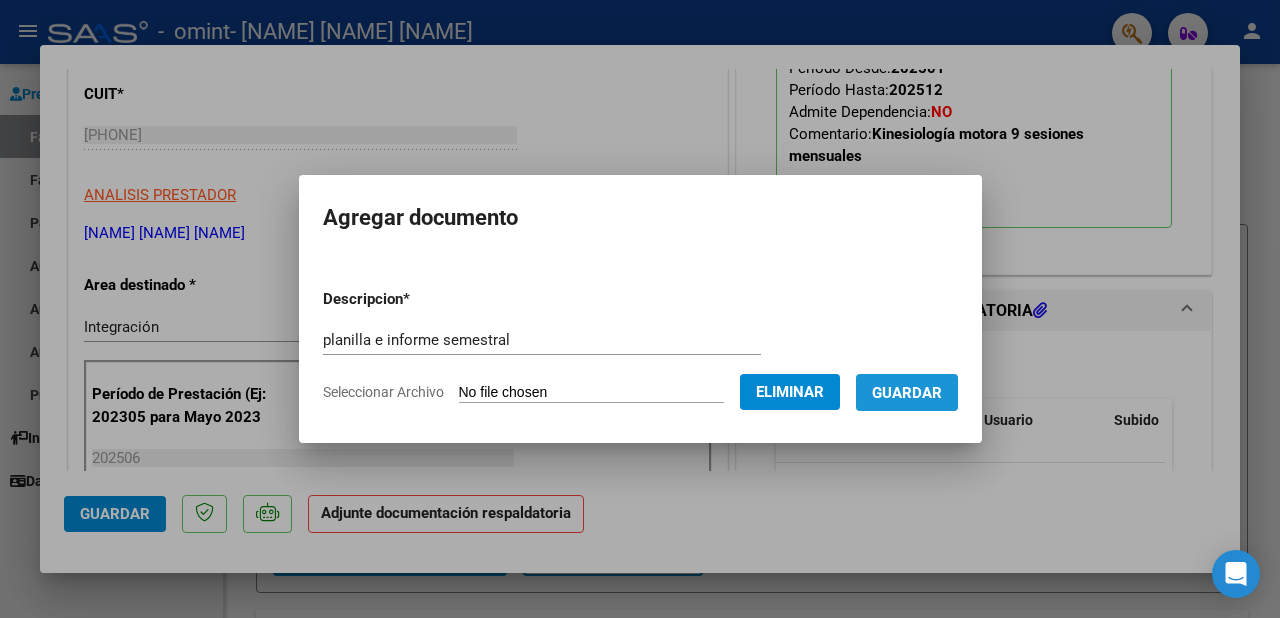 click on "Guardar" at bounding box center [907, 393] 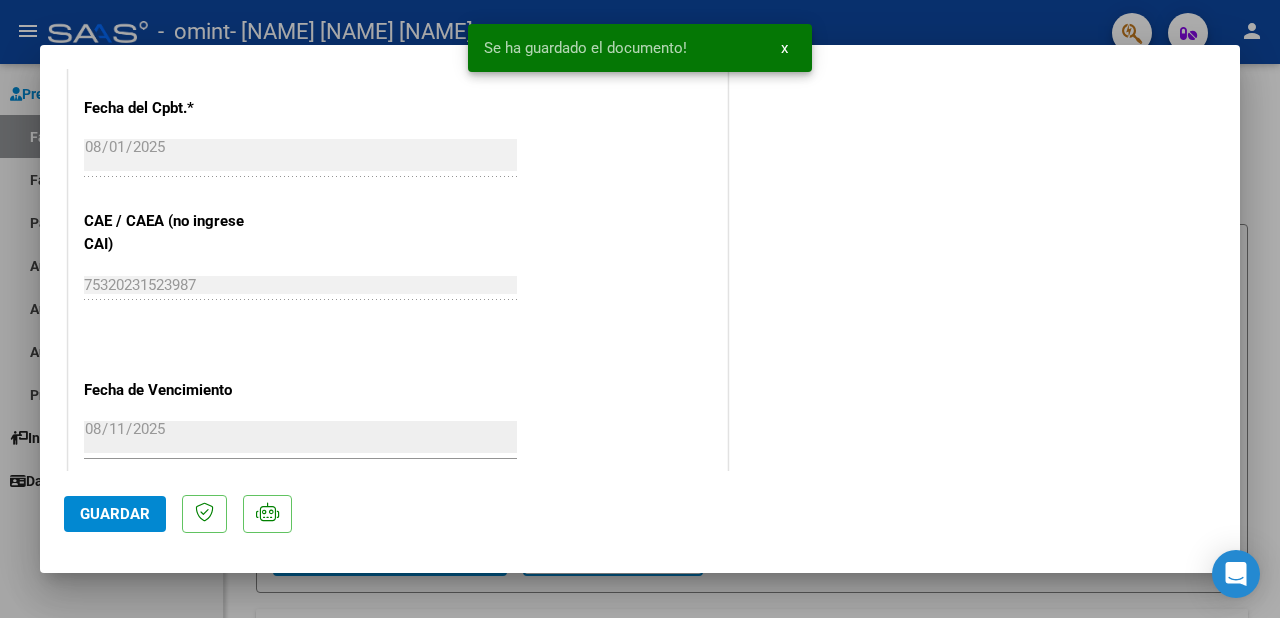 scroll, scrollTop: 1405, scrollLeft: 0, axis: vertical 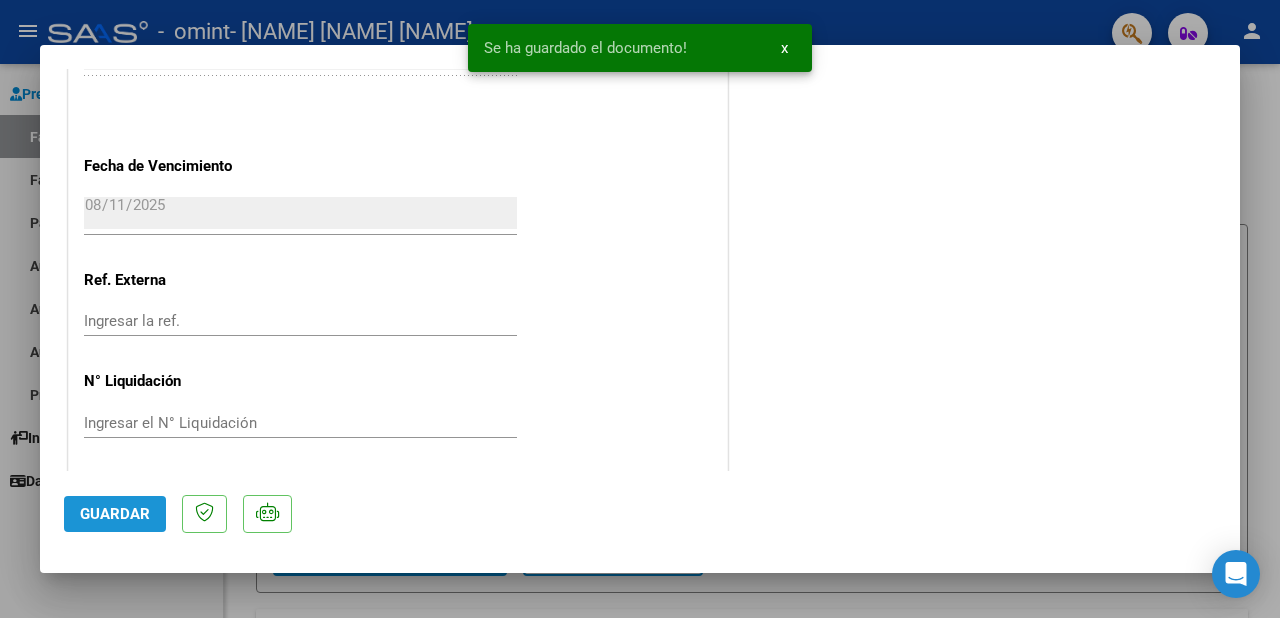 click on "Guardar" 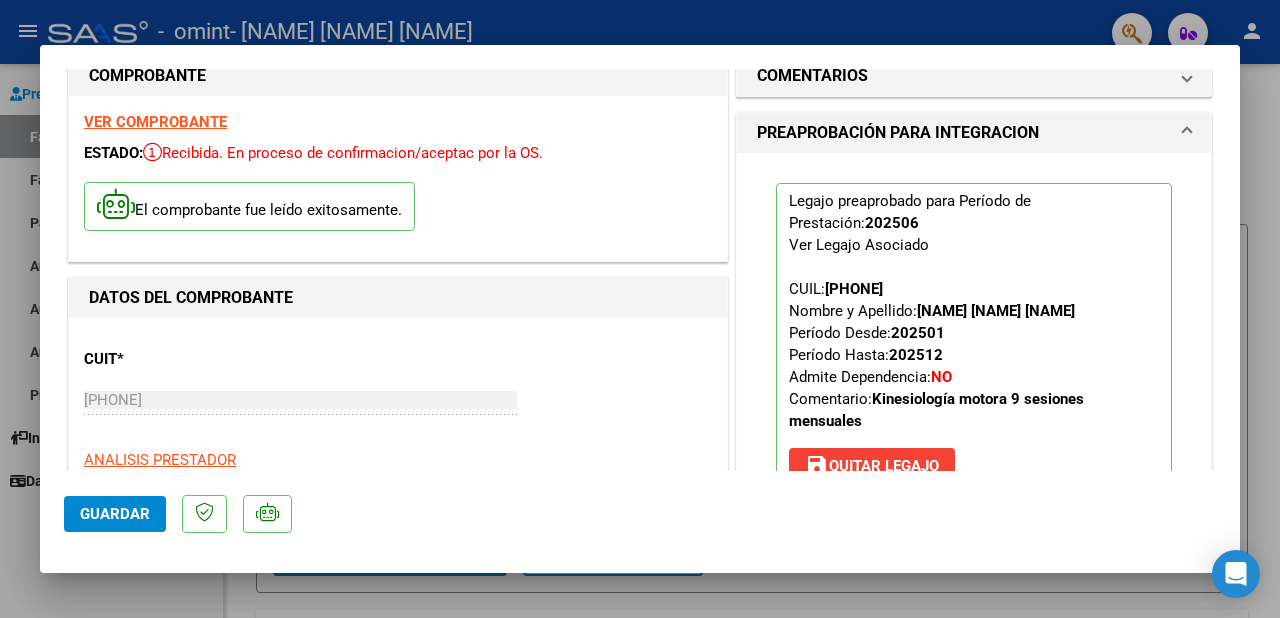 scroll, scrollTop: 5, scrollLeft: 0, axis: vertical 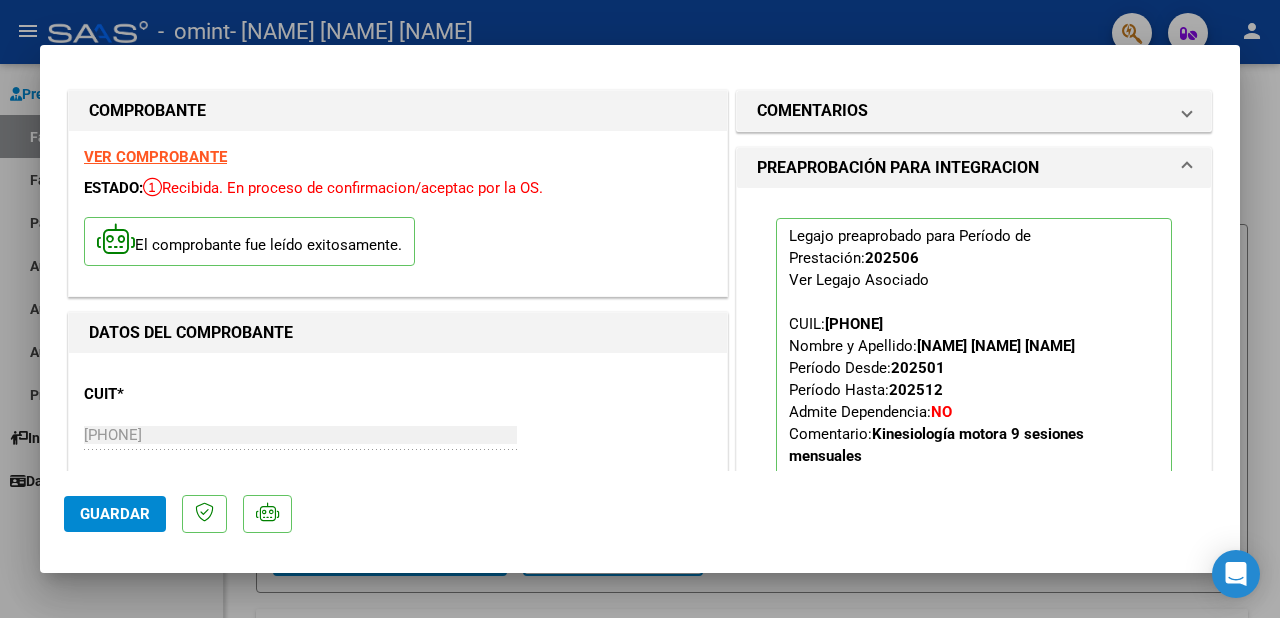 click on "Guardar" 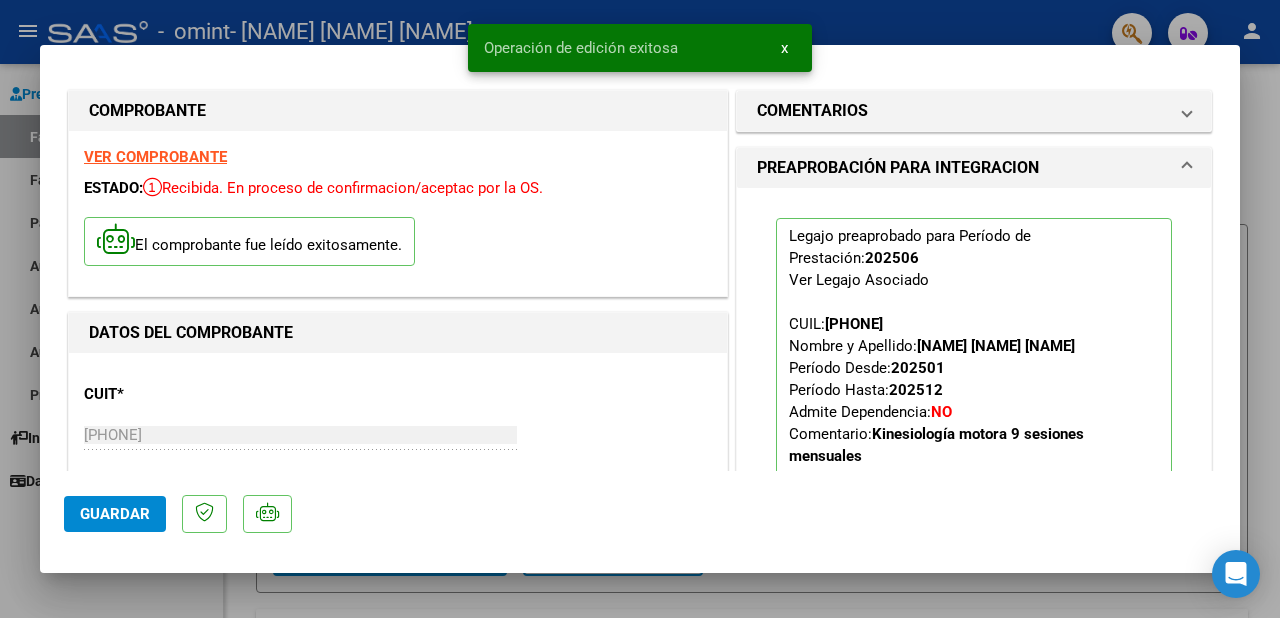 click at bounding box center (640, 309) 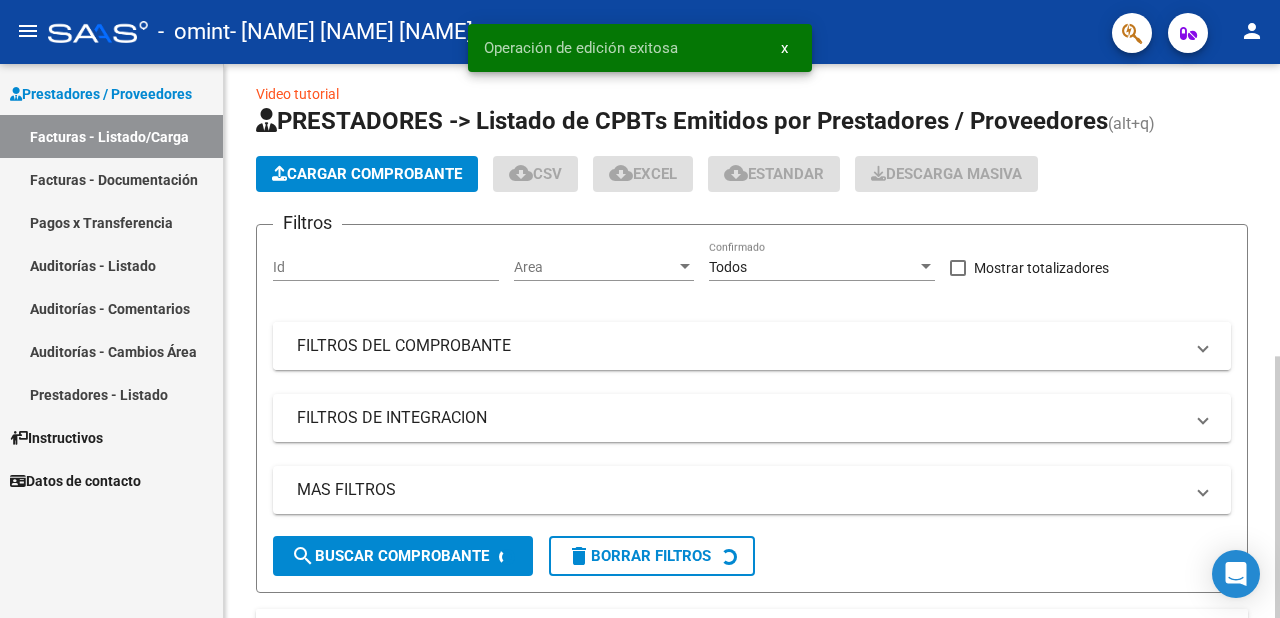 scroll, scrollTop: 0, scrollLeft: 0, axis: both 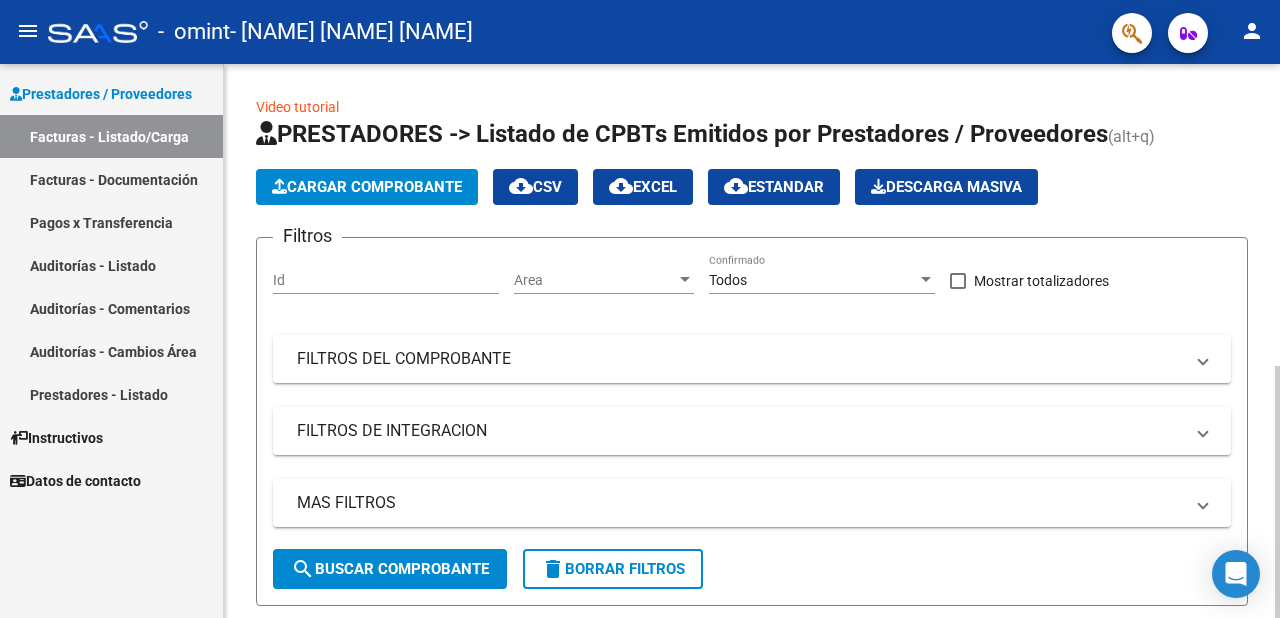 click on "Cargar Comprobante" 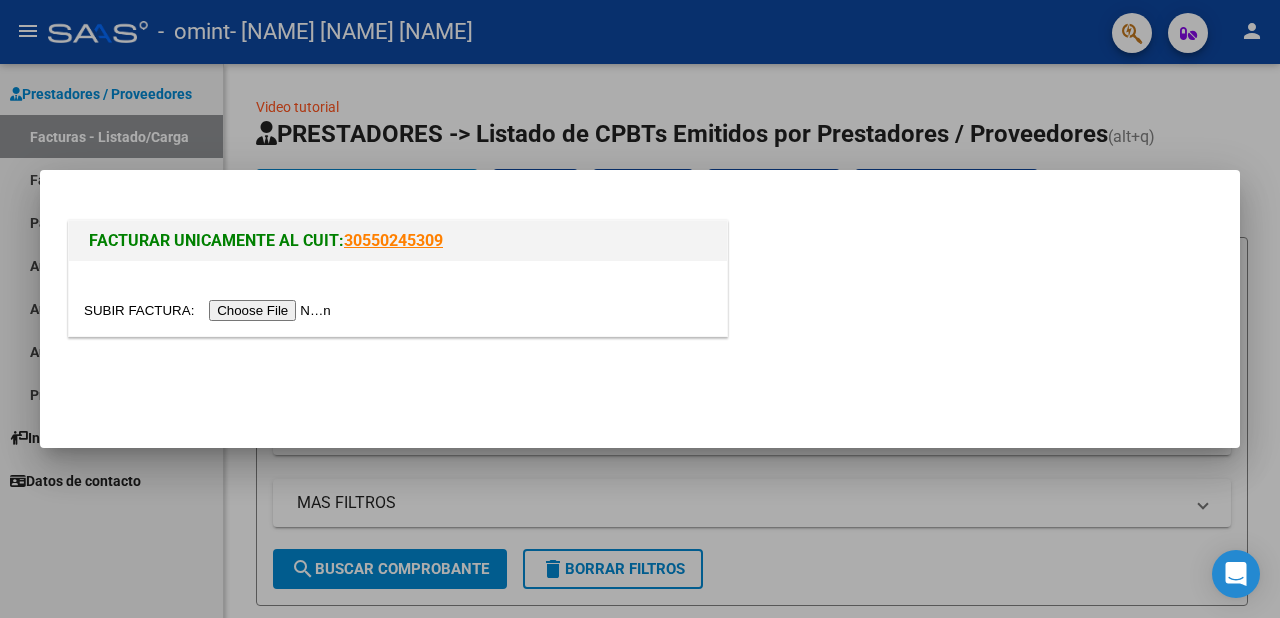 click at bounding box center [210, 310] 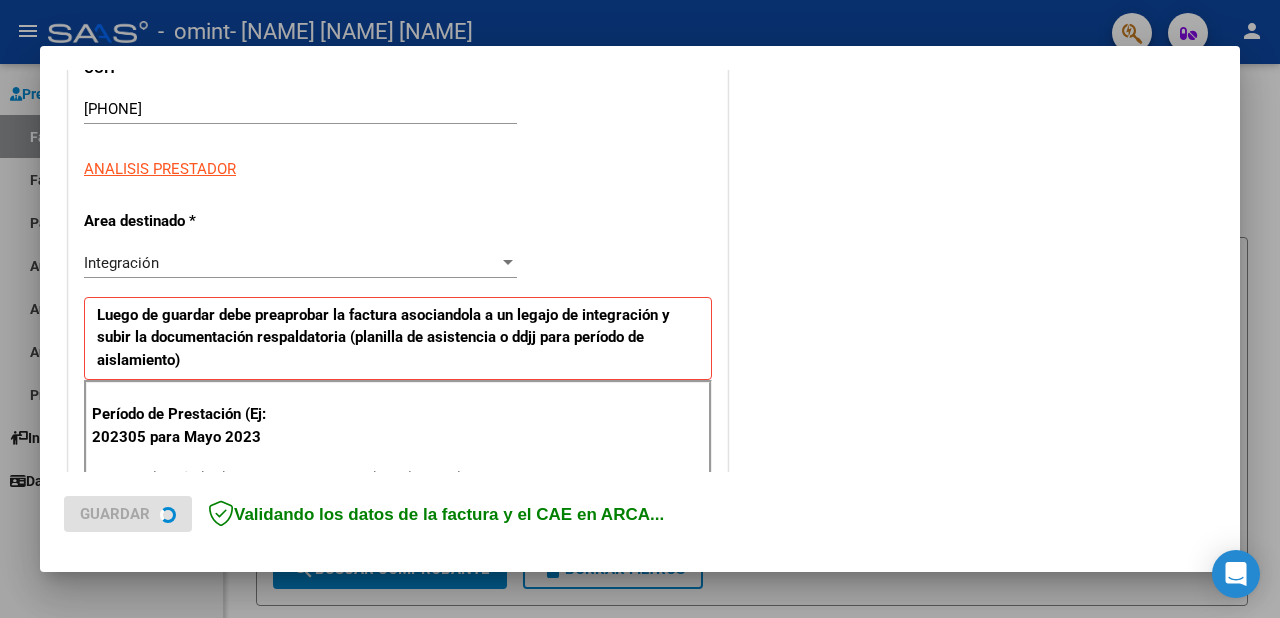 scroll, scrollTop: 300, scrollLeft: 0, axis: vertical 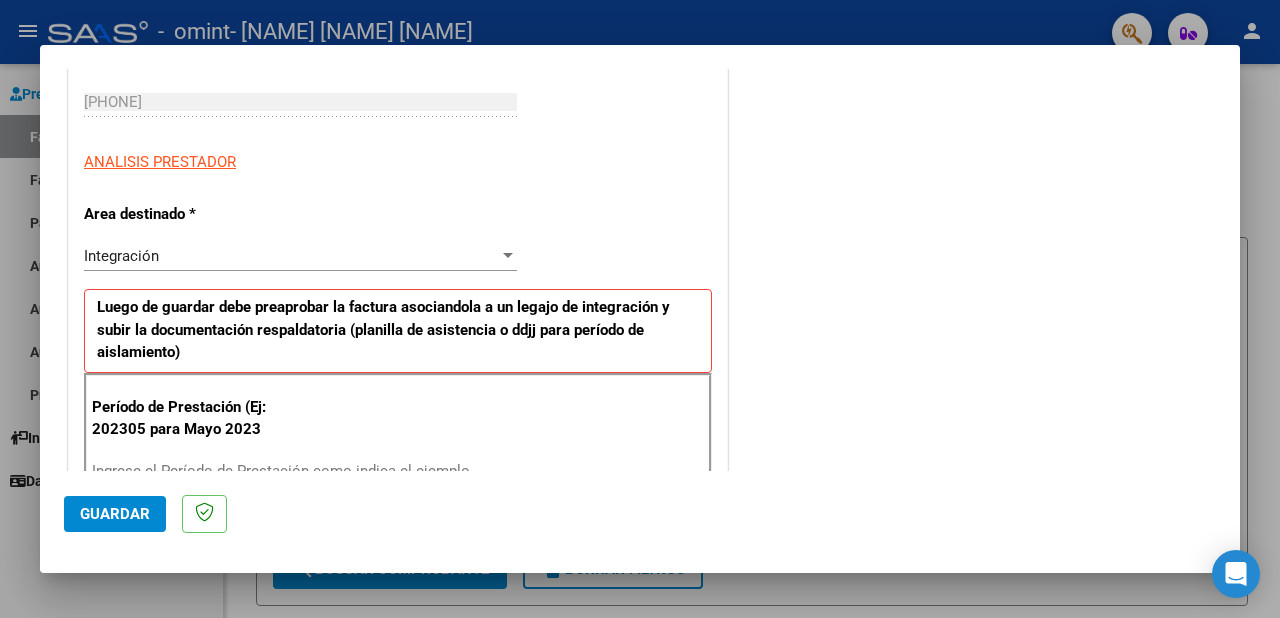 click on "Integración" at bounding box center [291, 256] 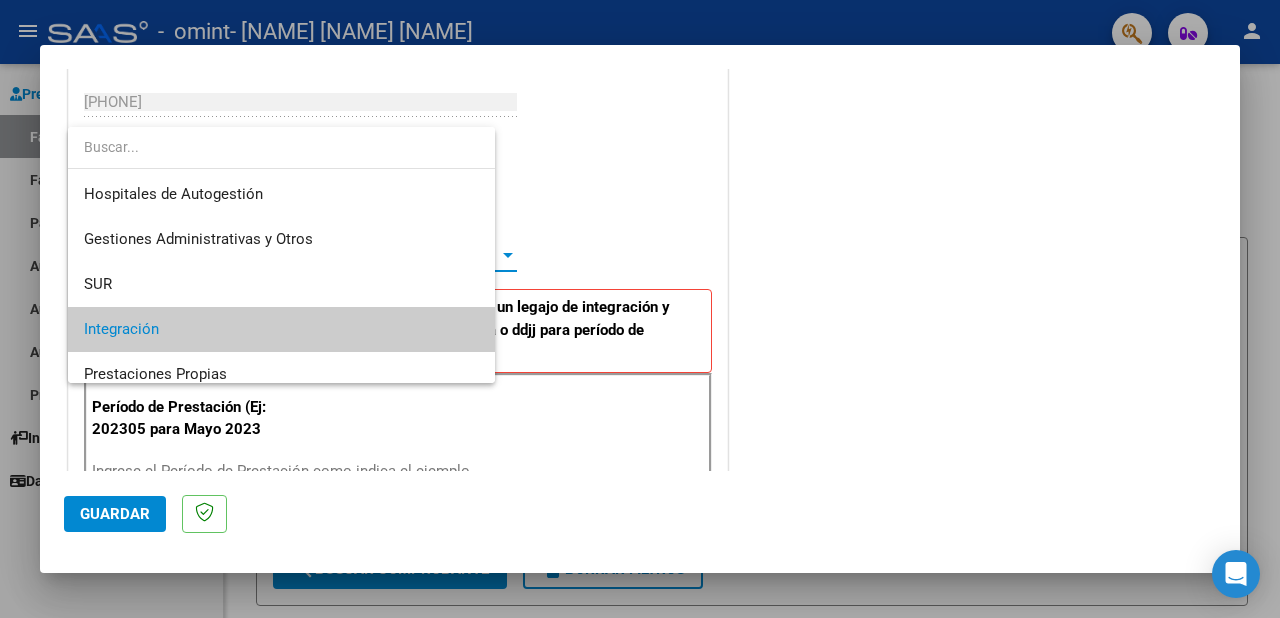 scroll, scrollTop: 74, scrollLeft: 0, axis: vertical 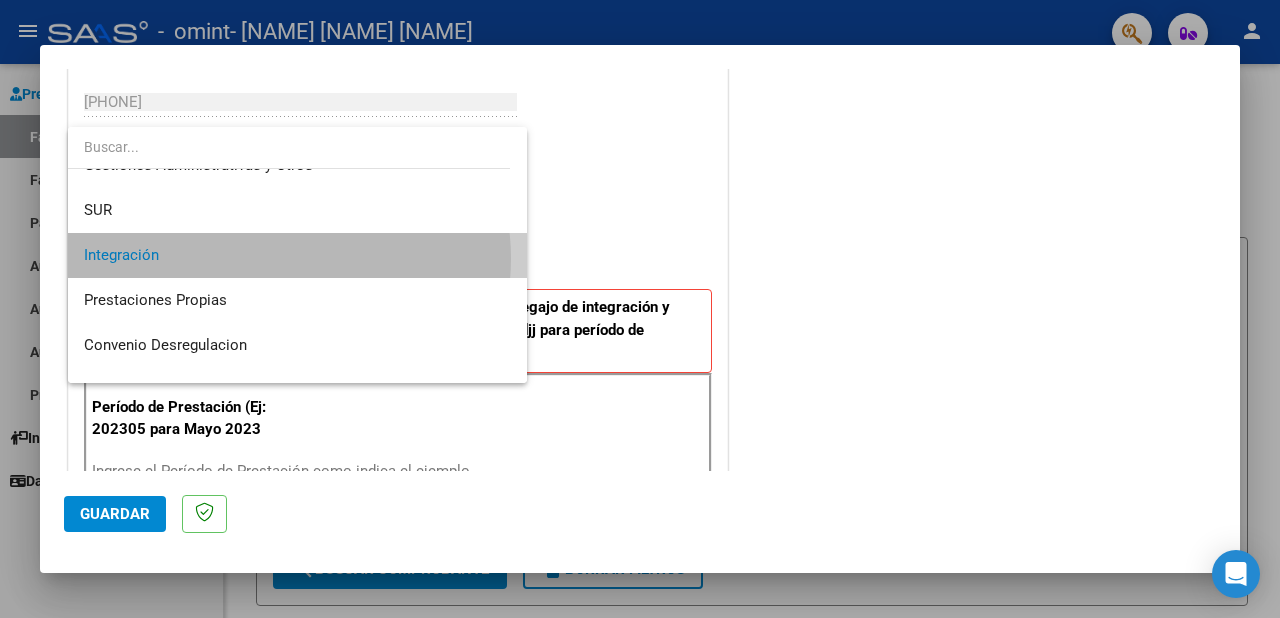 click on "Integración" at bounding box center (297, 255) 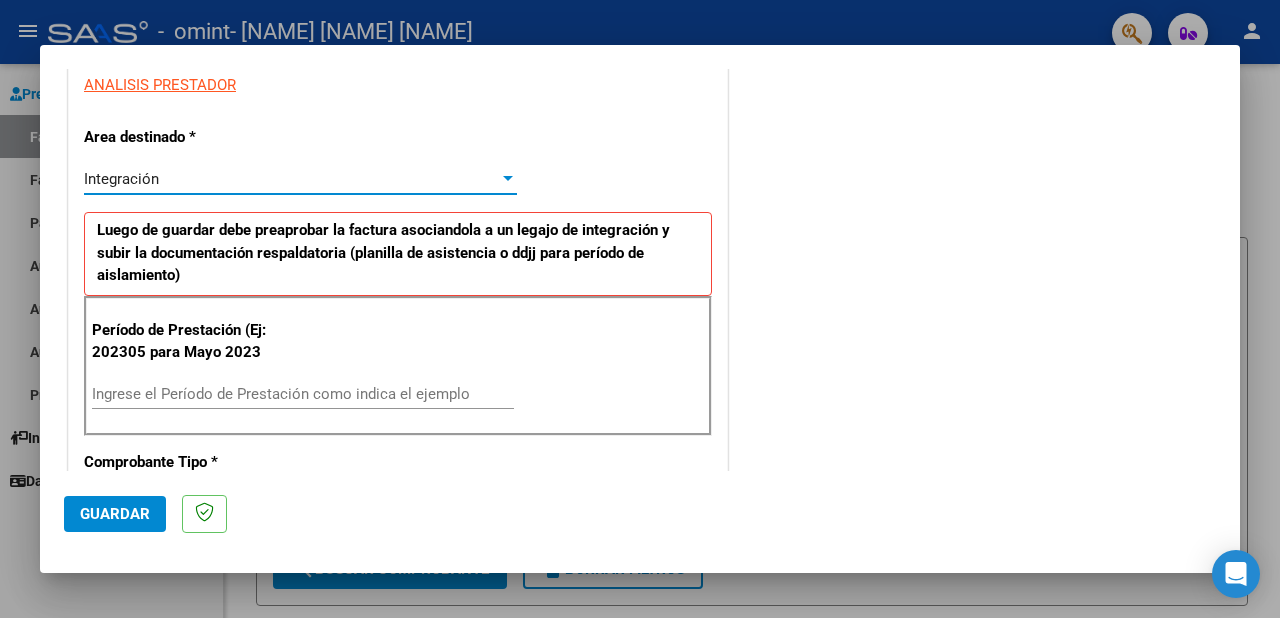 scroll, scrollTop: 500, scrollLeft: 0, axis: vertical 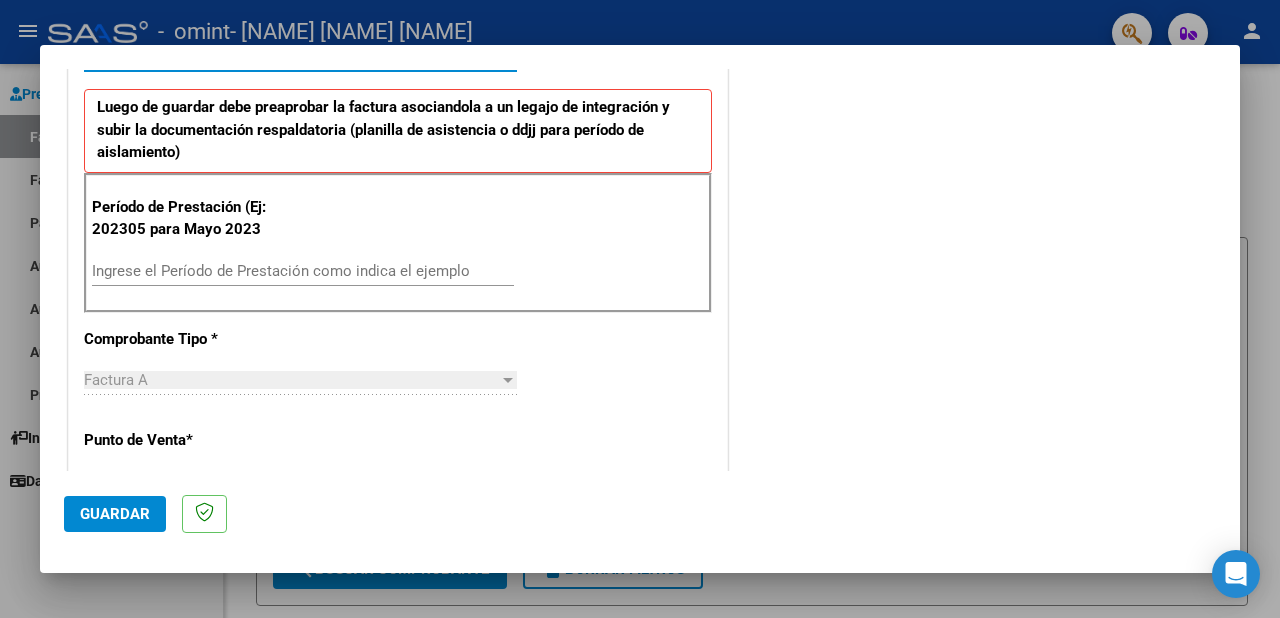 click on "Ingrese el Período de Prestación como indica el ejemplo" at bounding box center [303, 271] 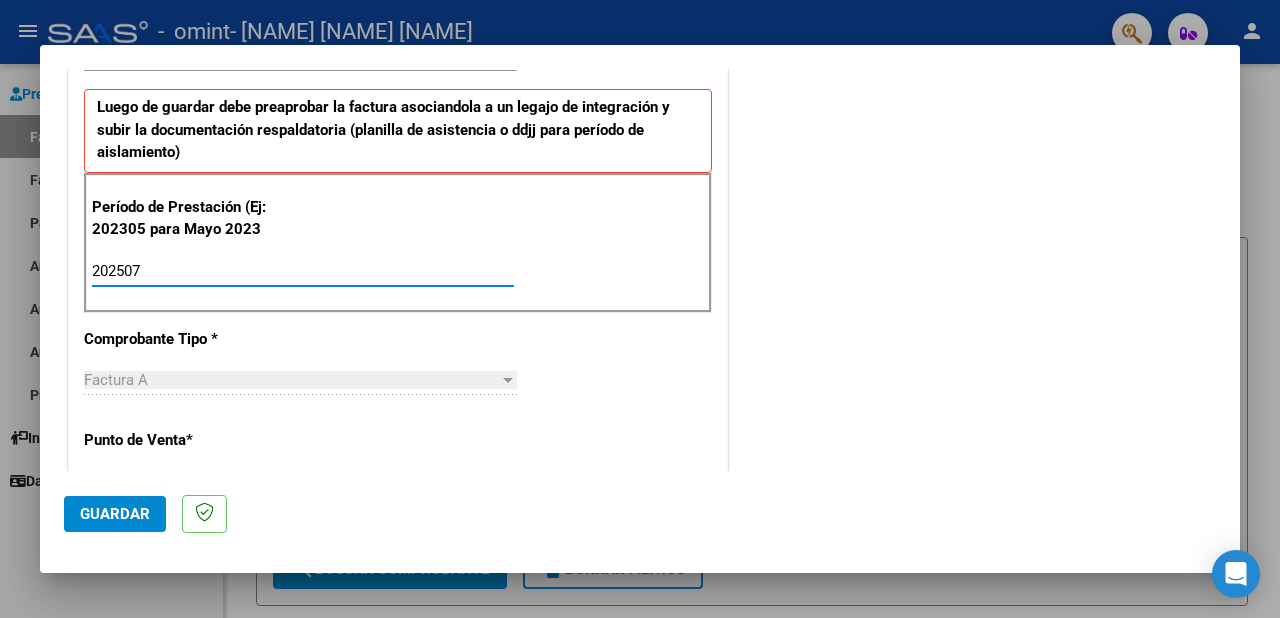 type on "202507" 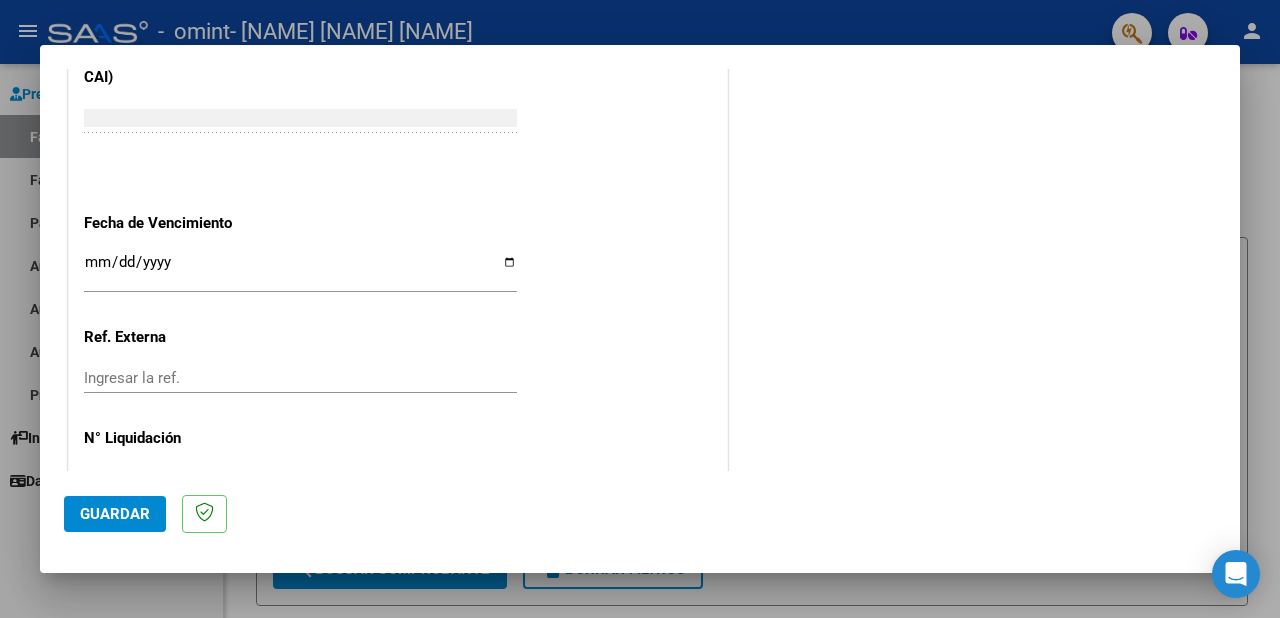 scroll, scrollTop: 1338, scrollLeft: 0, axis: vertical 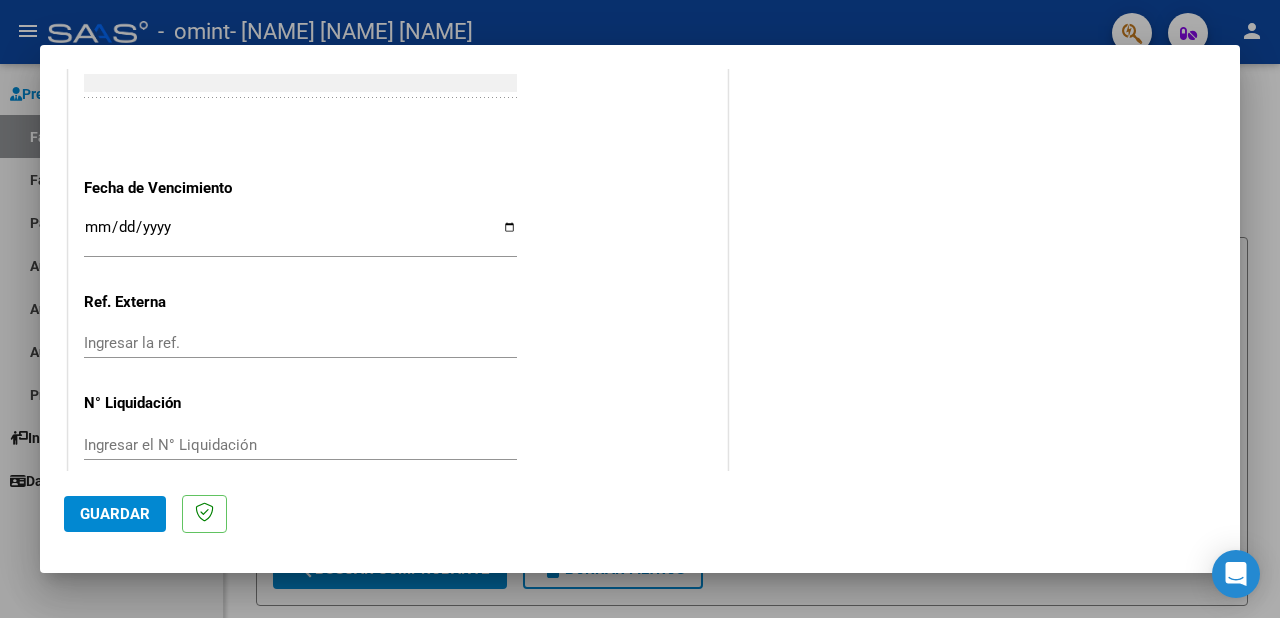 click on "Ingresar la fecha" at bounding box center (300, 235) 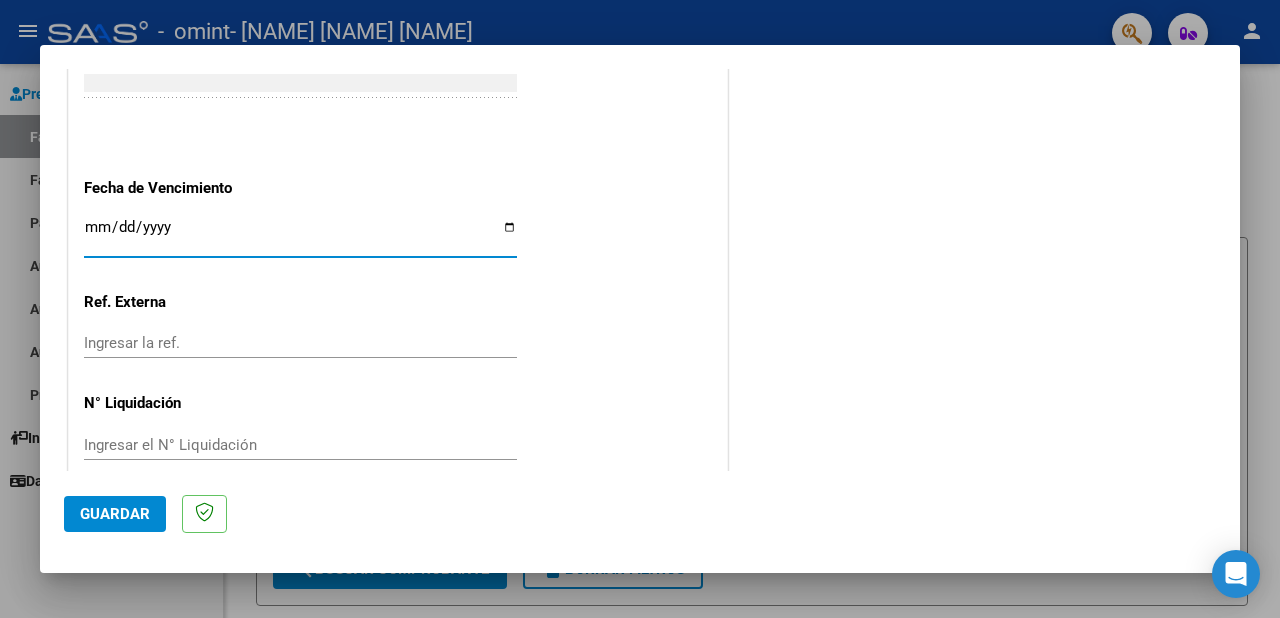 type on "2025-08-11" 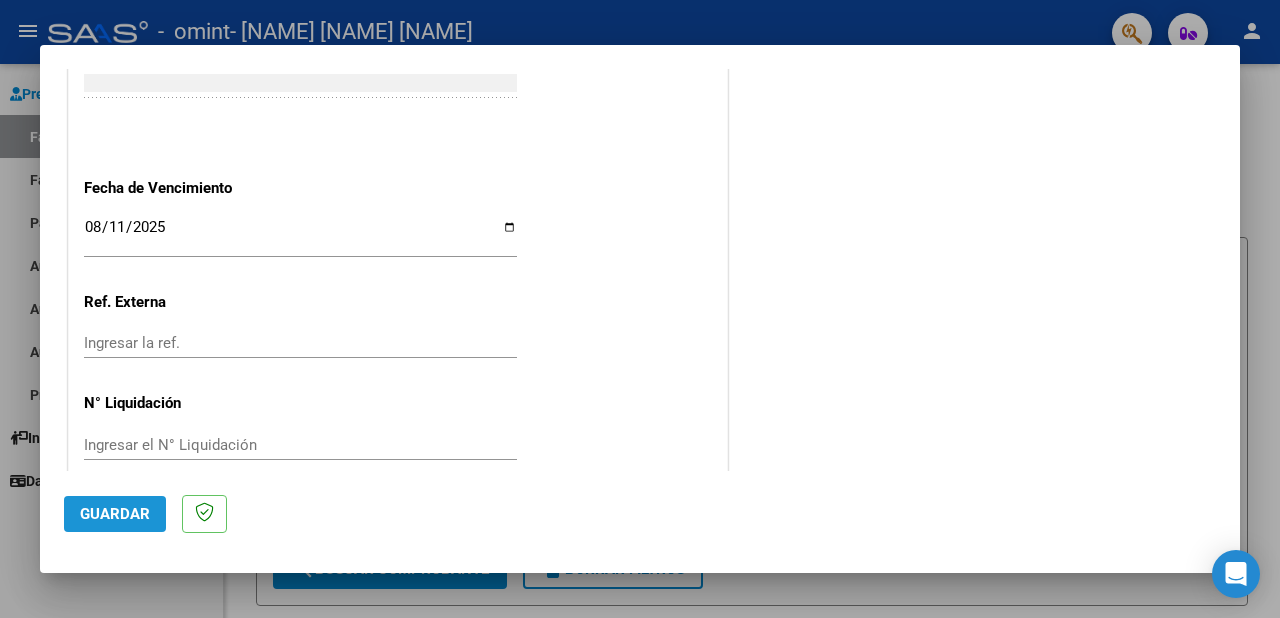 click on "Guardar" 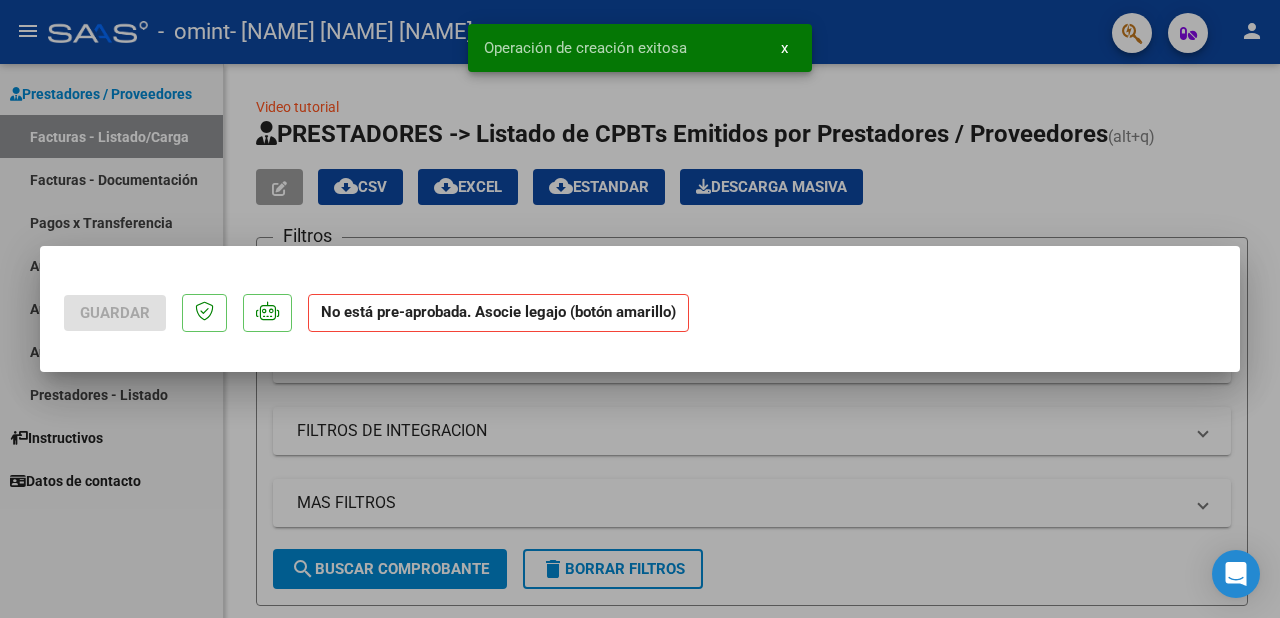scroll, scrollTop: 0, scrollLeft: 0, axis: both 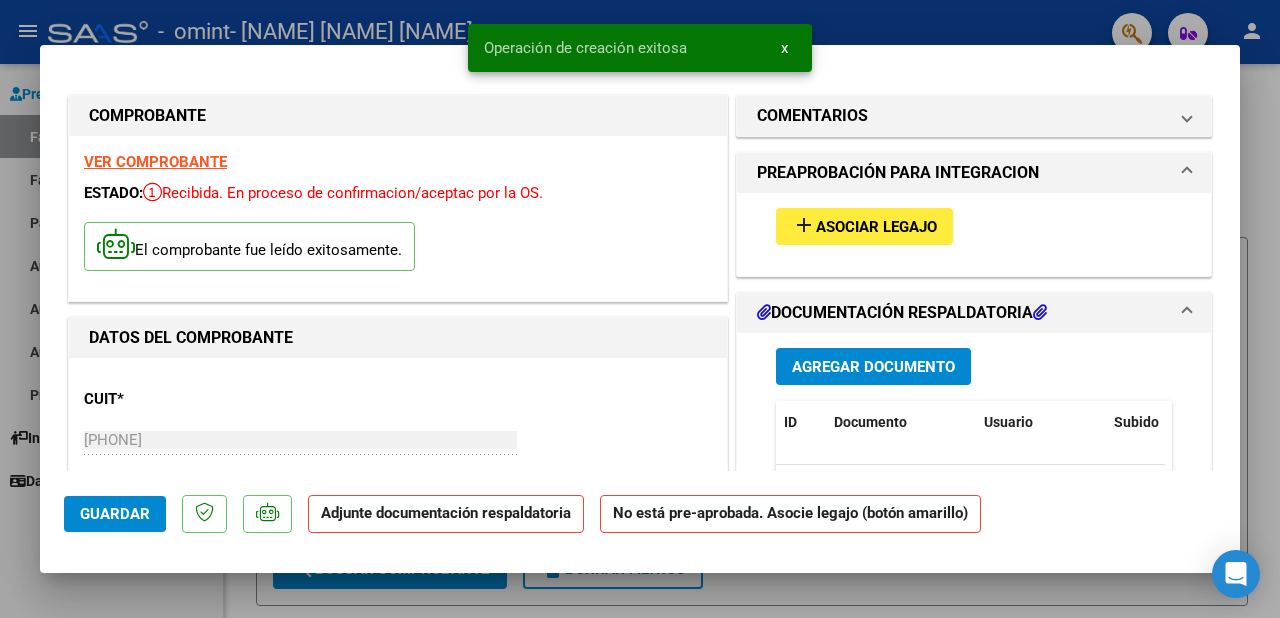 click on "Asociar Legajo" at bounding box center [876, 227] 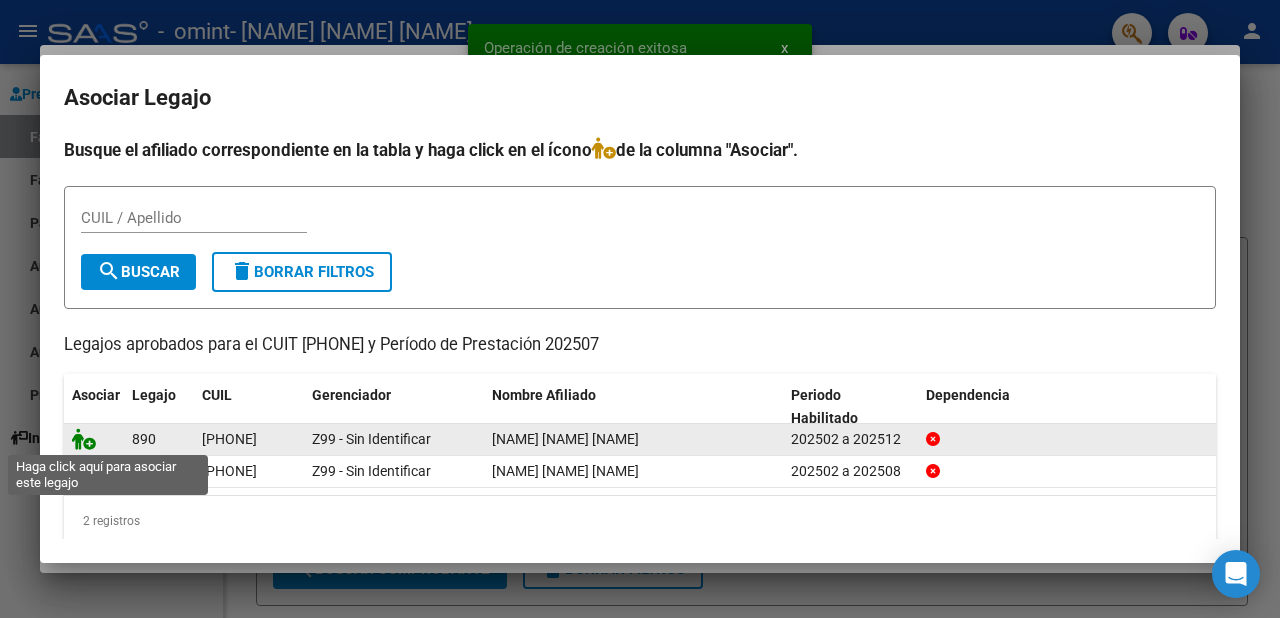 click 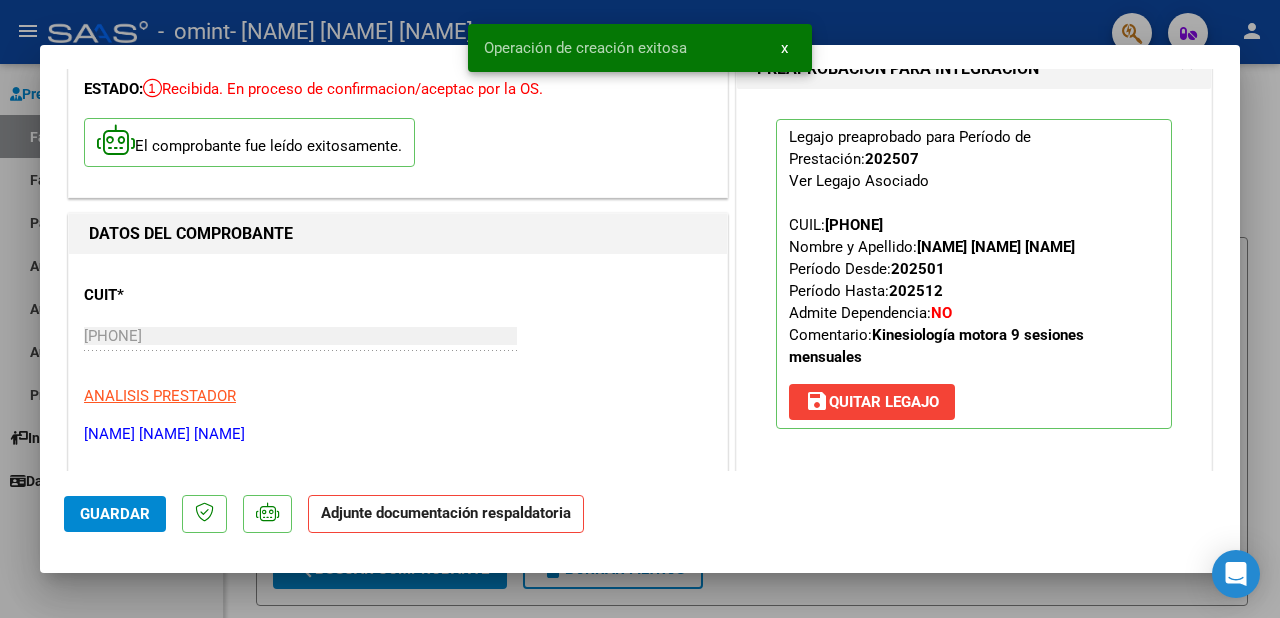 scroll, scrollTop: 500, scrollLeft: 0, axis: vertical 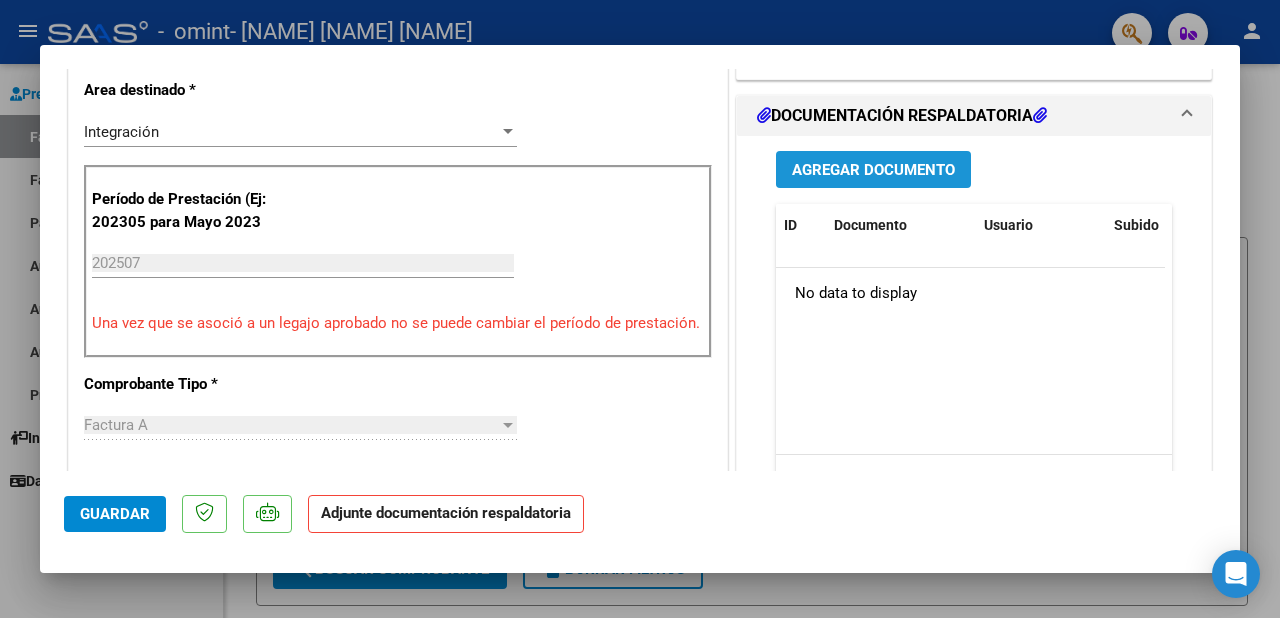 click on "Agregar Documento" at bounding box center (873, 170) 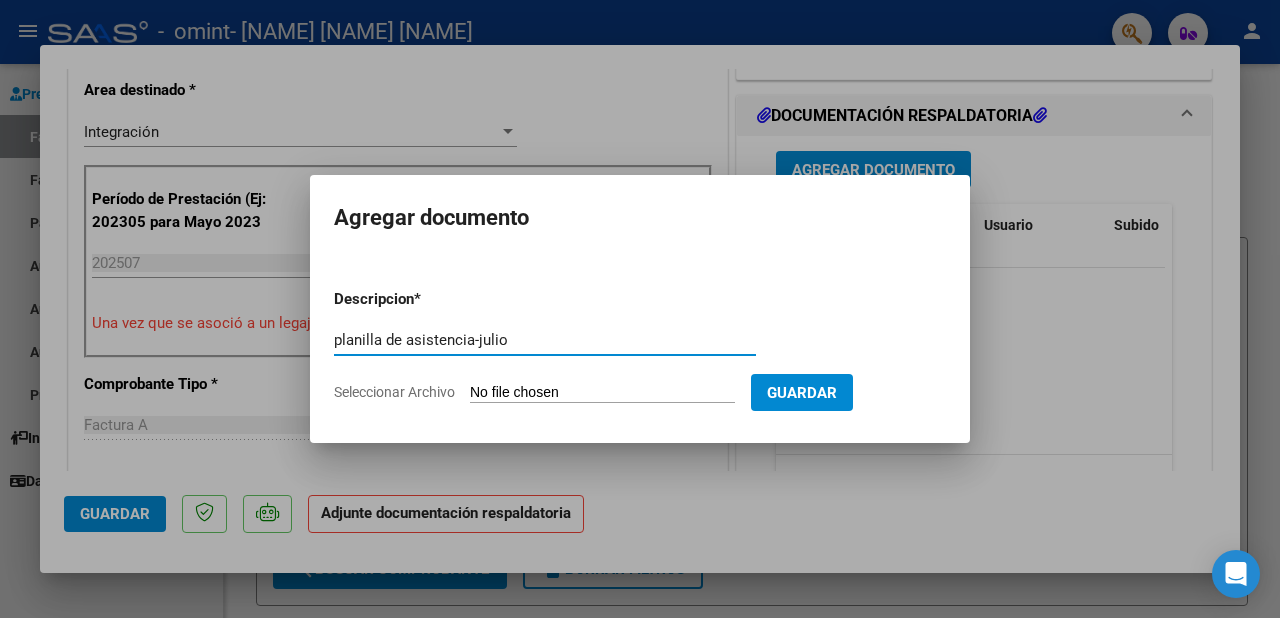 type on "planilla de asistencia-julio" 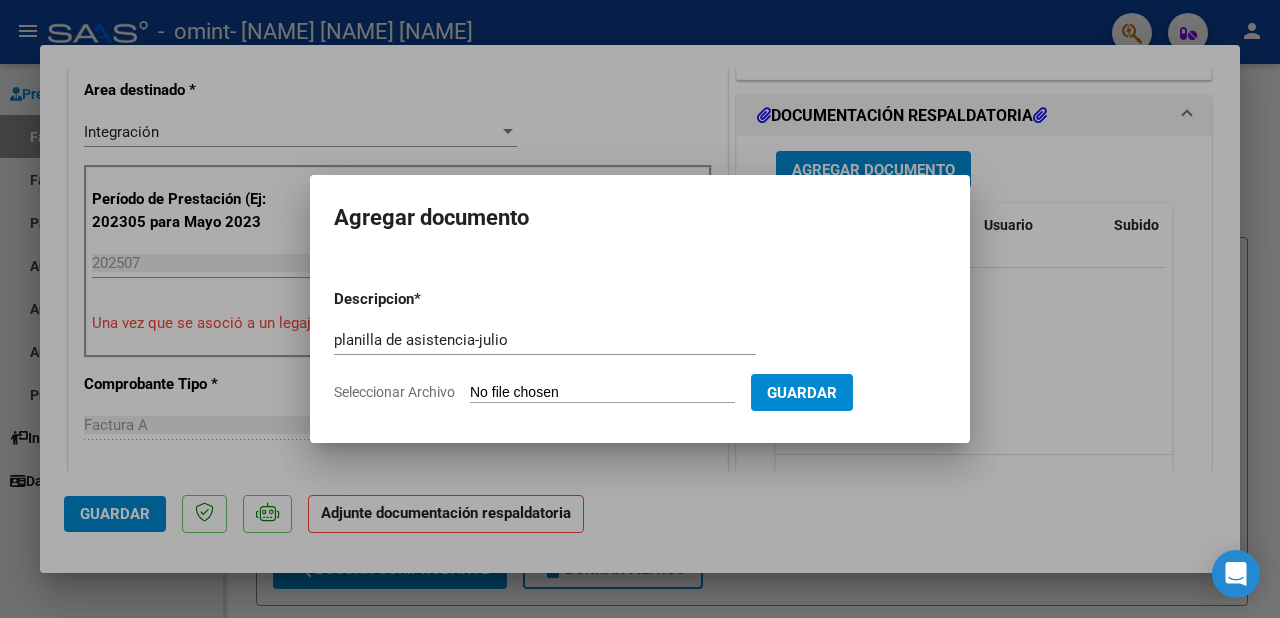 click on "Seleccionar Archivo" 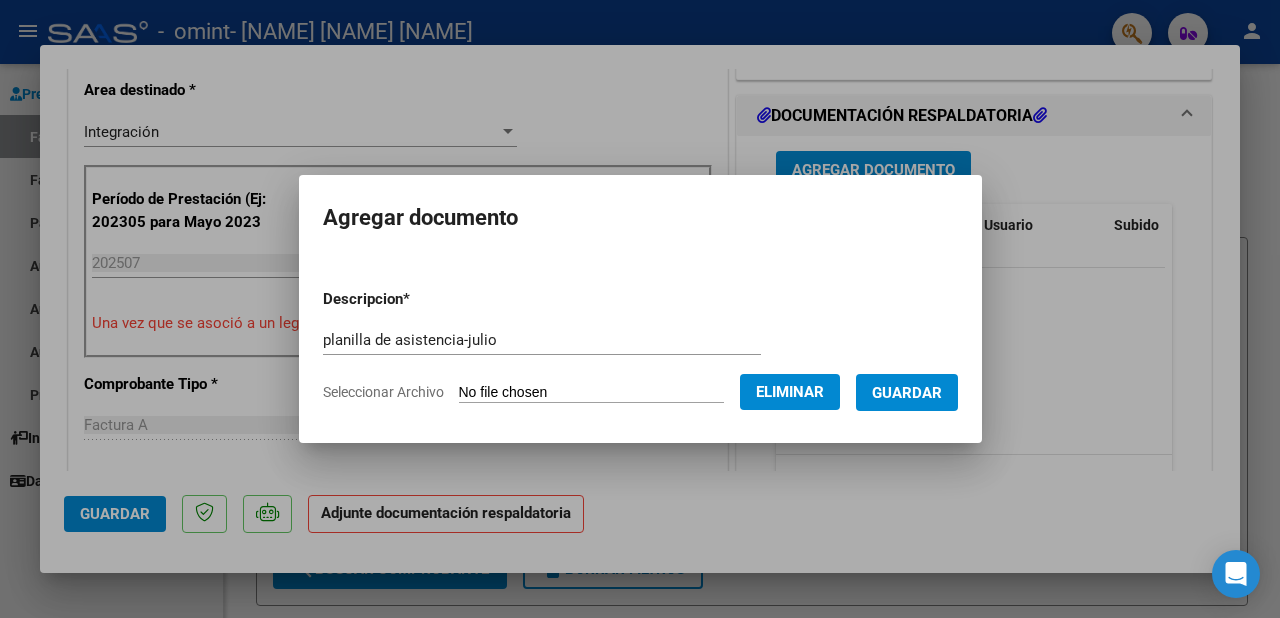click on "Guardar" at bounding box center [907, 393] 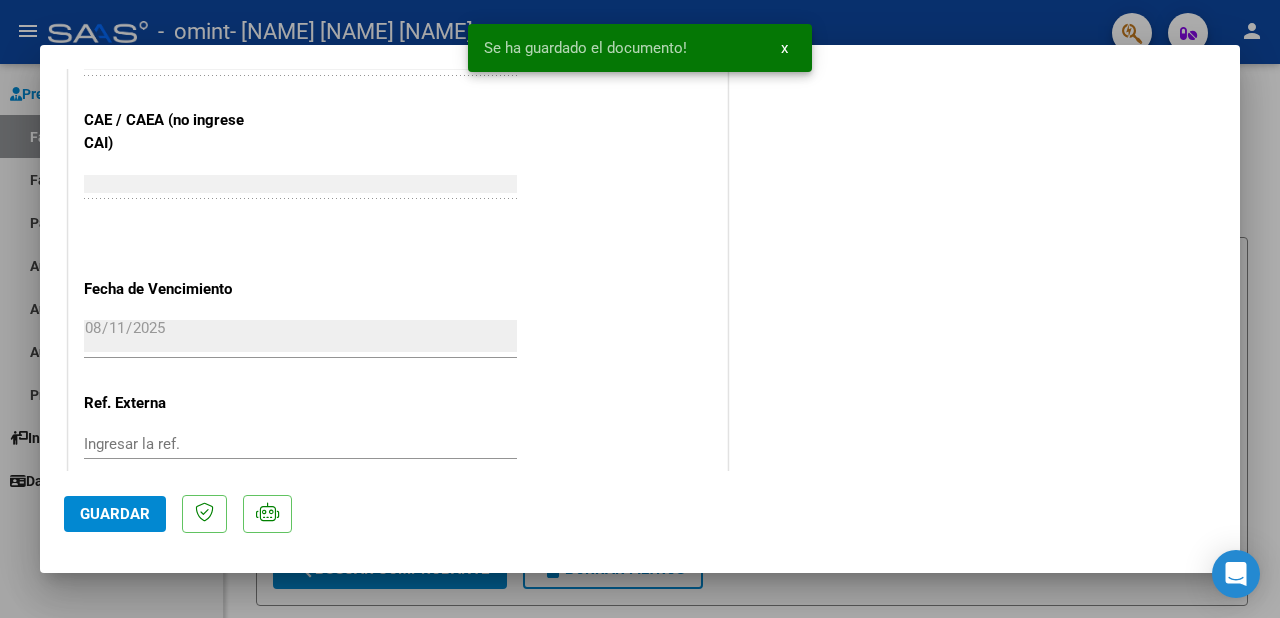 scroll, scrollTop: 1400, scrollLeft: 0, axis: vertical 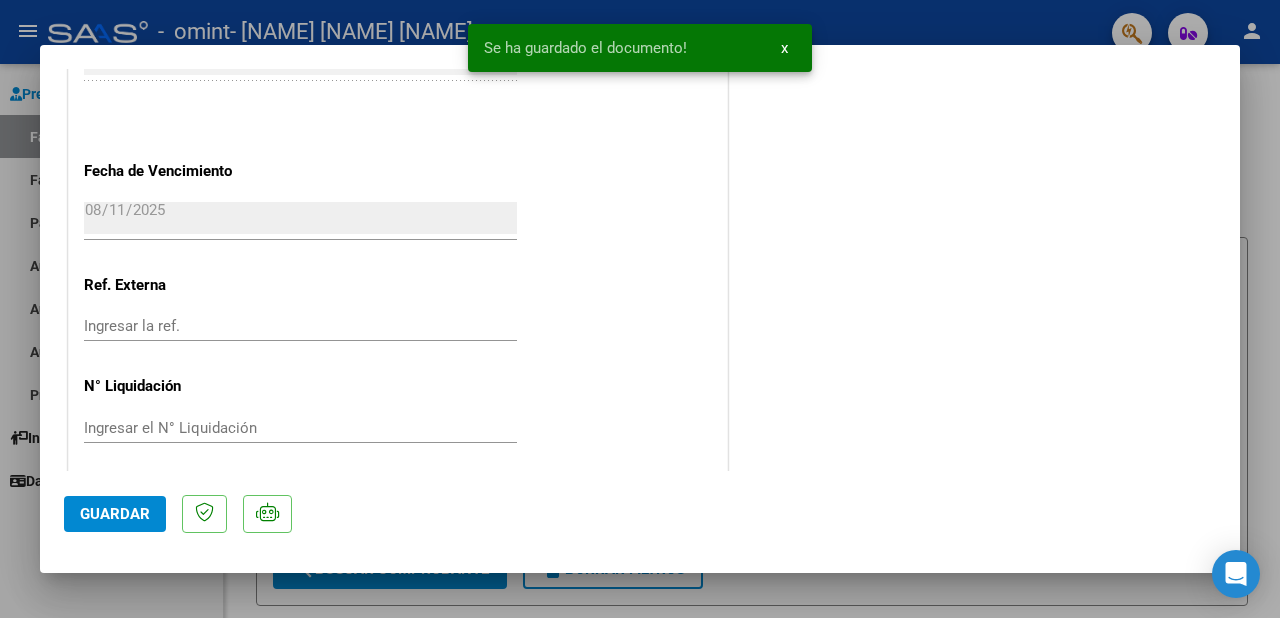 click on "Guardar" 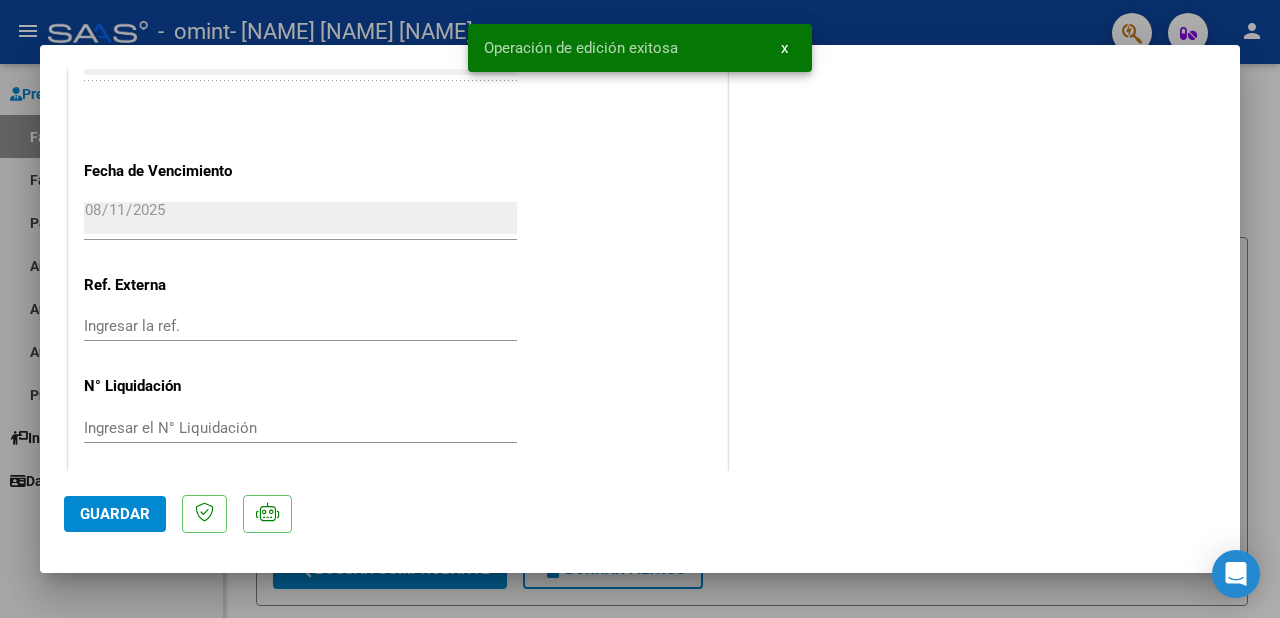click at bounding box center [640, 309] 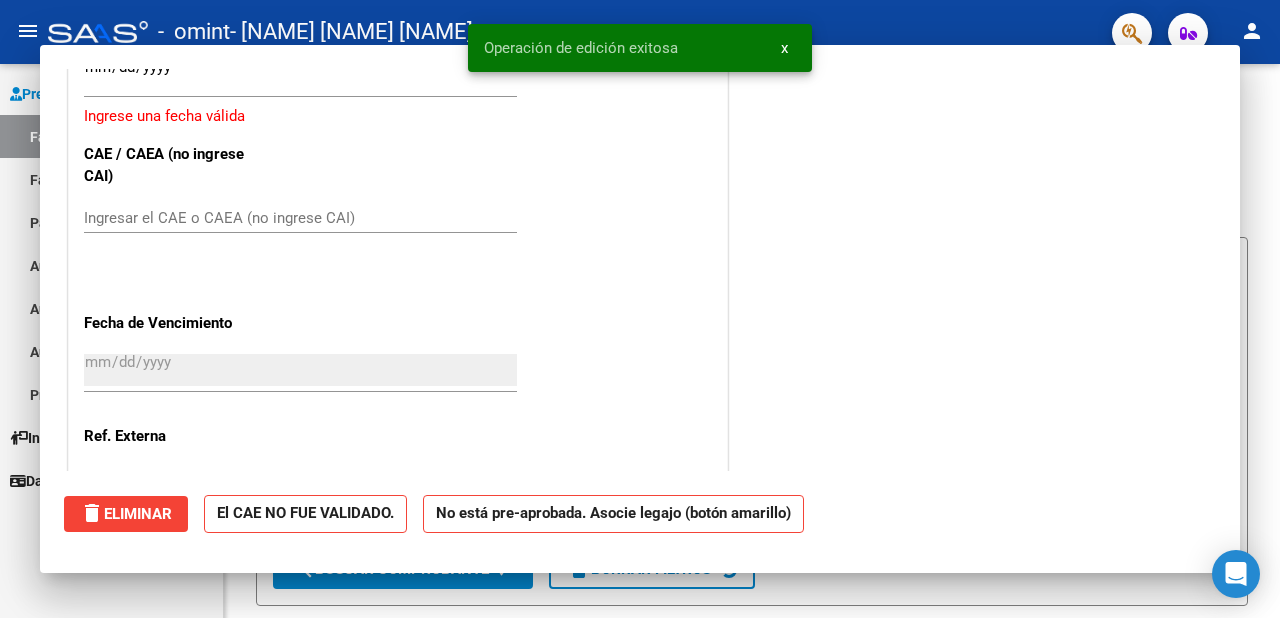 scroll, scrollTop: 0, scrollLeft: 0, axis: both 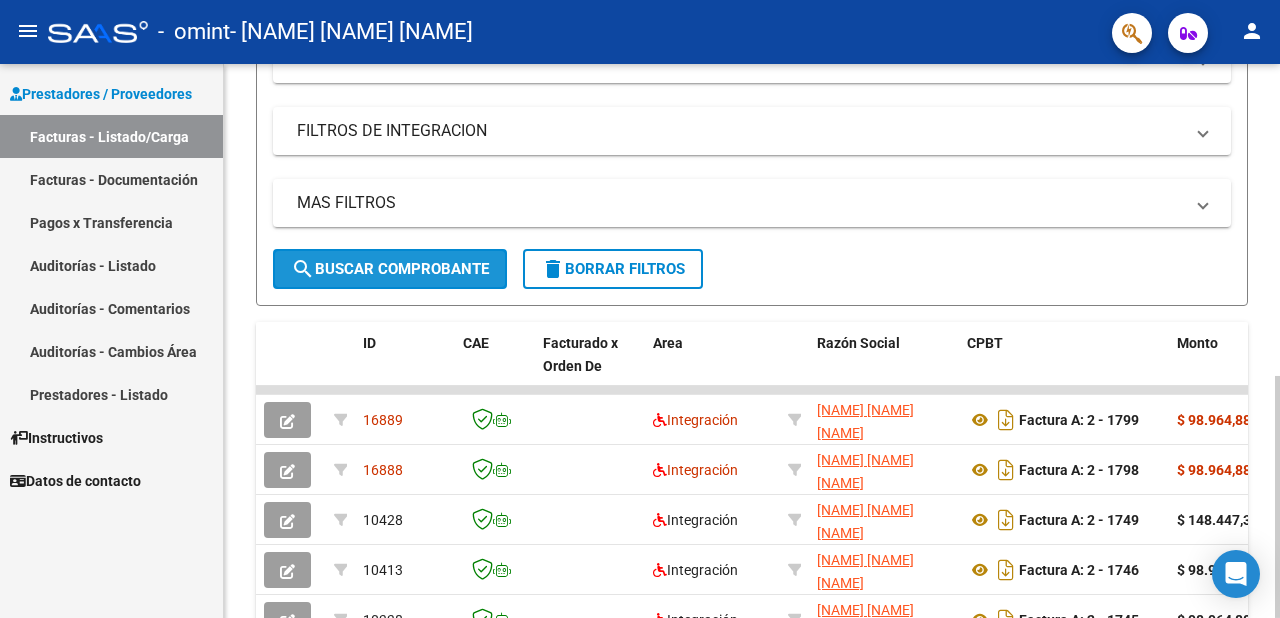 click on "search  Buscar Comprobante" 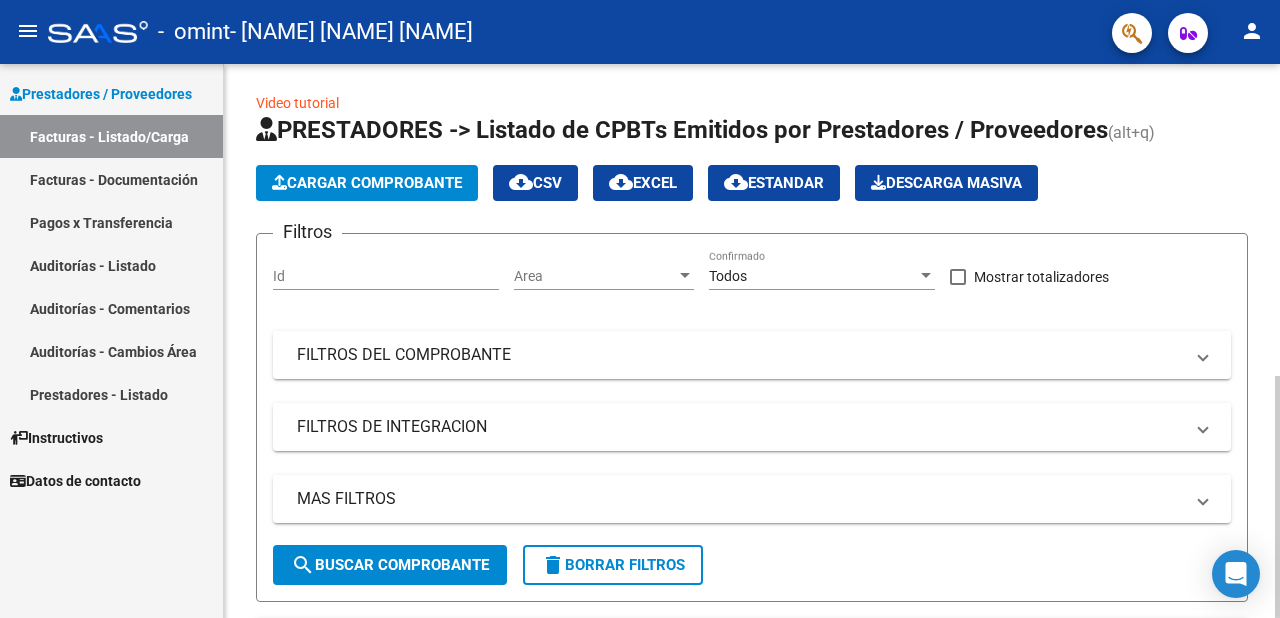 scroll, scrollTop: 0, scrollLeft: 0, axis: both 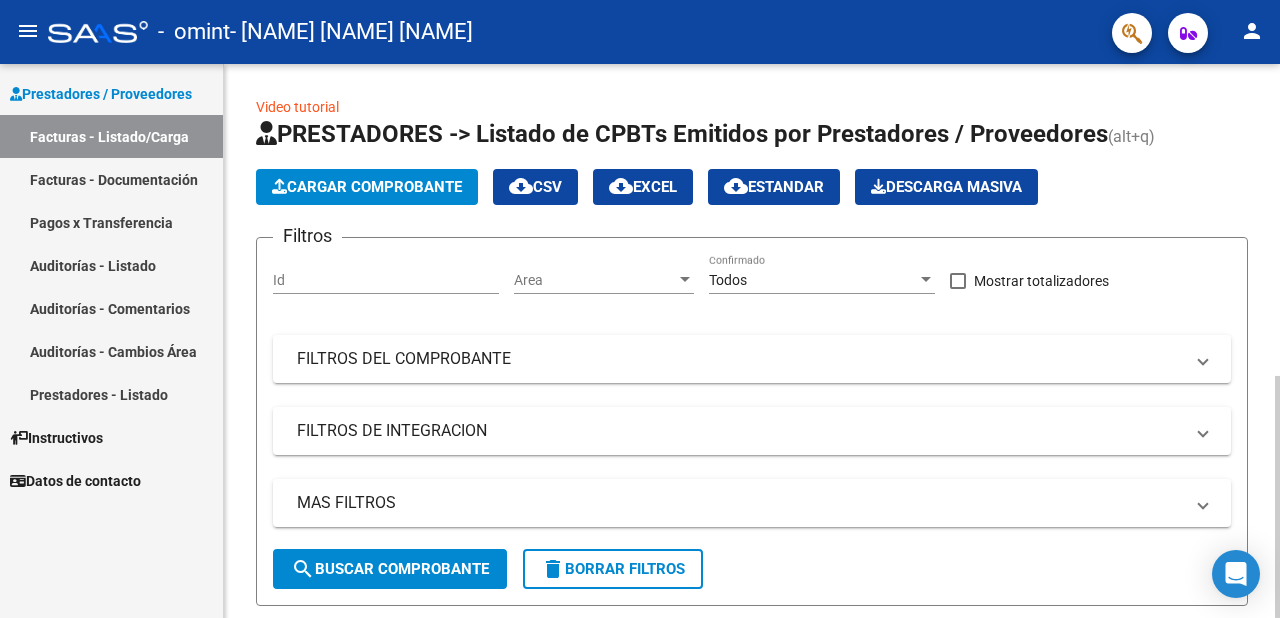 click on "Cargar Comprobante" 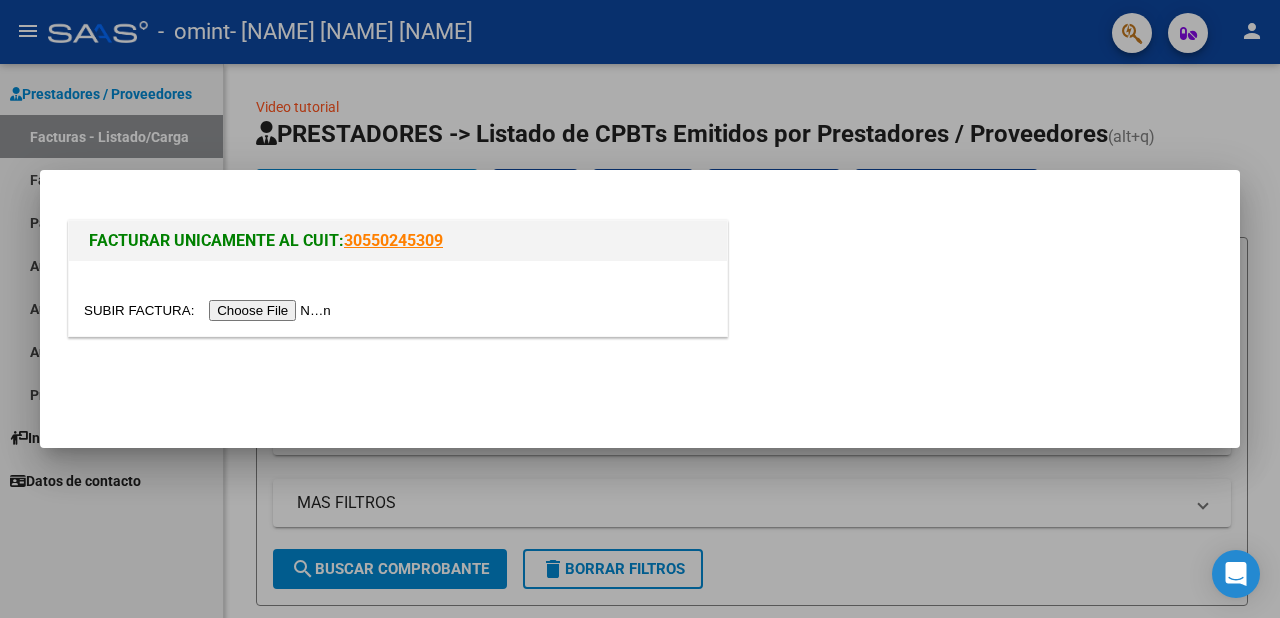 click at bounding box center (210, 310) 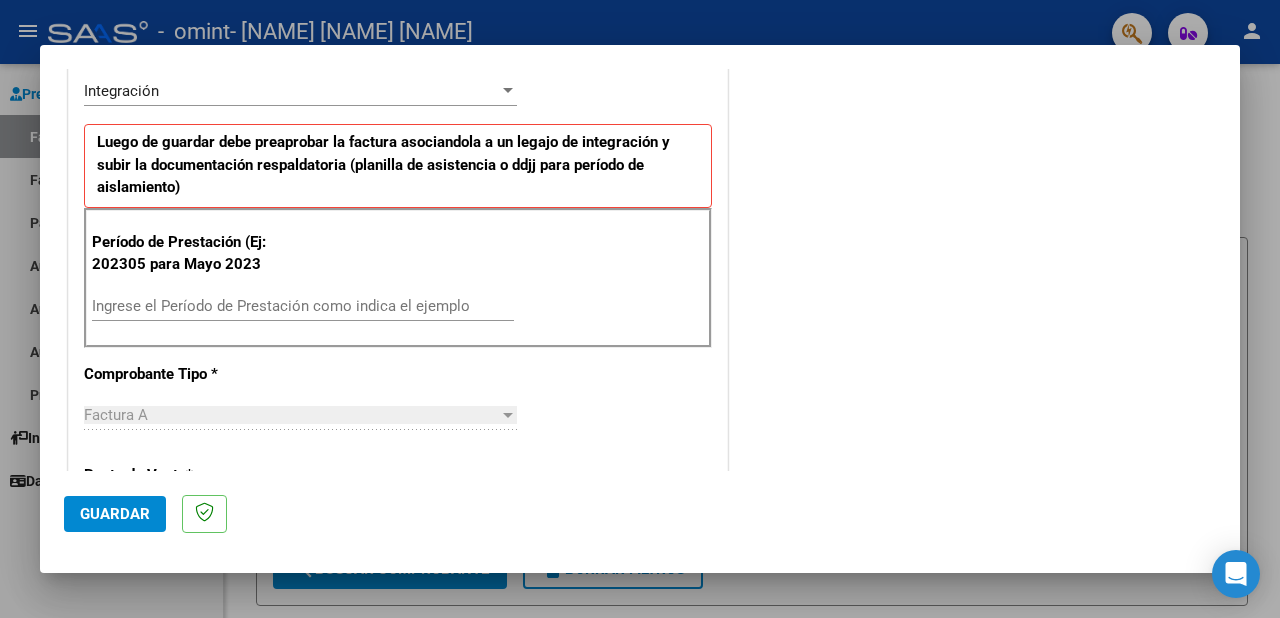 scroll, scrollTop: 500, scrollLeft: 0, axis: vertical 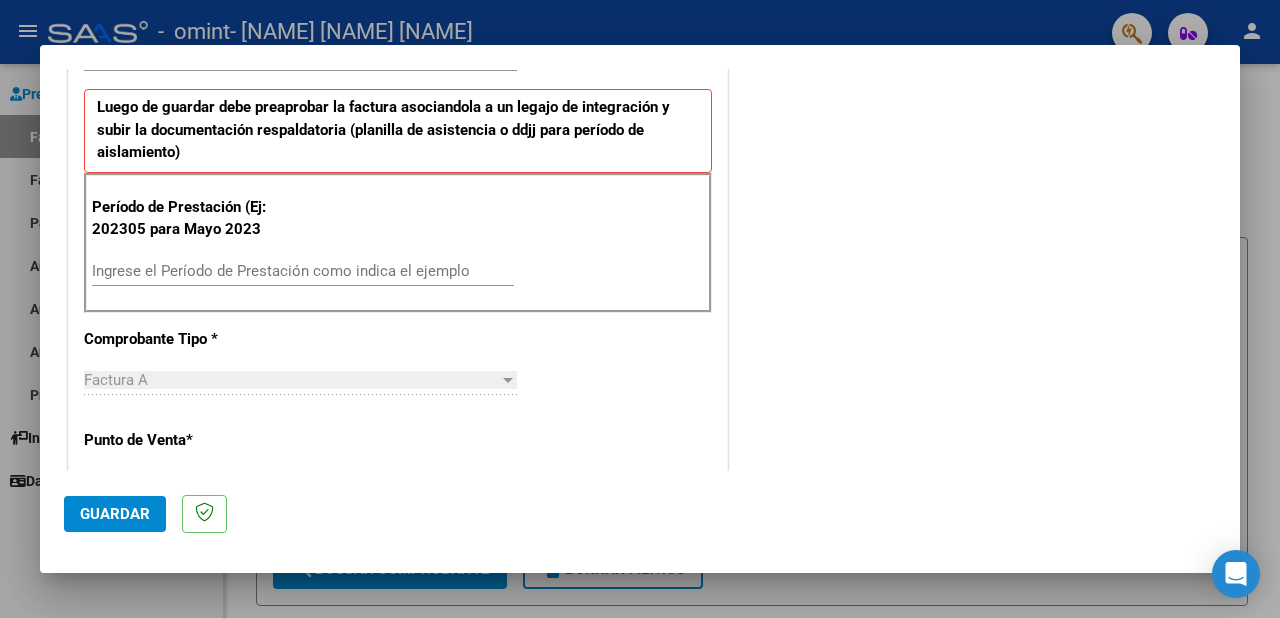 click on "Ingrese el Período de Prestación como indica el ejemplo" at bounding box center (303, 271) 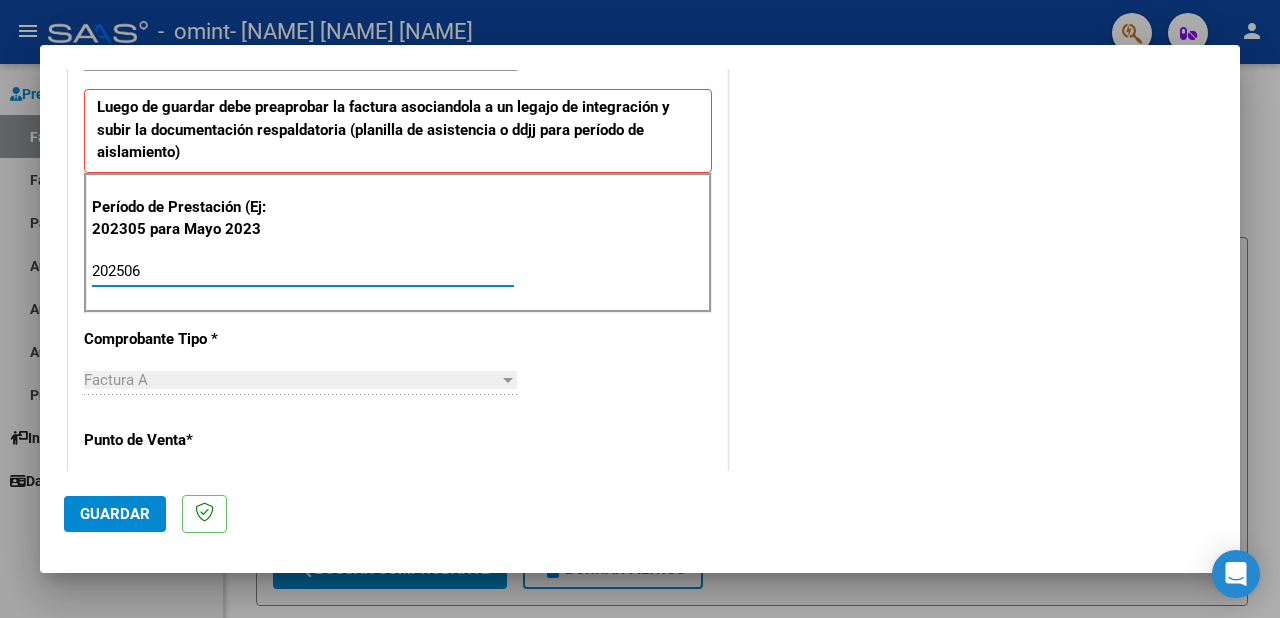 type on "202506" 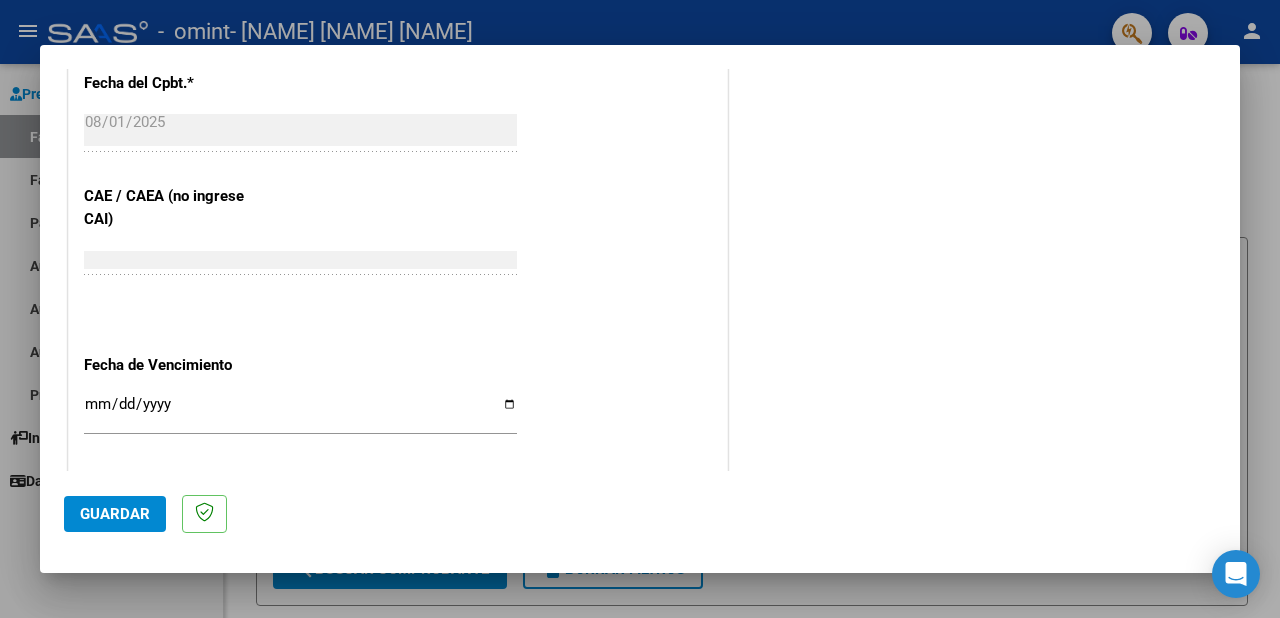 scroll, scrollTop: 1300, scrollLeft: 0, axis: vertical 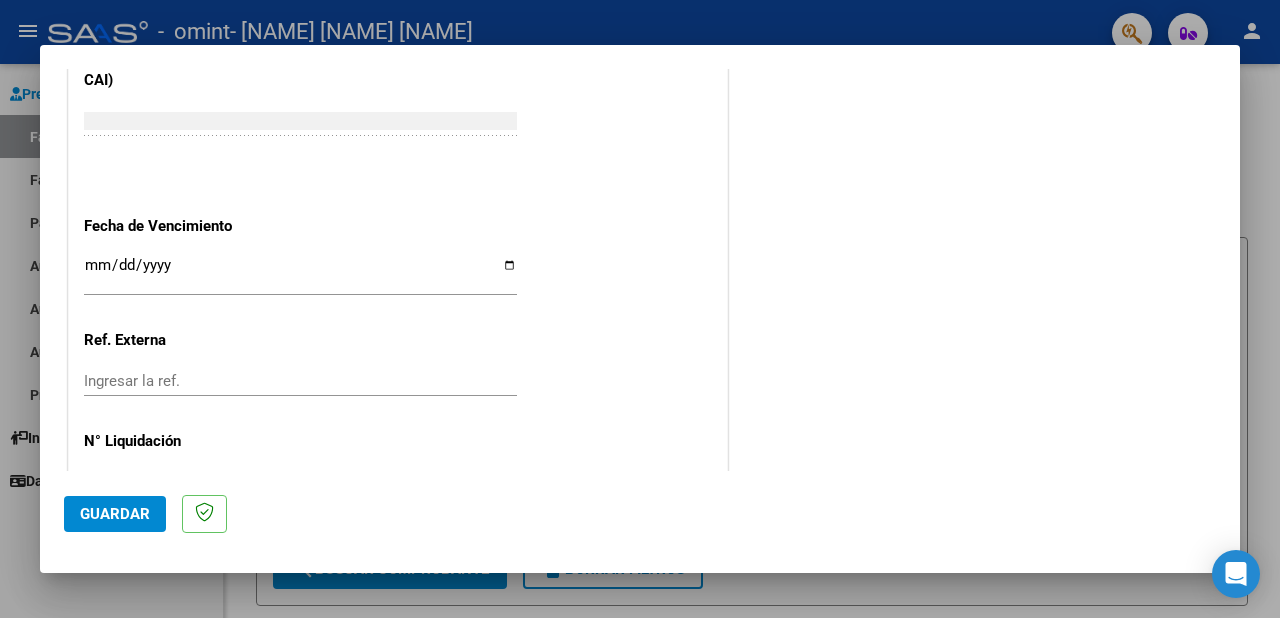 click on "Ingresar la fecha" at bounding box center [300, 273] 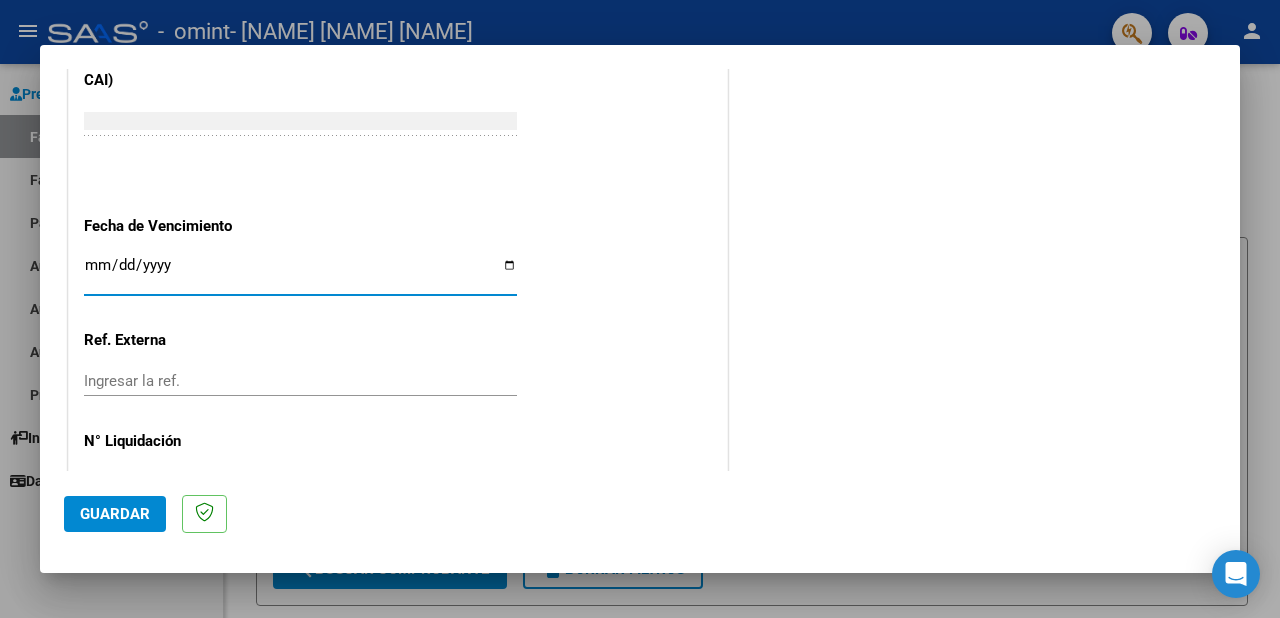 type on "2025-08-11" 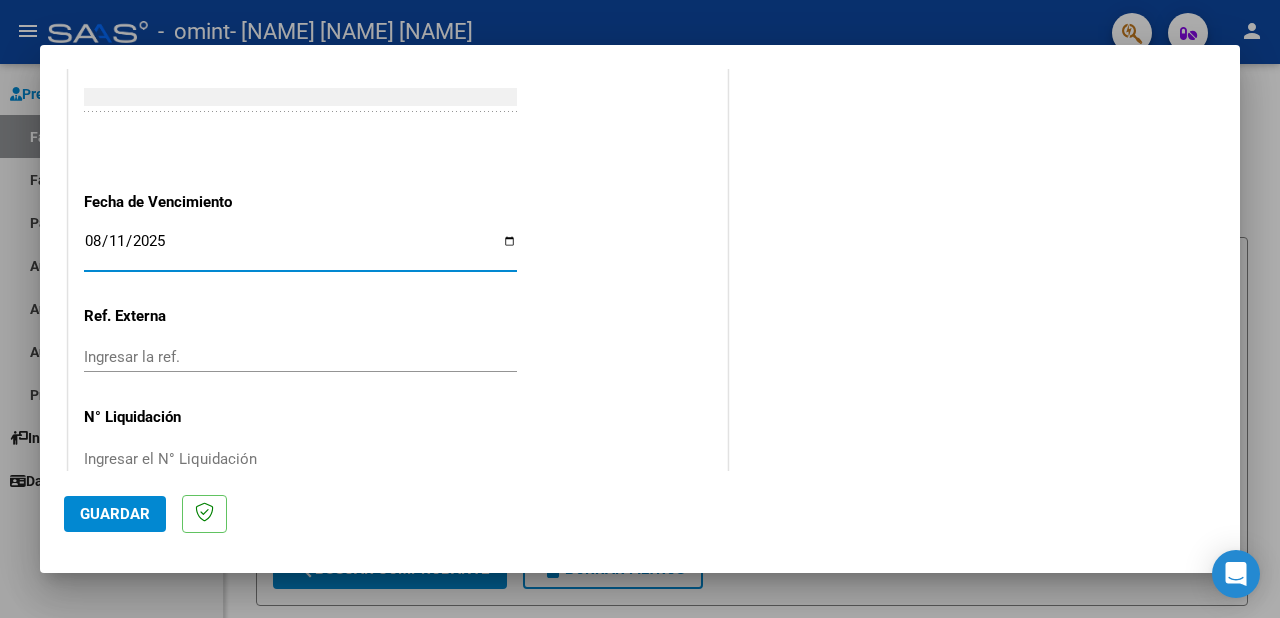 scroll, scrollTop: 1338, scrollLeft: 0, axis: vertical 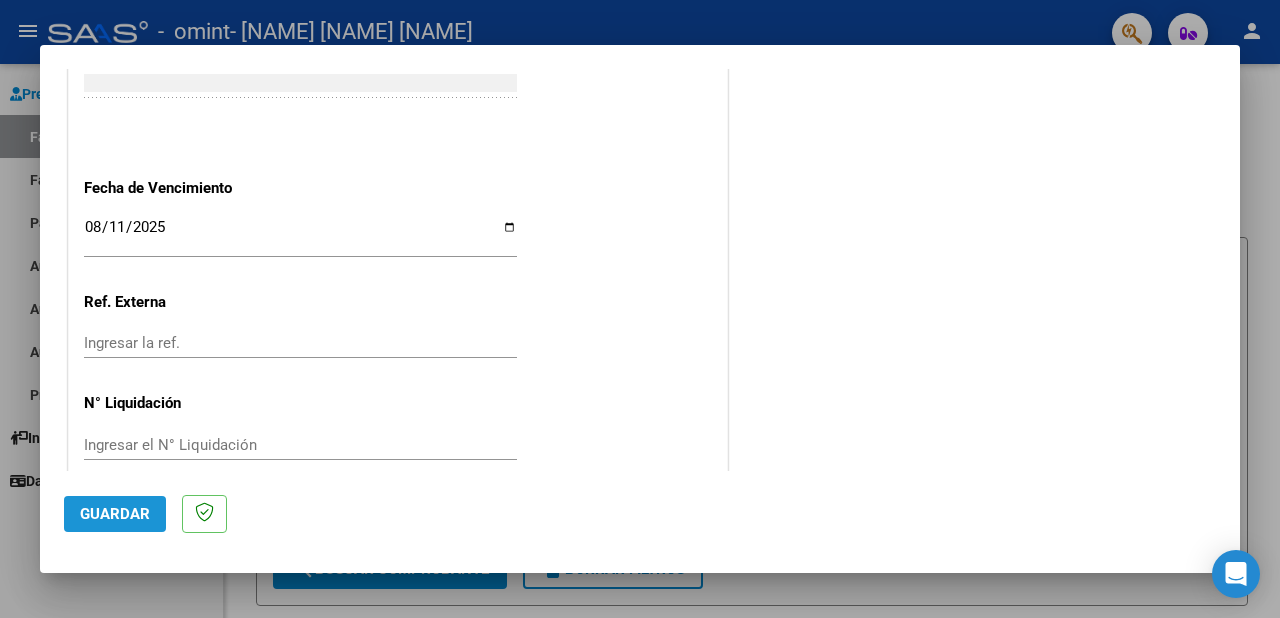 click on "Guardar" 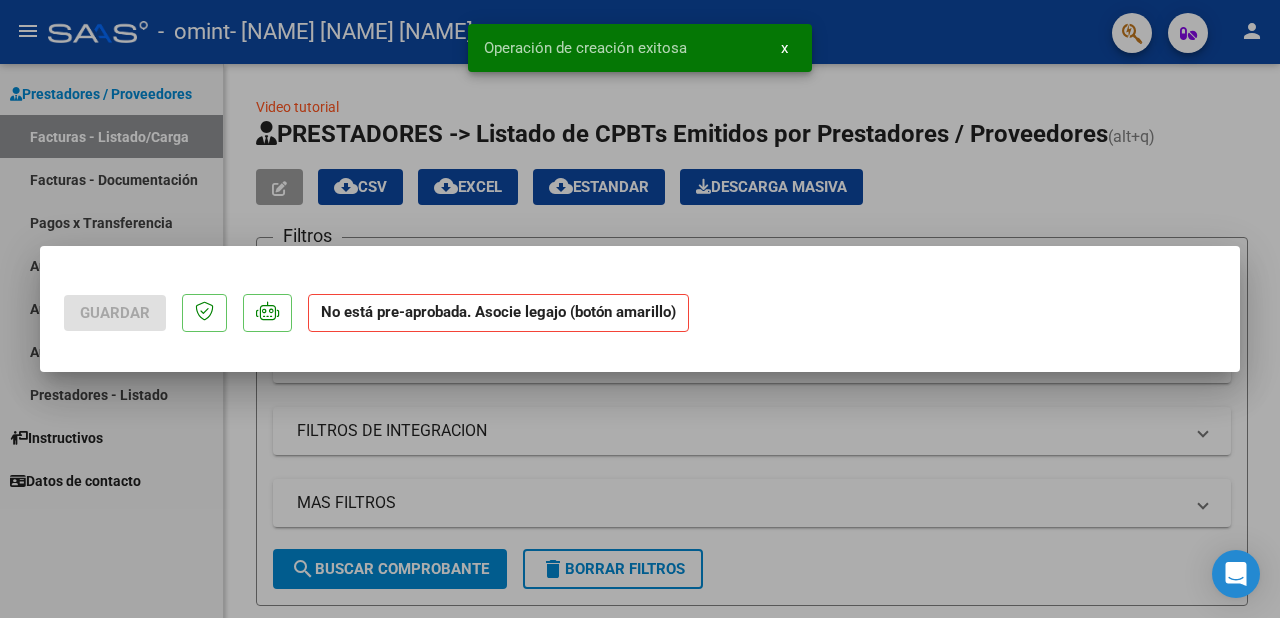 scroll, scrollTop: 0, scrollLeft: 0, axis: both 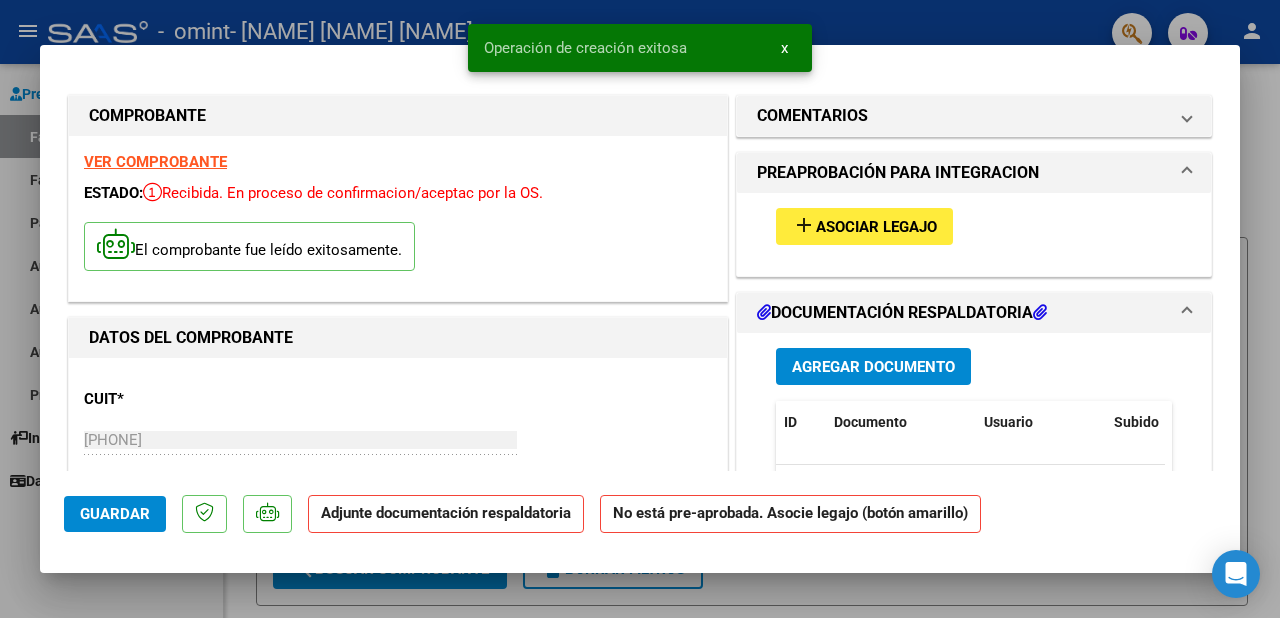 click on "Asociar Legajo" at bounding box center [876, 227] 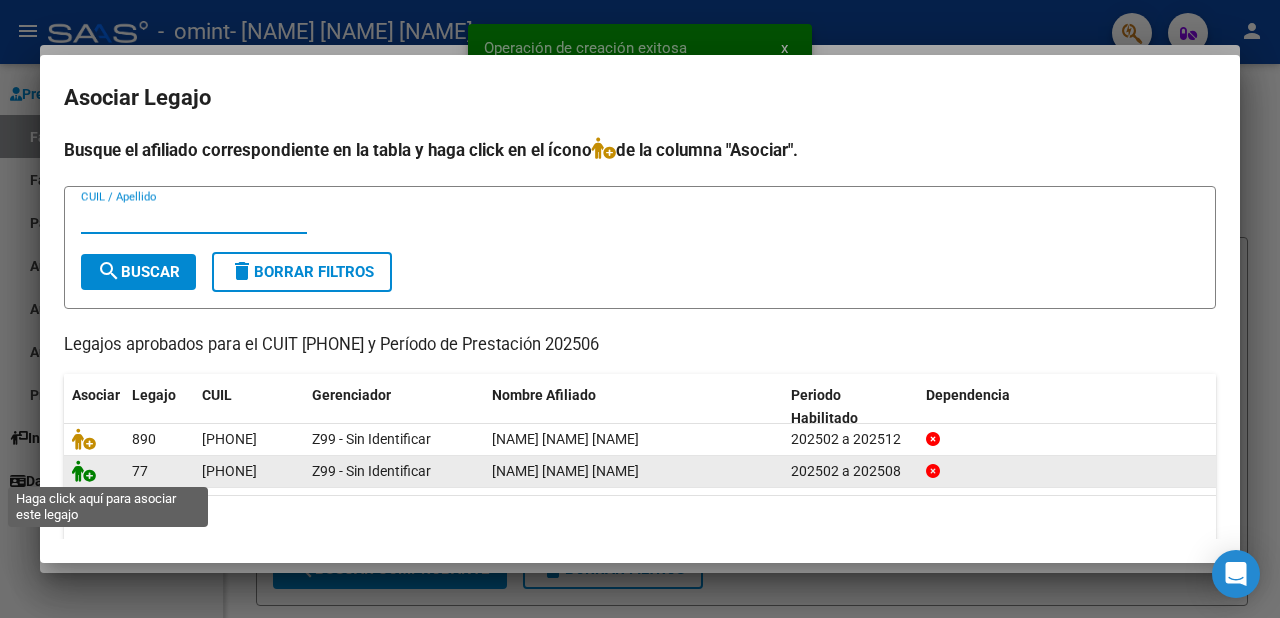 click 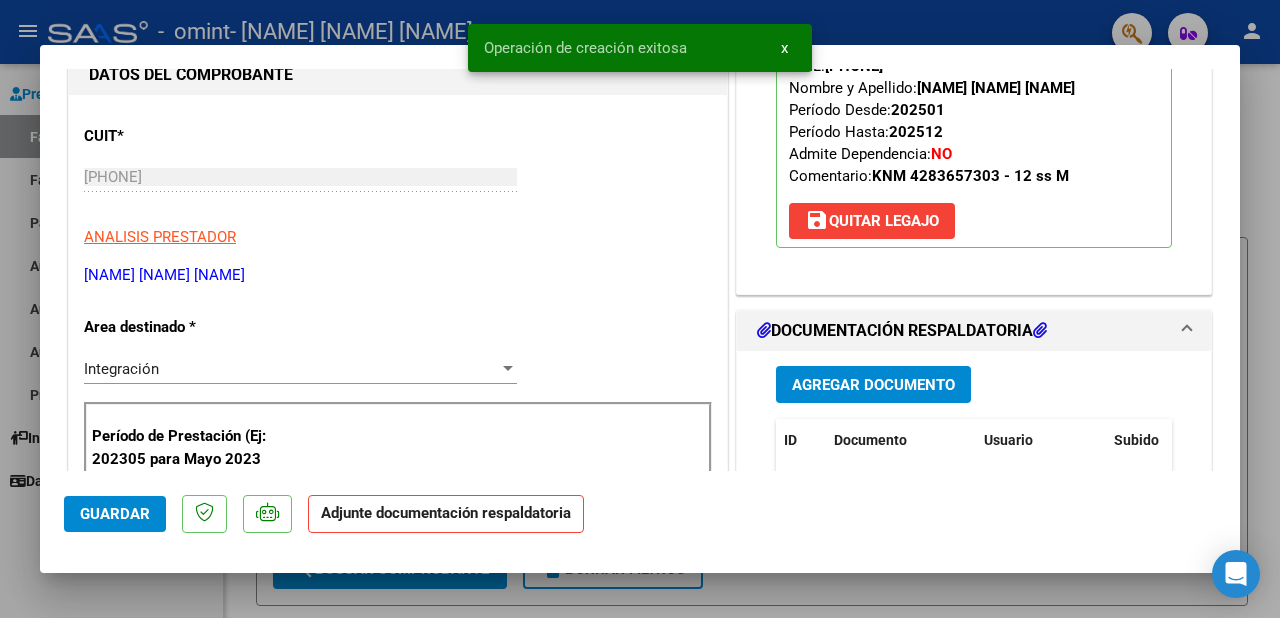scroll, scrollTop: 400, scrollLeft: 0, axis: vertical 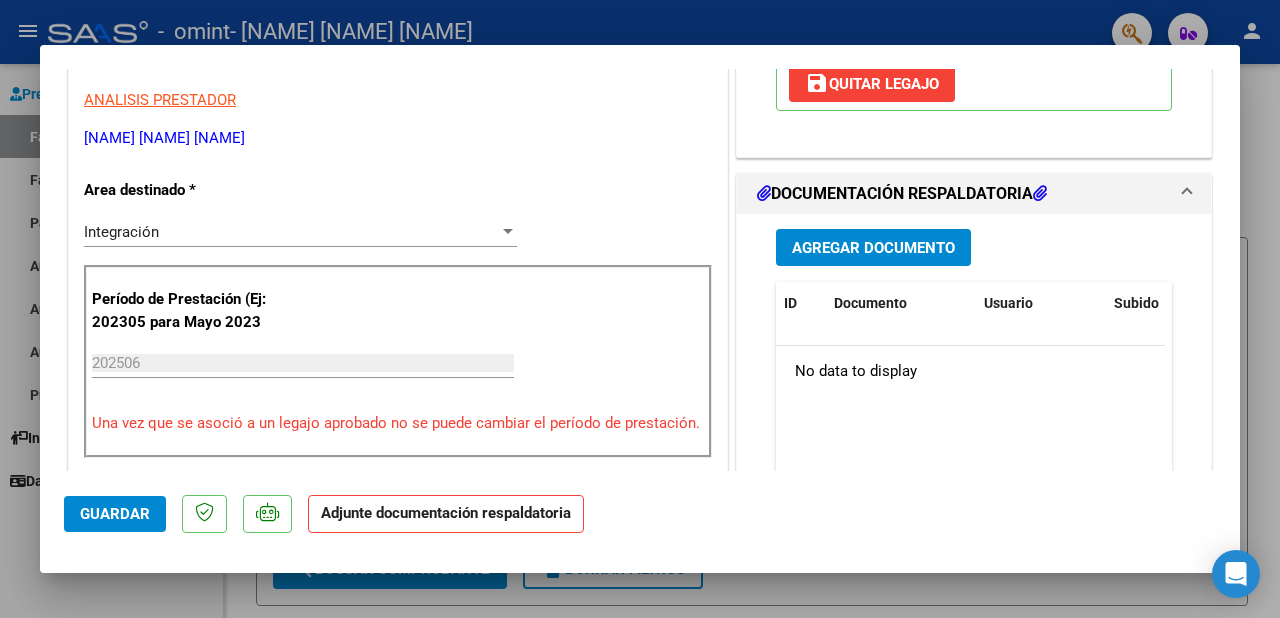 click on "Agregar Documento" at bounding box center (873, 248) 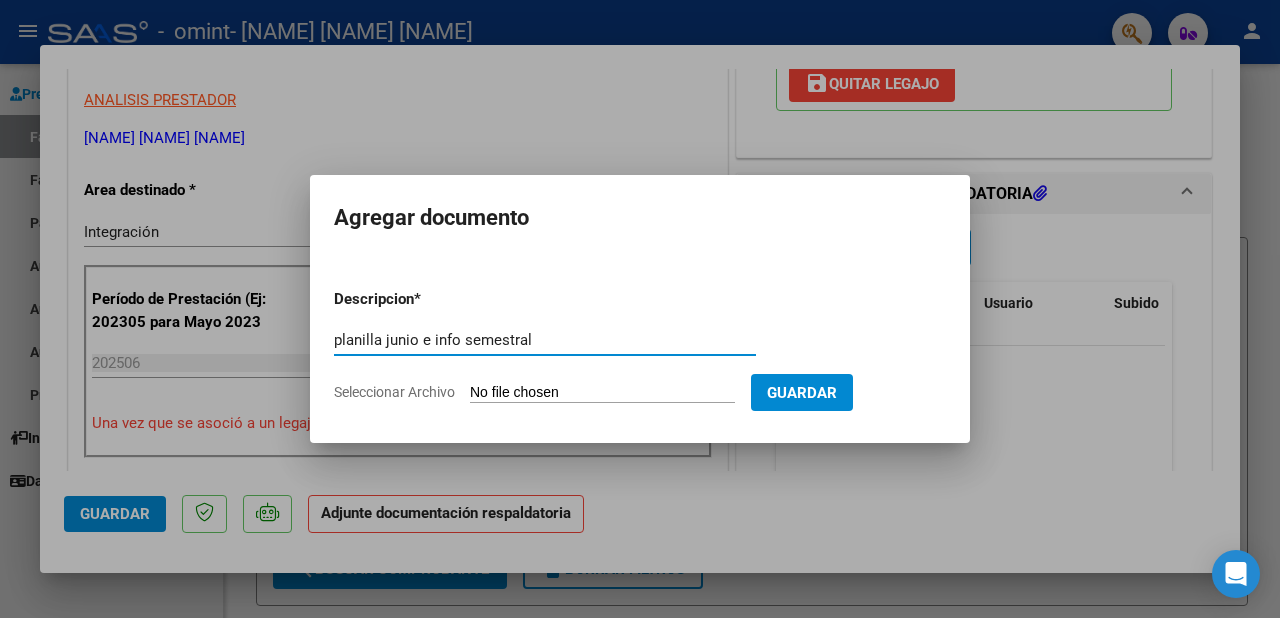 type on "planilla junio e info semestral" 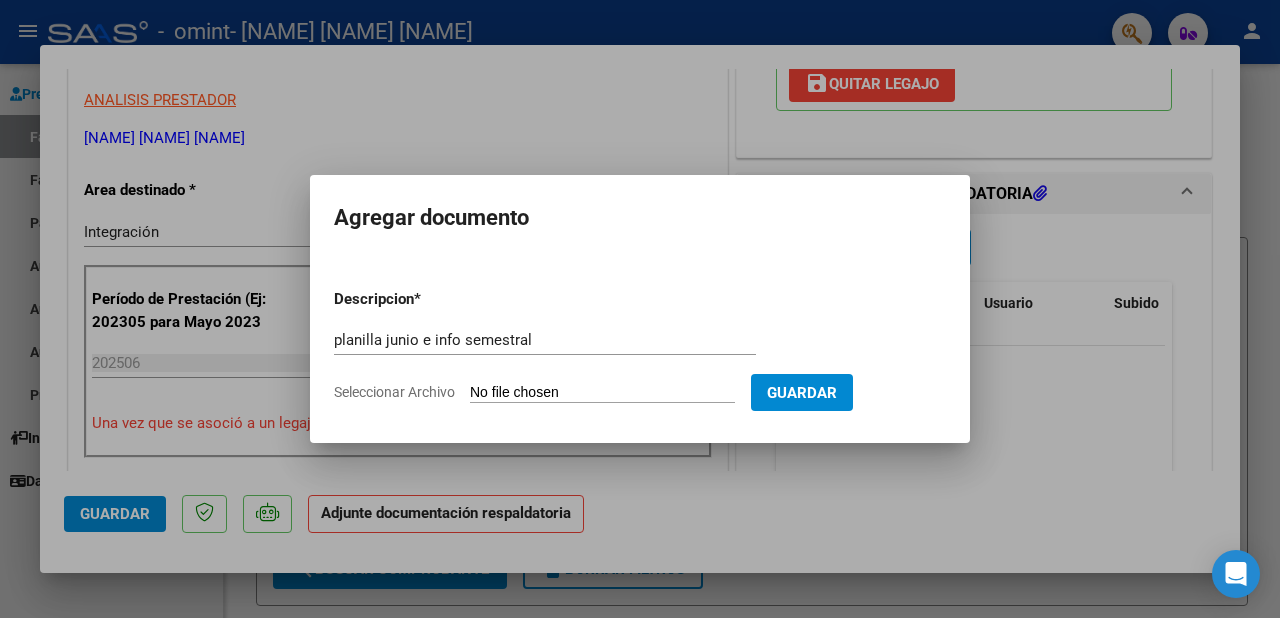 type on "C:\fakepath\planilla e info sem junio-[NAME].pdf" 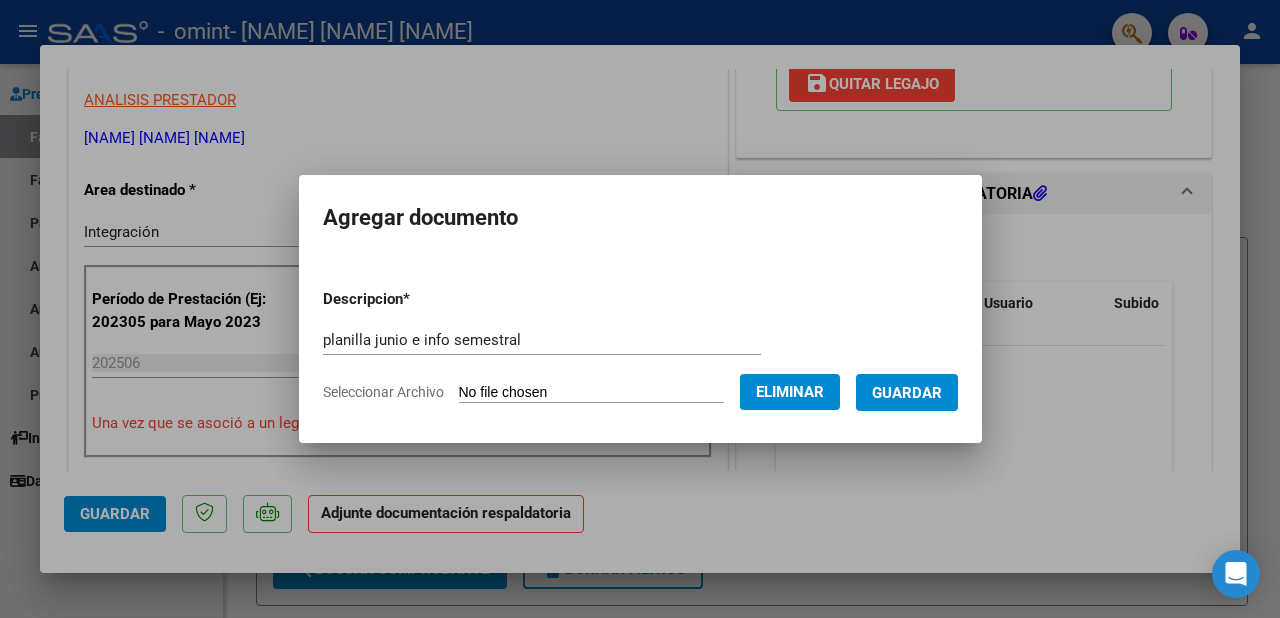 click on "Eliminar" 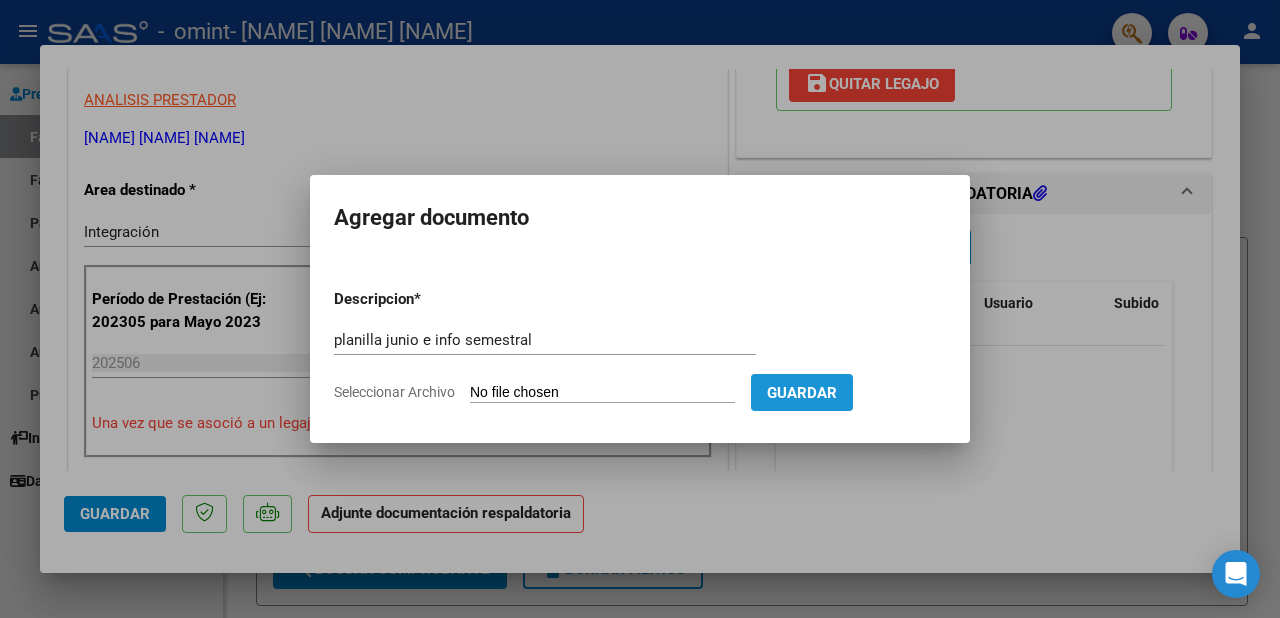 drag, startPoint x: 782, startPoint y: 390, endPoint x: 940, endPoint y: 382, distance: 158.20241 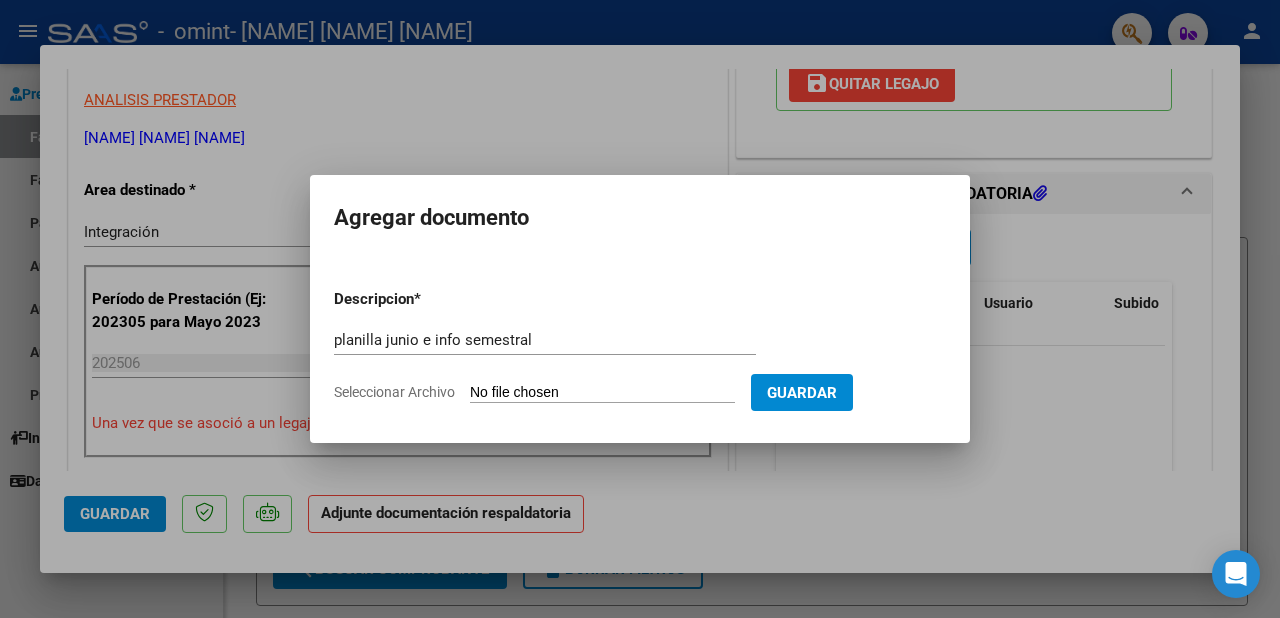 drag, startPoint x: 908, startPoint y: 356, endPoint x: 885, endPoint y: 350, distance: 23.769728 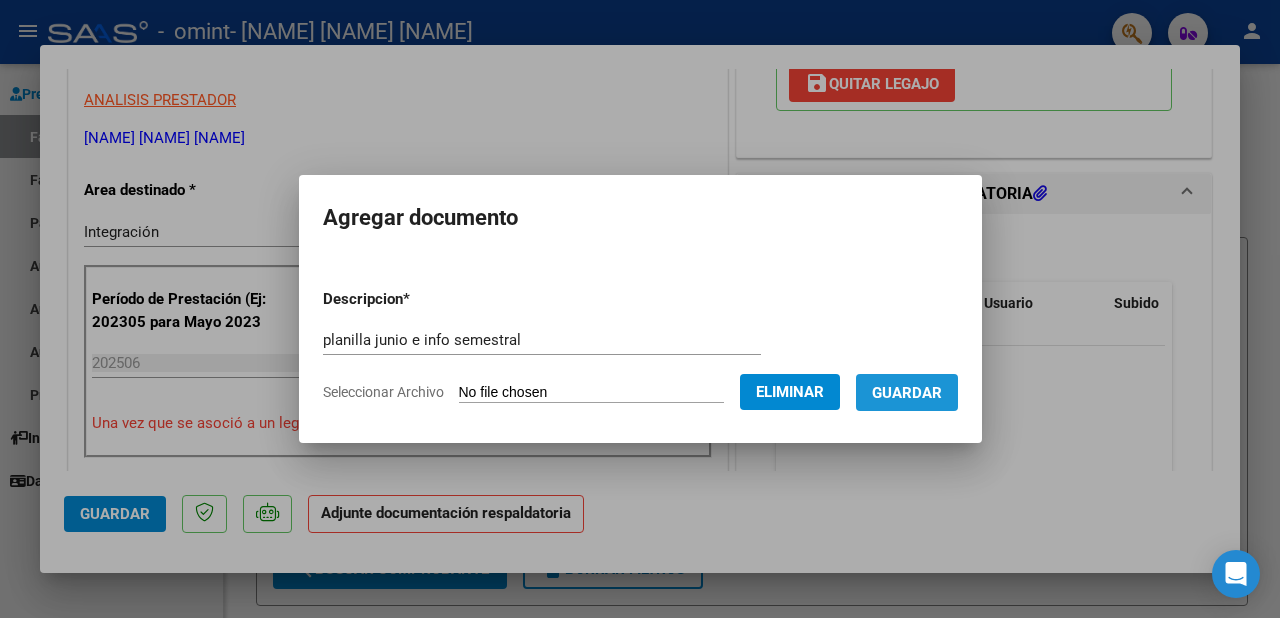 click on "Guardar" at bounding box center [907, 393] 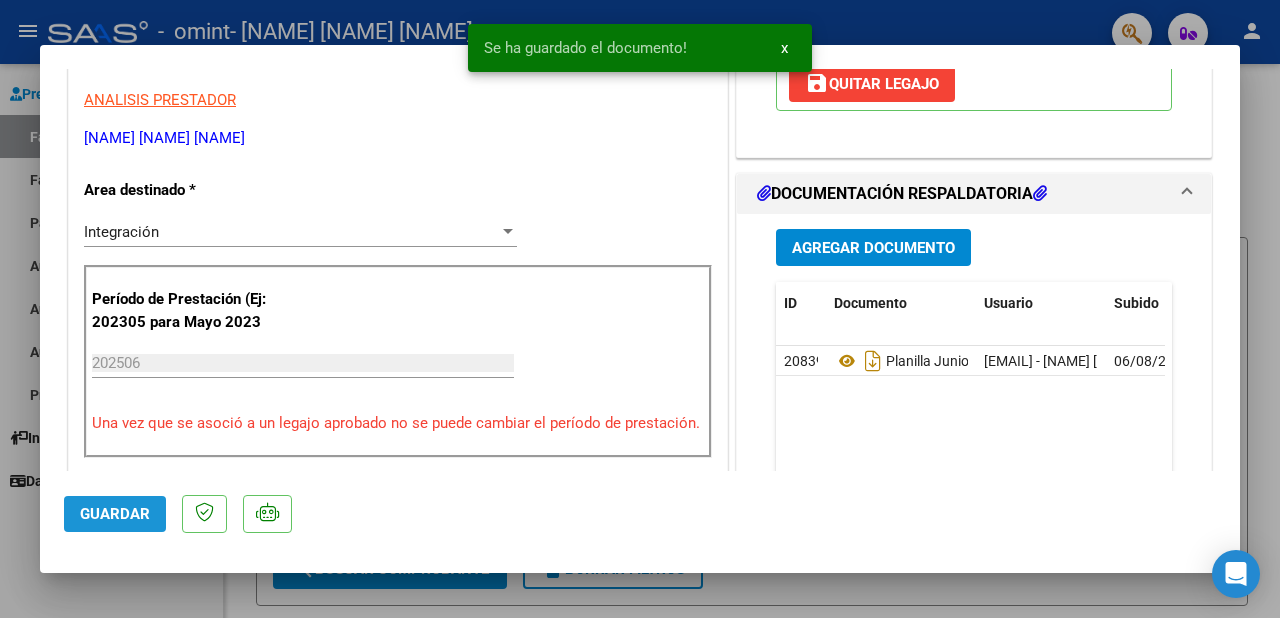 click on "Guardar" 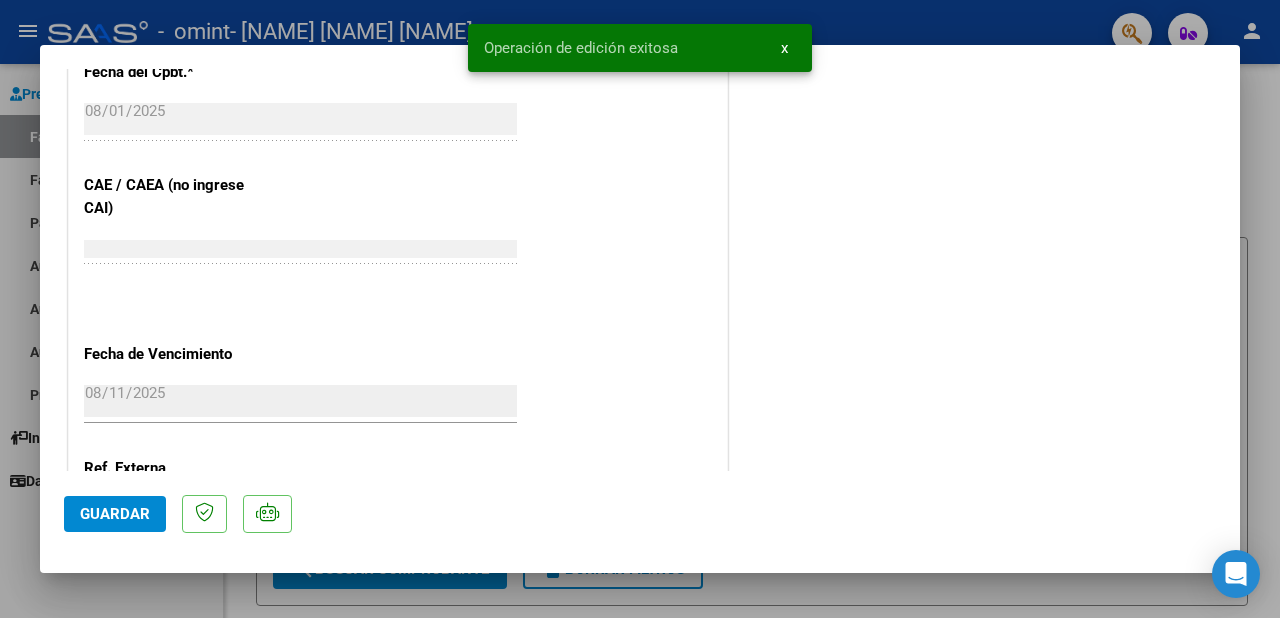 scroll, scrollTop: 1405, scrollLeft: 0, axis: vertical 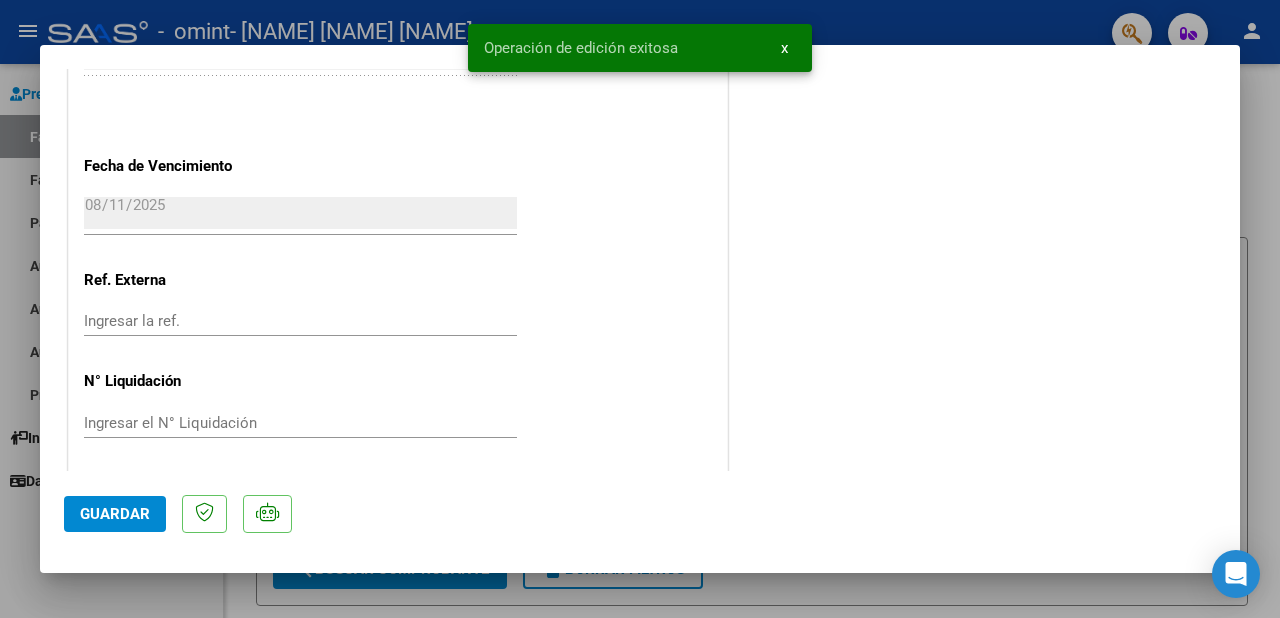 click on "Guardar" 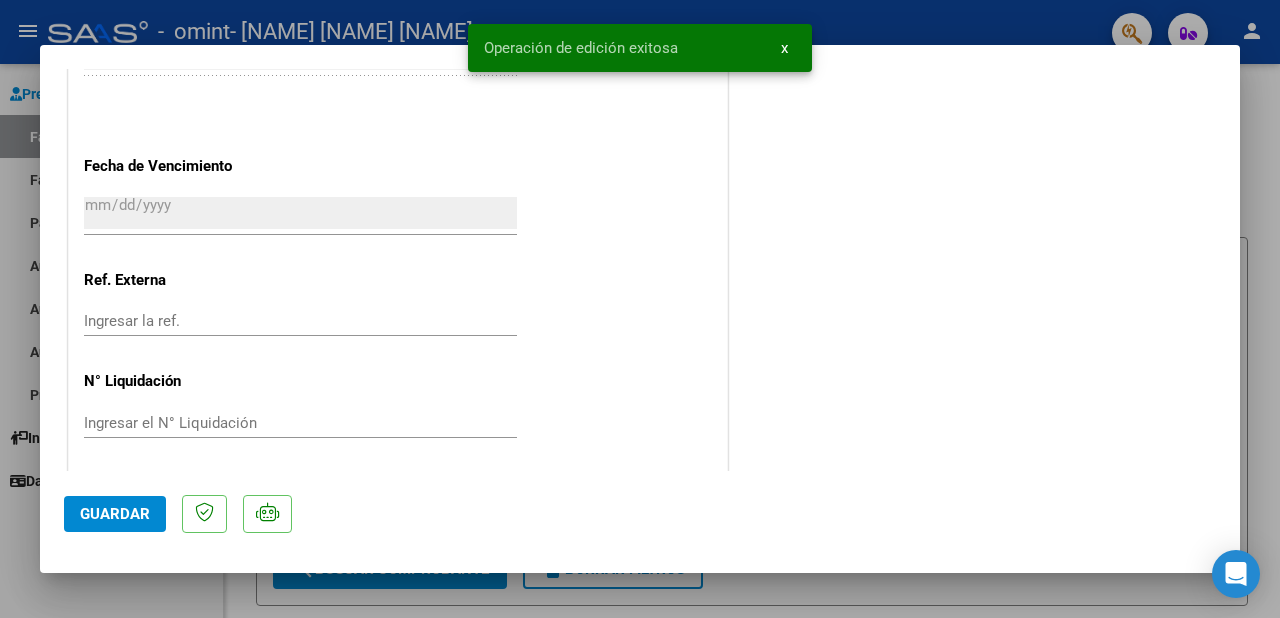 scroll, scrollTop: 1534, scrollLeft: 0, axis: vertical 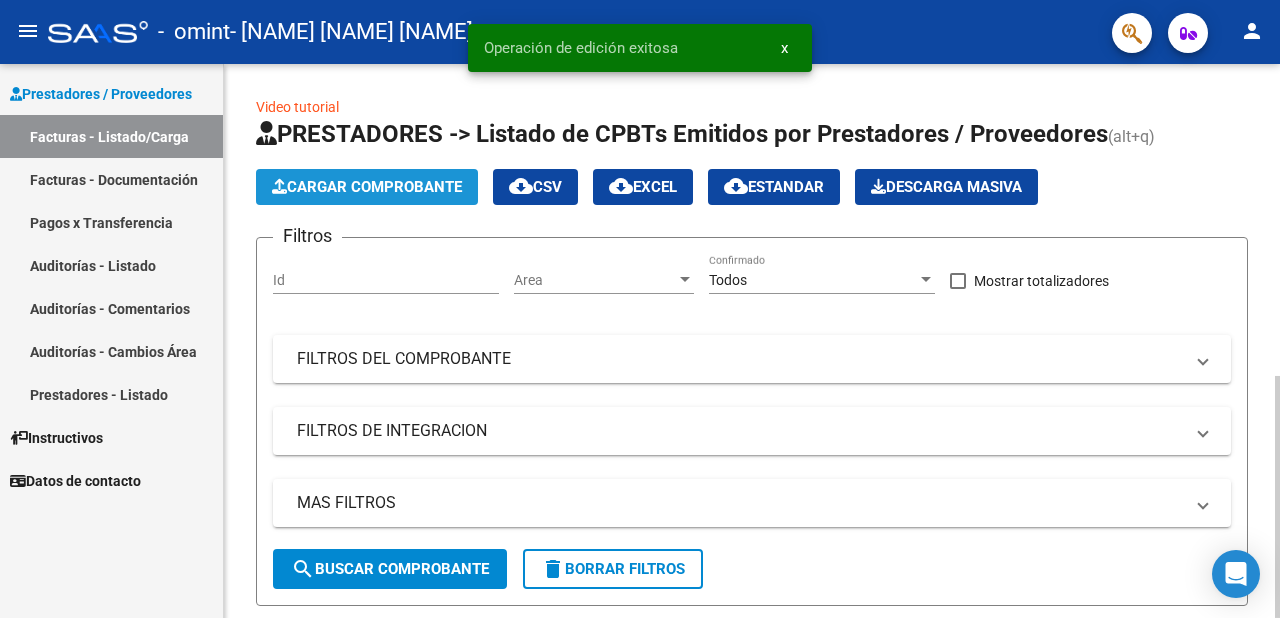 click on "Cargar Comprobante" 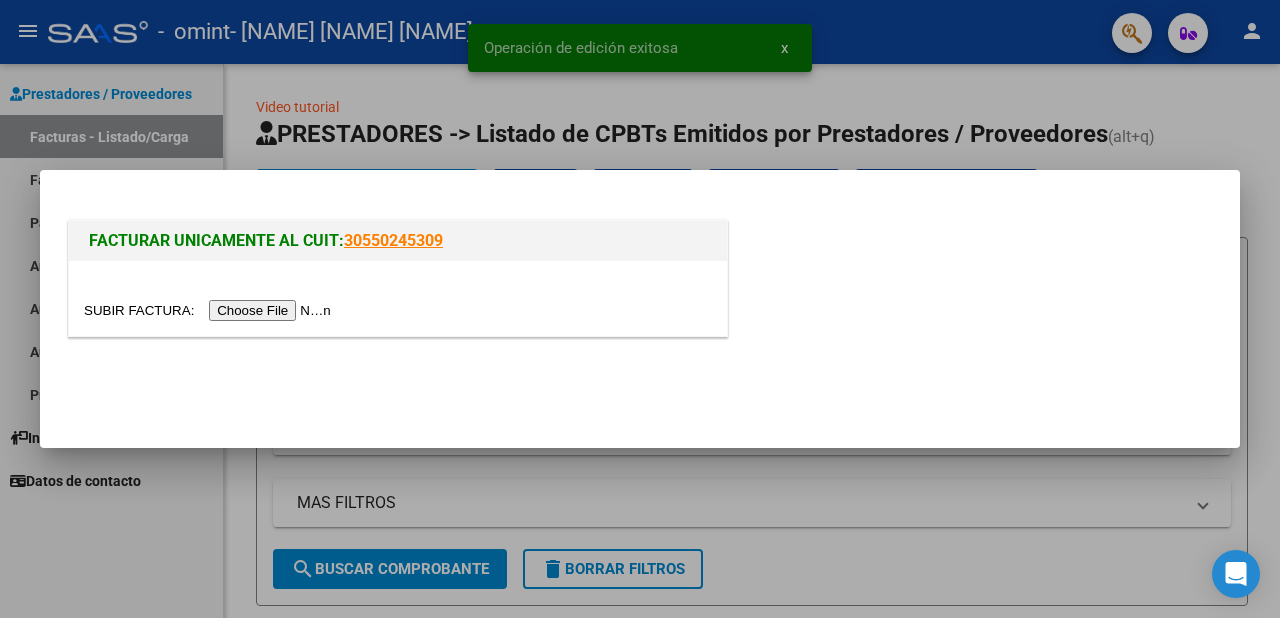 click at bounding box center [210, 310] 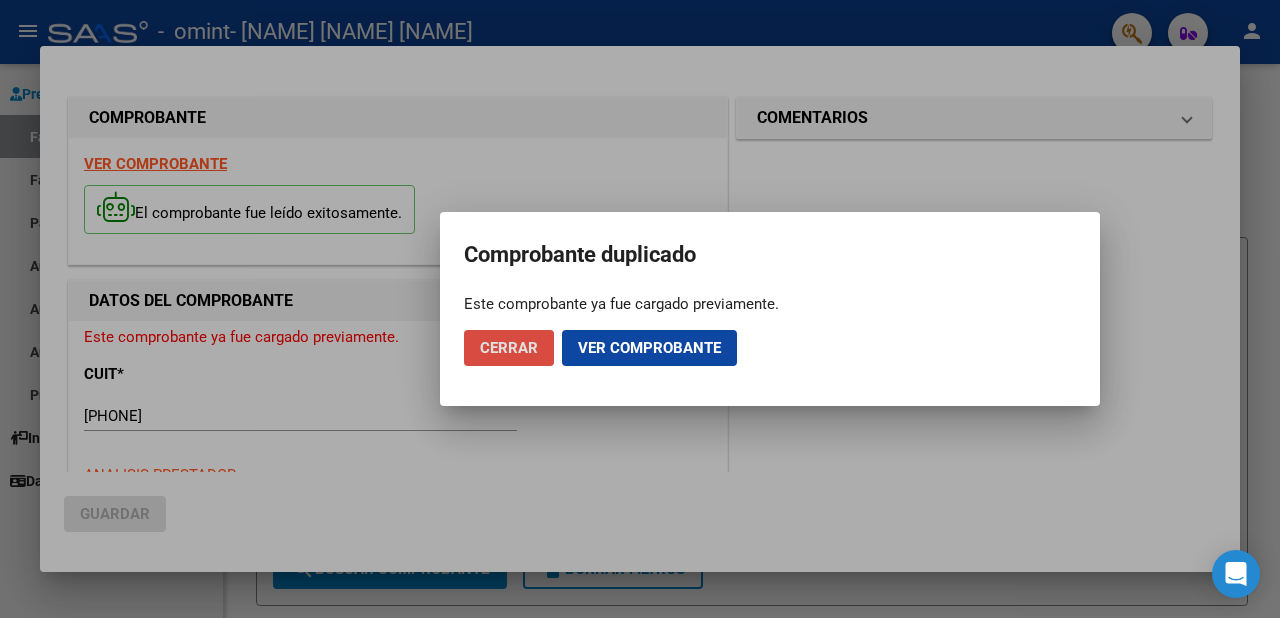 click on "Cerrar" 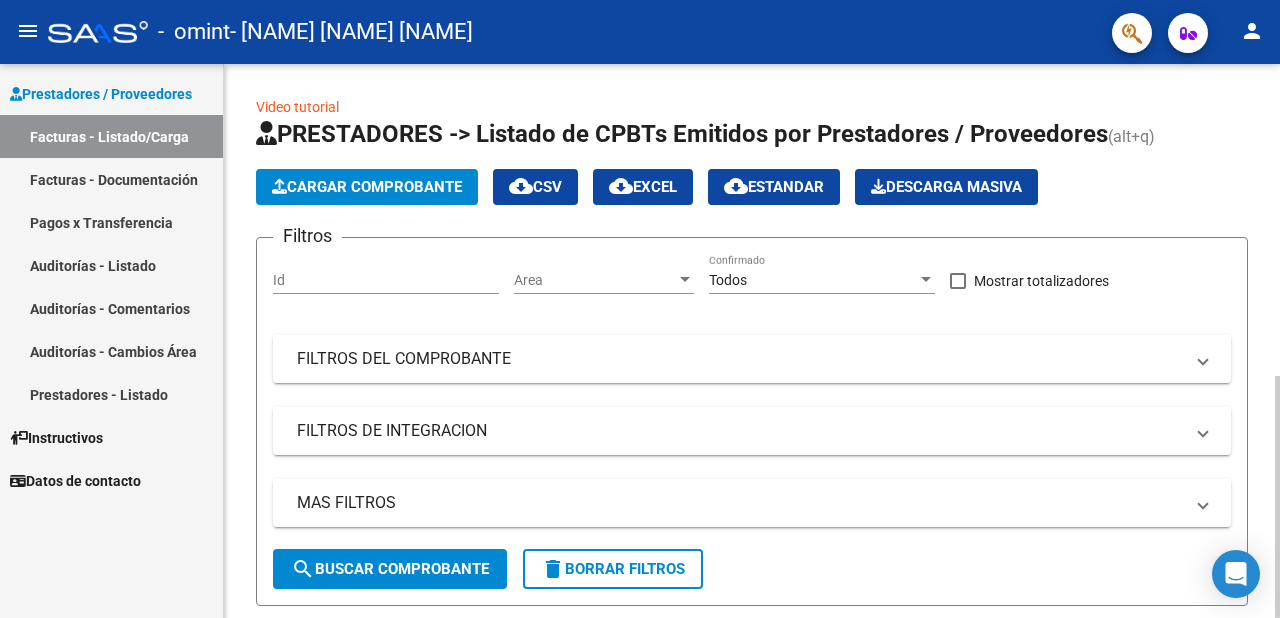 click on "Cargar Comprobante" 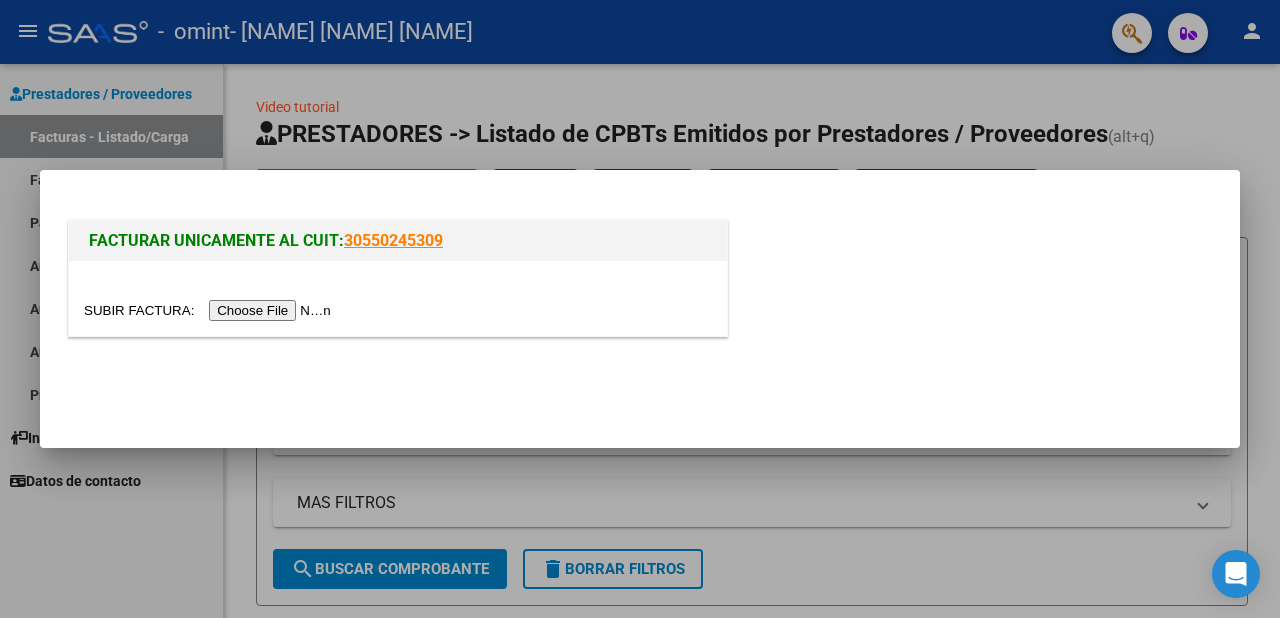 click at bounding box center (210, 310) 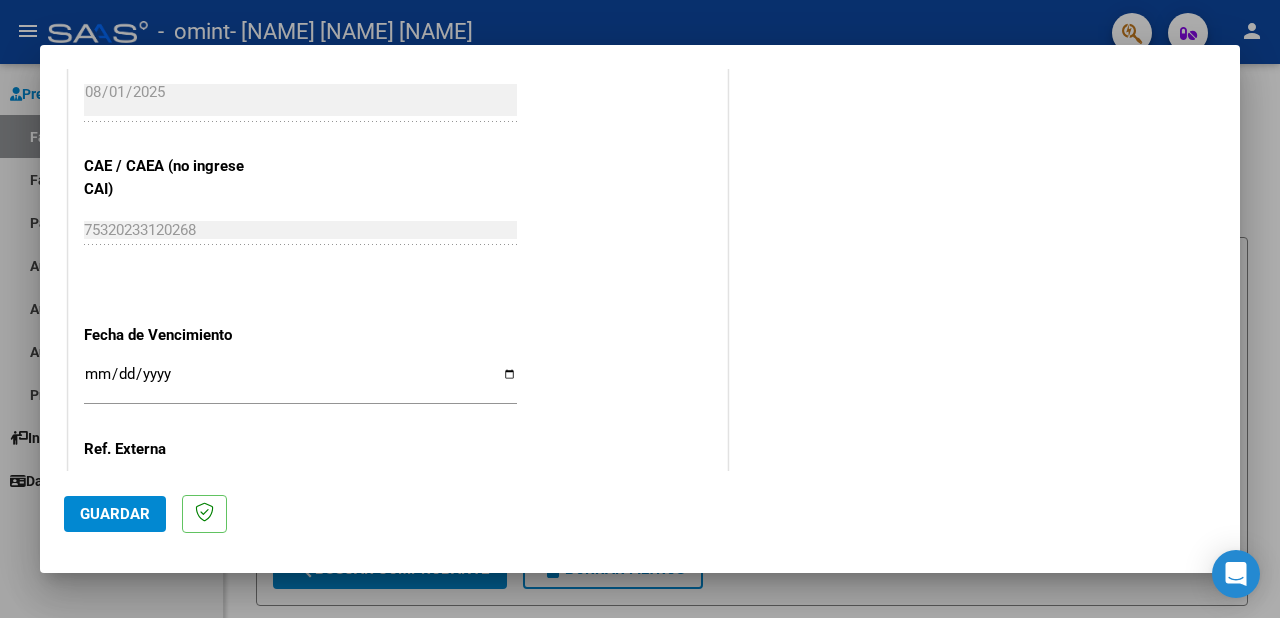 scroll, scrollTop: 1300, scrollLeft: 0, axis: vertical 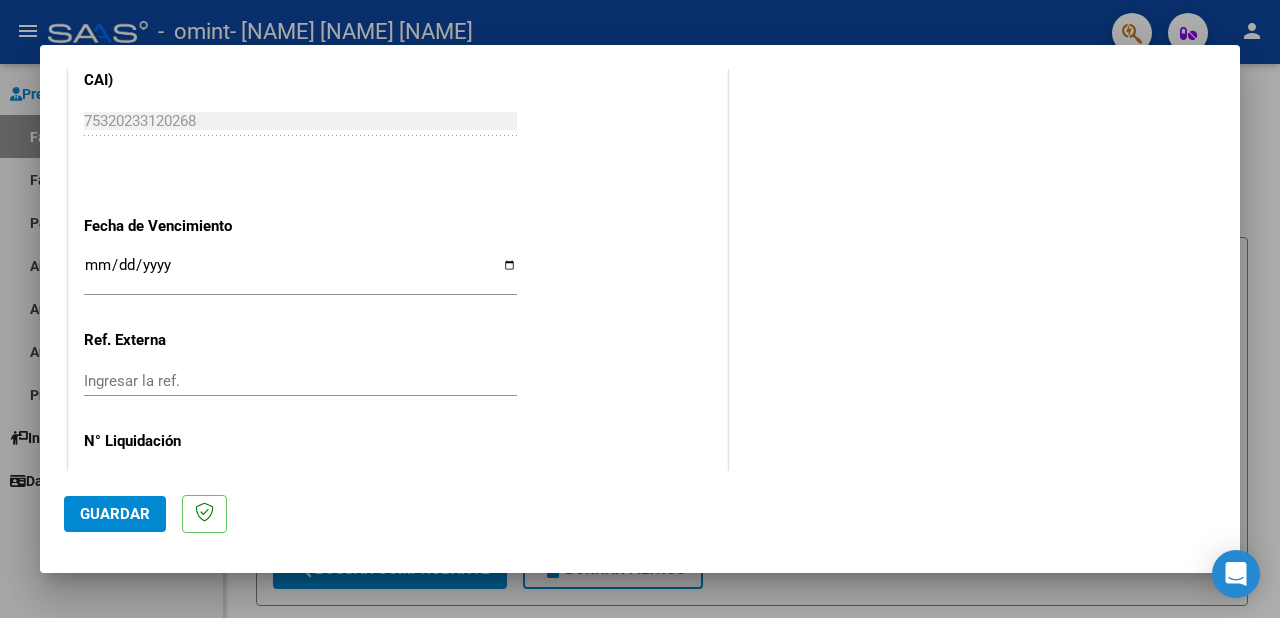 click on "Ingresar la fecha" at bounding box center [300, 273] 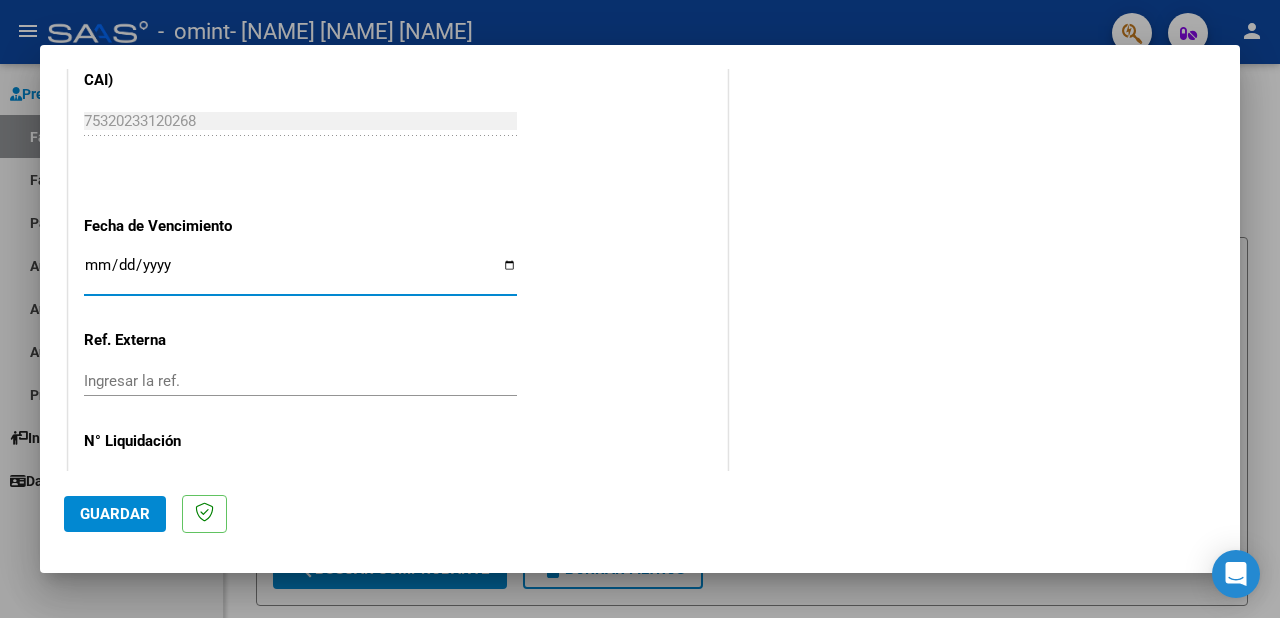 click on "Ingresar la fecha" at bounding box center [300, 273] 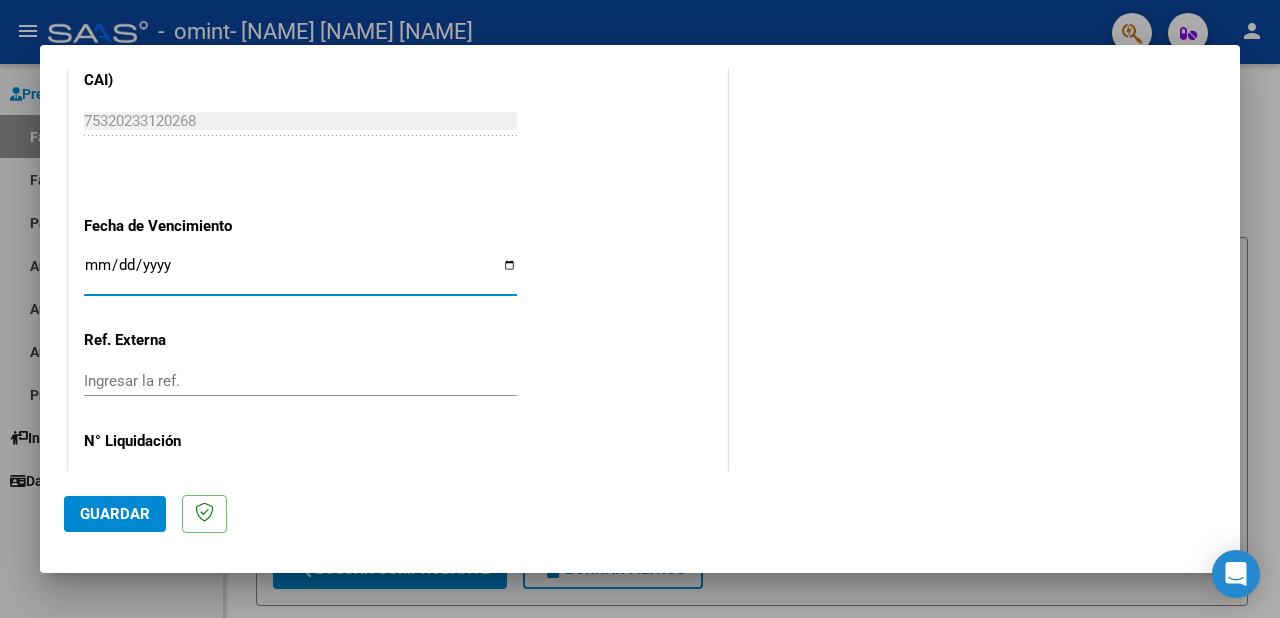 type on "2025-08-11" 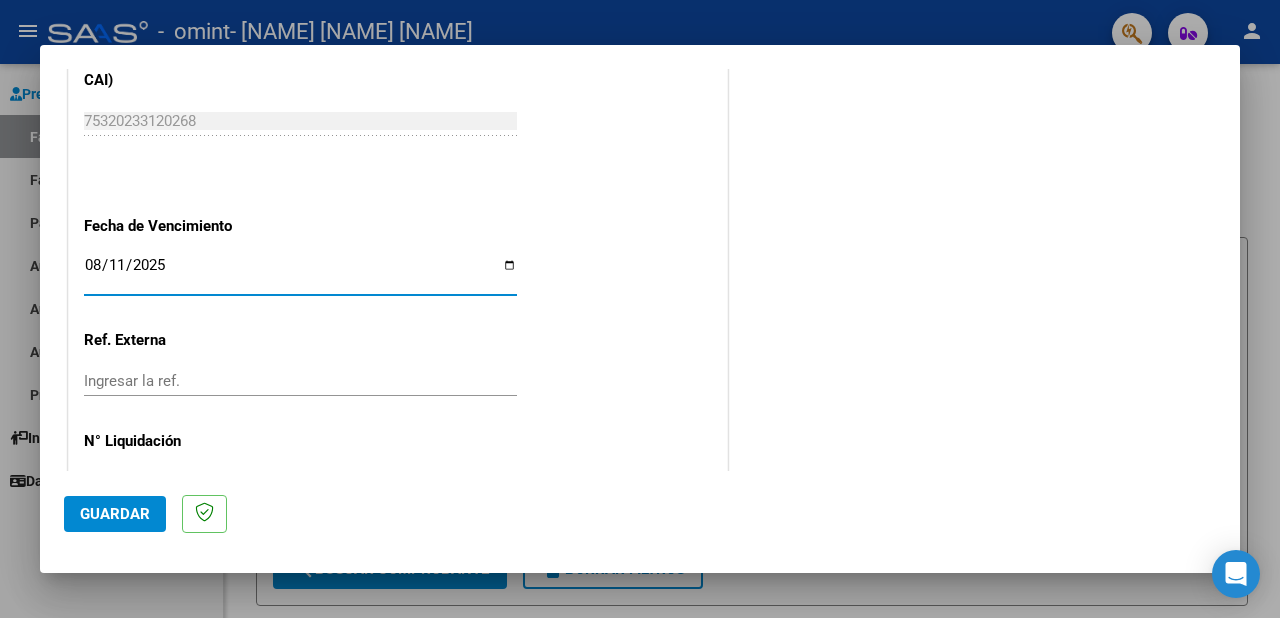 click on "Guardar" 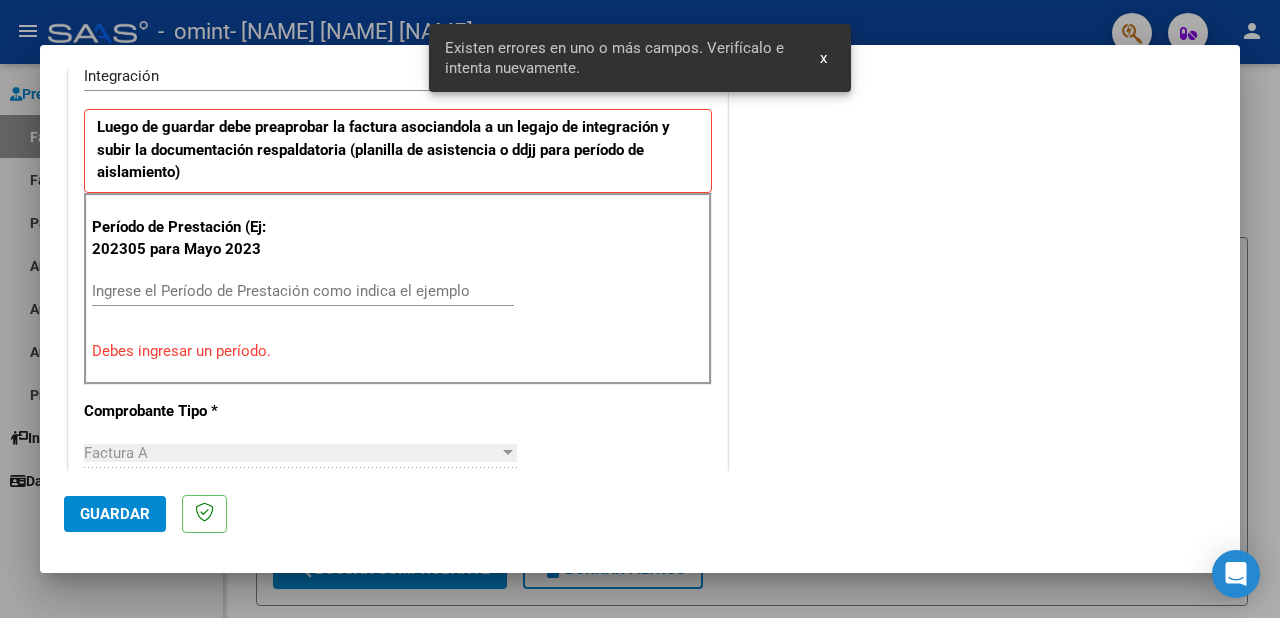 scroll, scrollTop: 479, scrollLeft: 0, axis: vertical 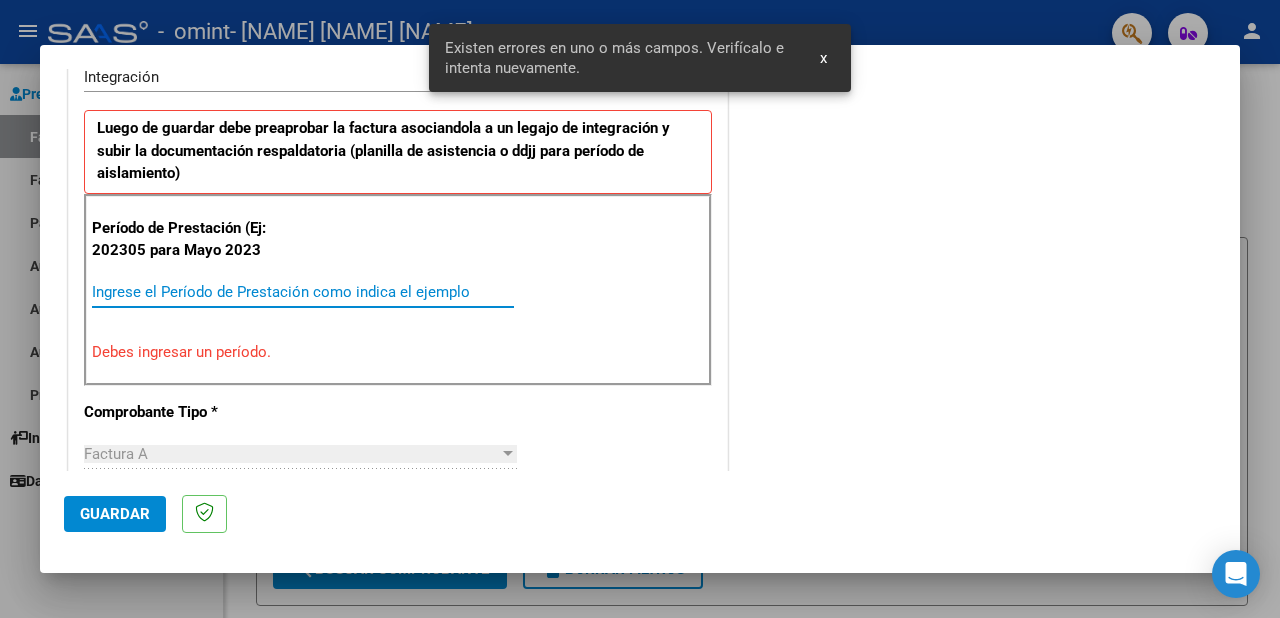 click on "Ingrese el Período de Prestación como indica el ejemplo" at bounding box center [303, 292] 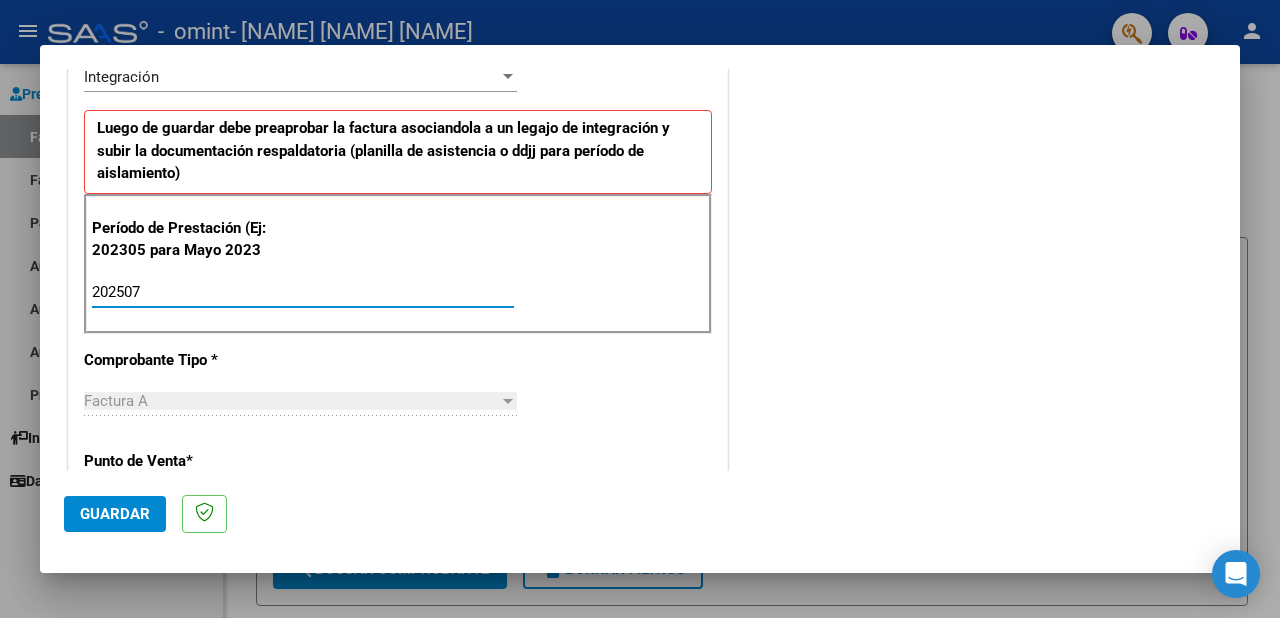 type on "202507" 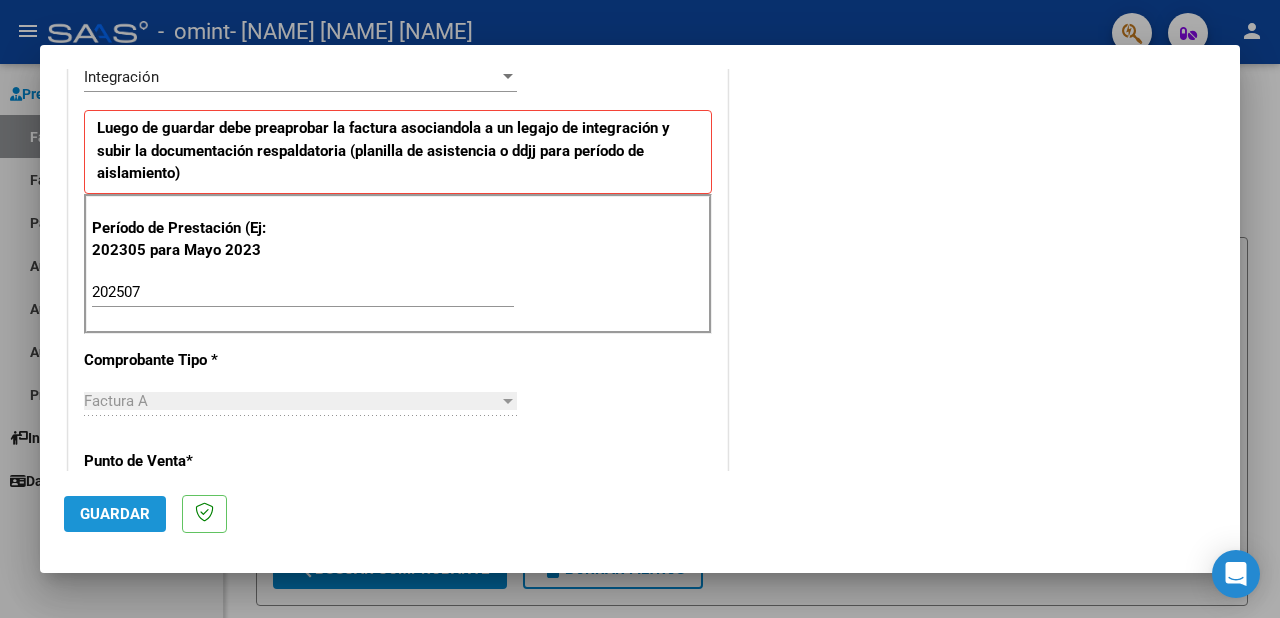 click on "Guardar" 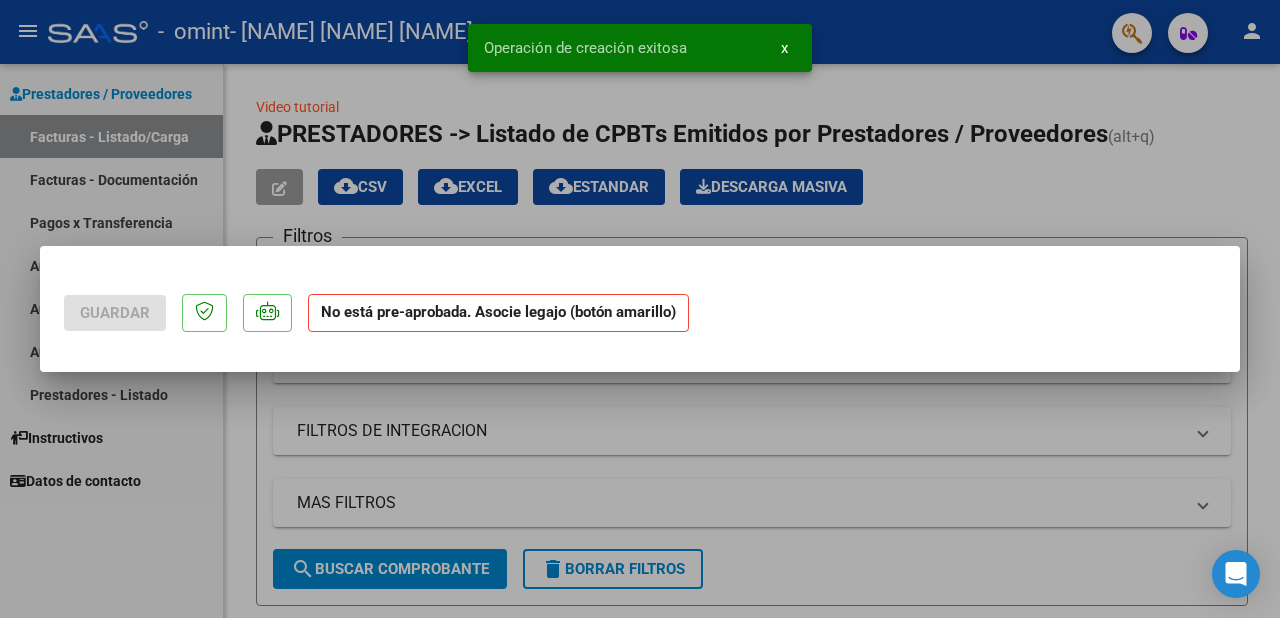 scroll, scrollTop: 0, scrollLeft: 0, axis: both 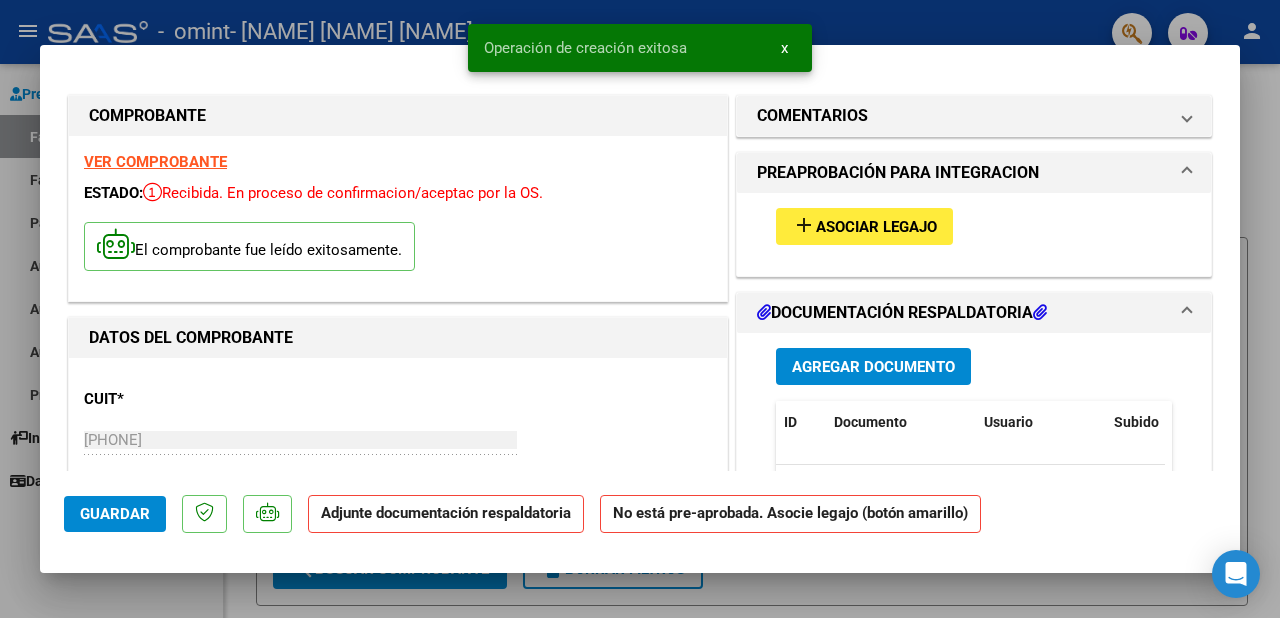 click on "Asociar Legajo" at bounding box center (876, 227) 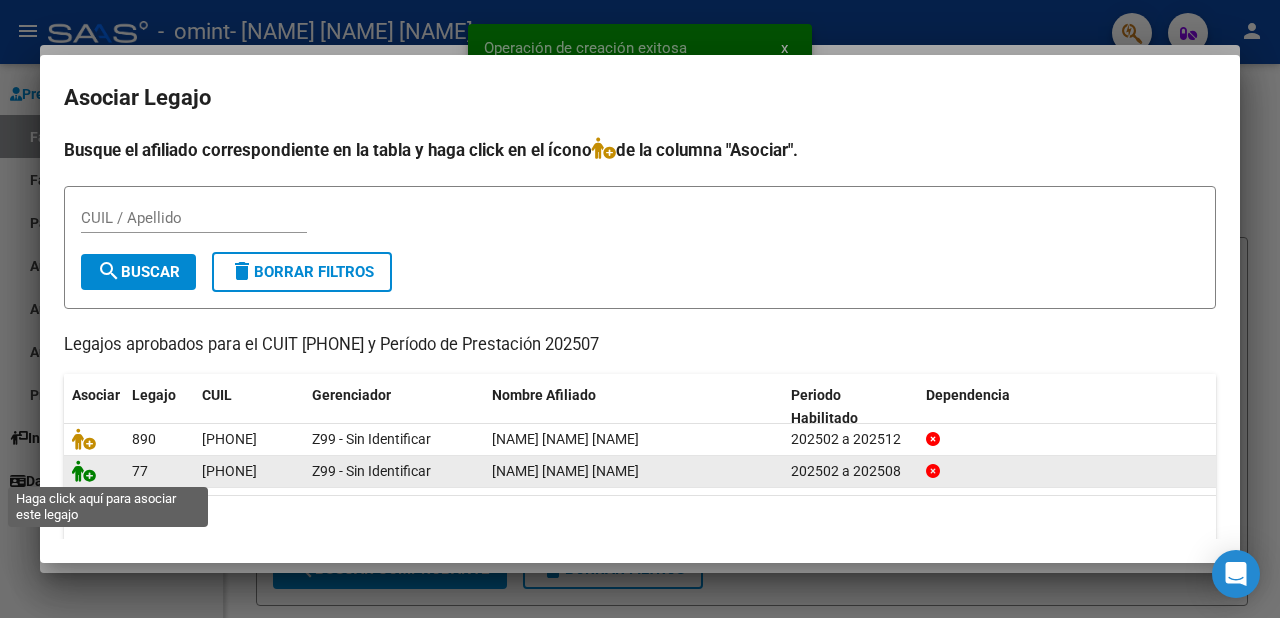 click 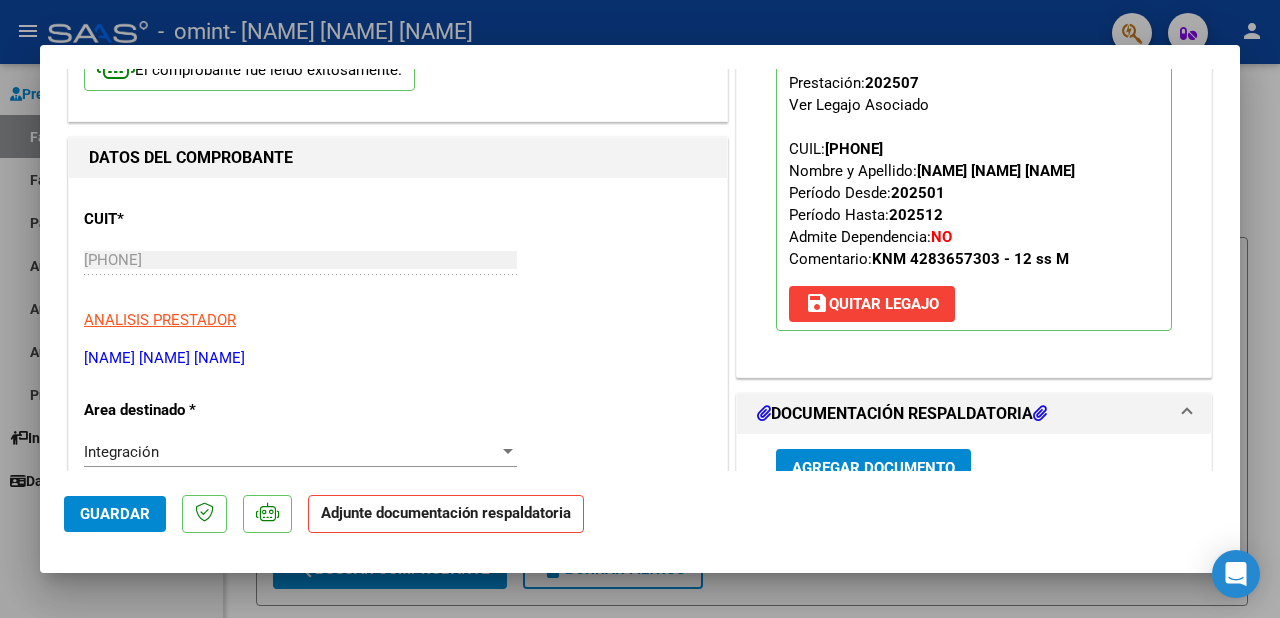 scroll, scrollTop: 400, scrollLeft: 0, axis: vertical 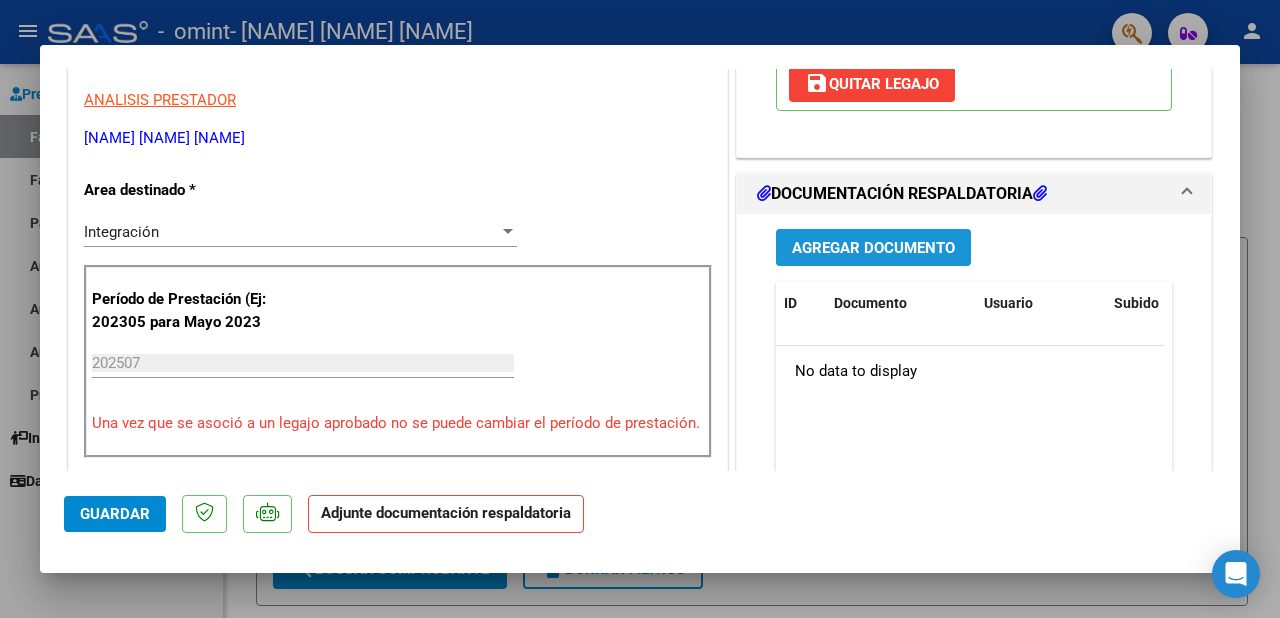 click on "Agregar Documento" at bounding box center [873, 248] 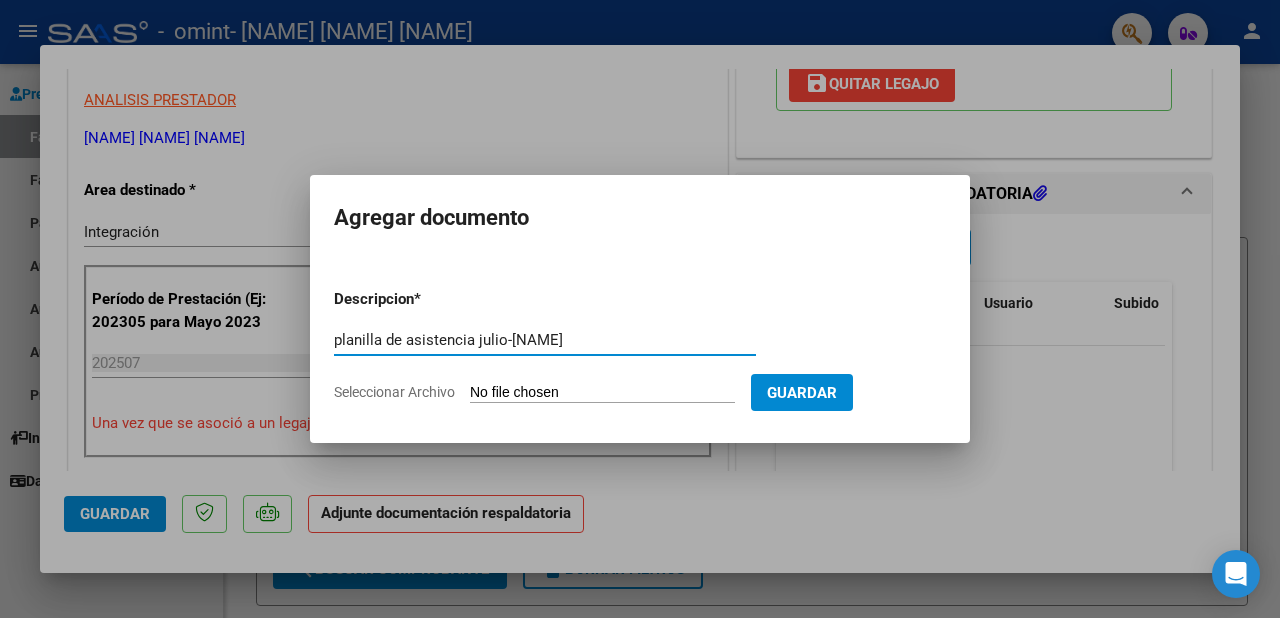 type on "planilla de asistencia julio-[NAME]" 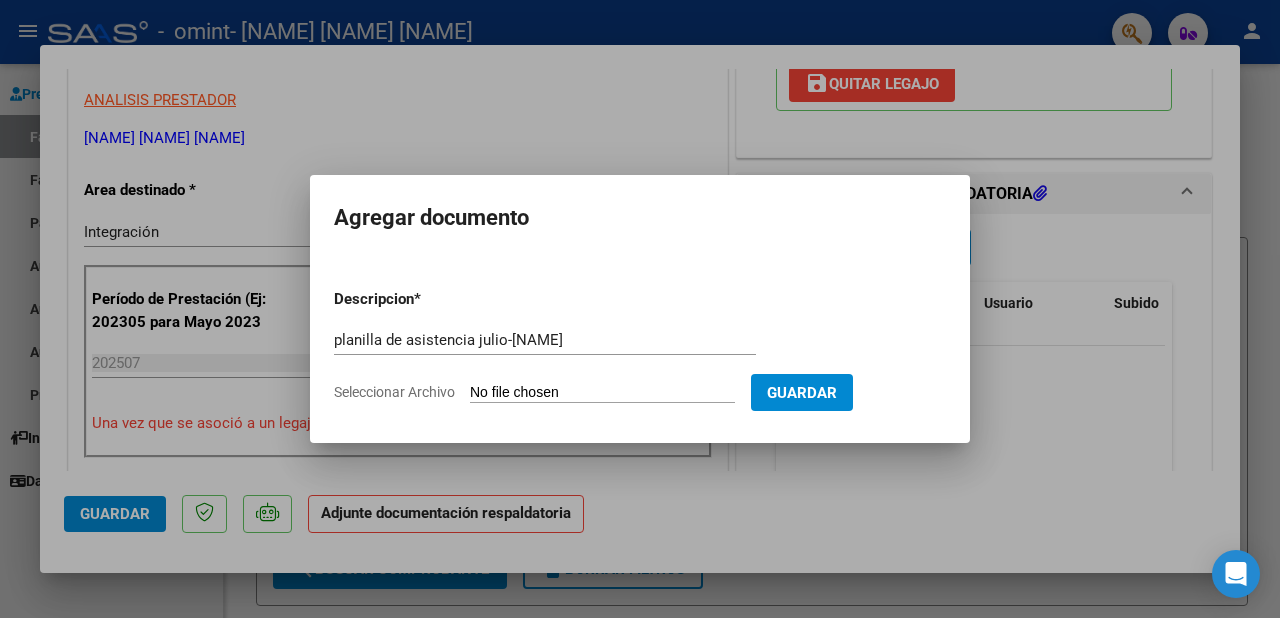 type on "C:\fakepath\planilla [NAME]-julio.pdf" 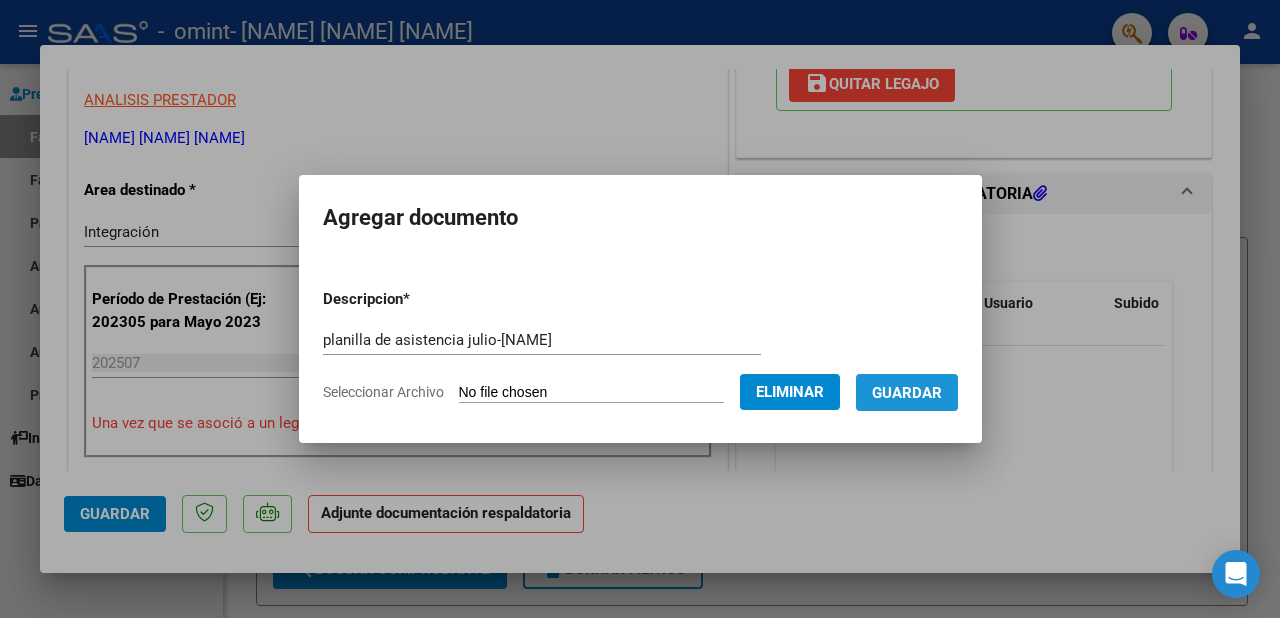 click on "Guardar" at bounding box center [907, 392] 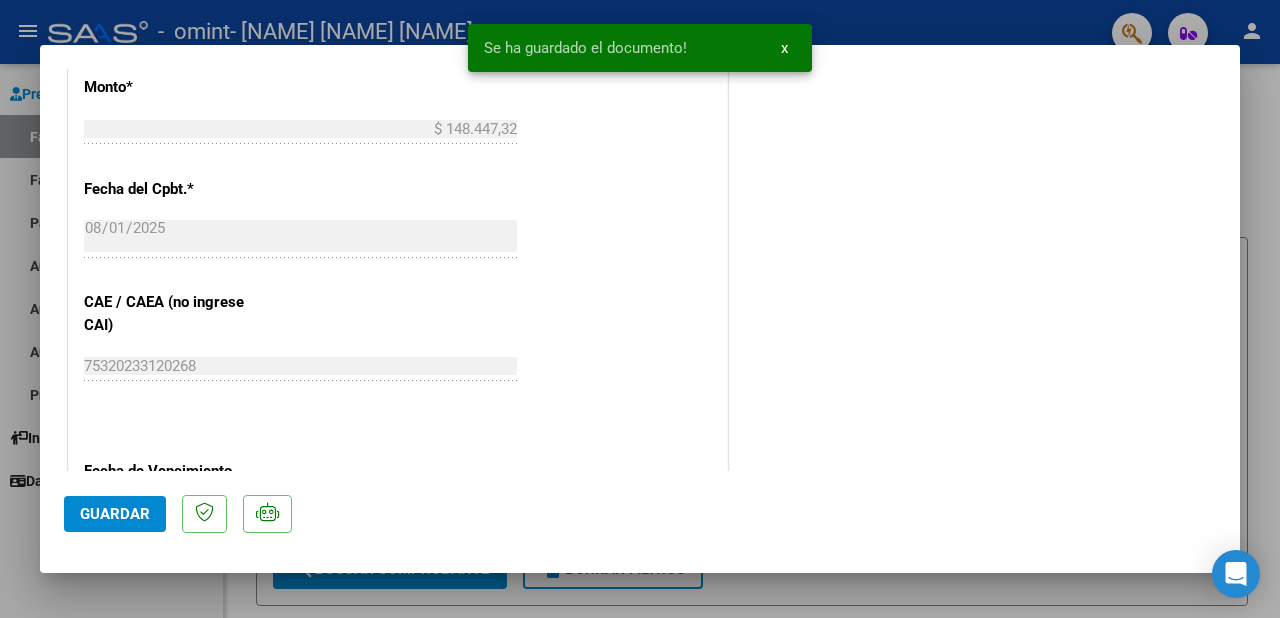 scroll, scrollTop: 1405, scrollLeft: 0, axis: vertical 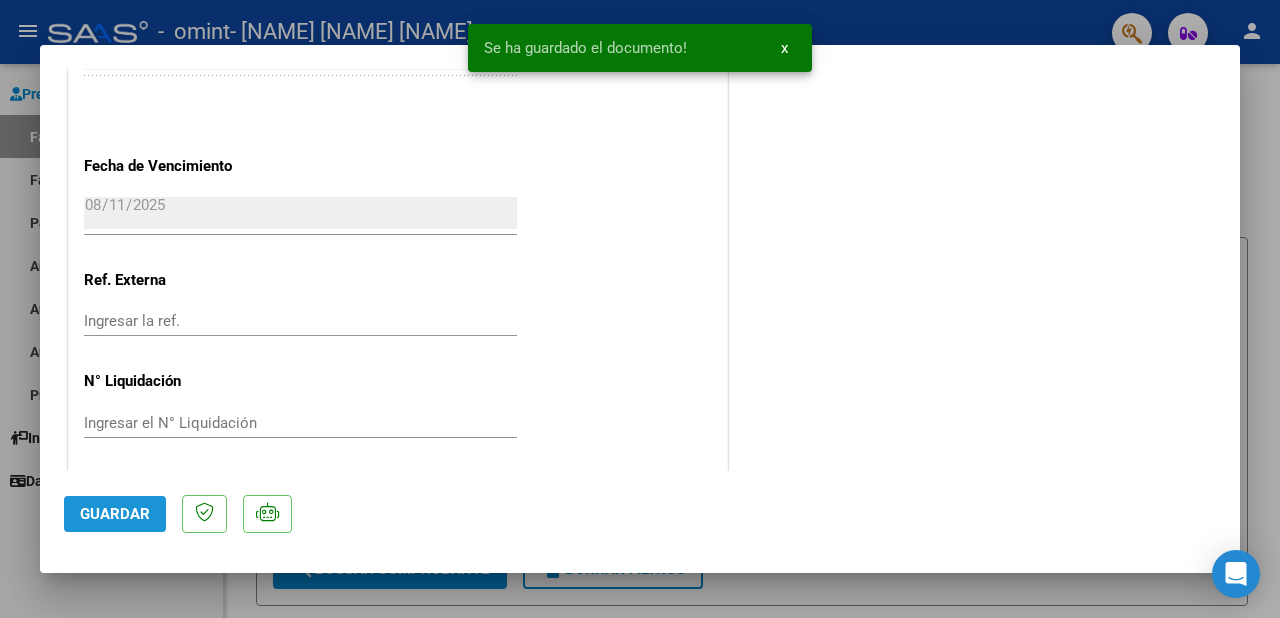 click on "Guardar" 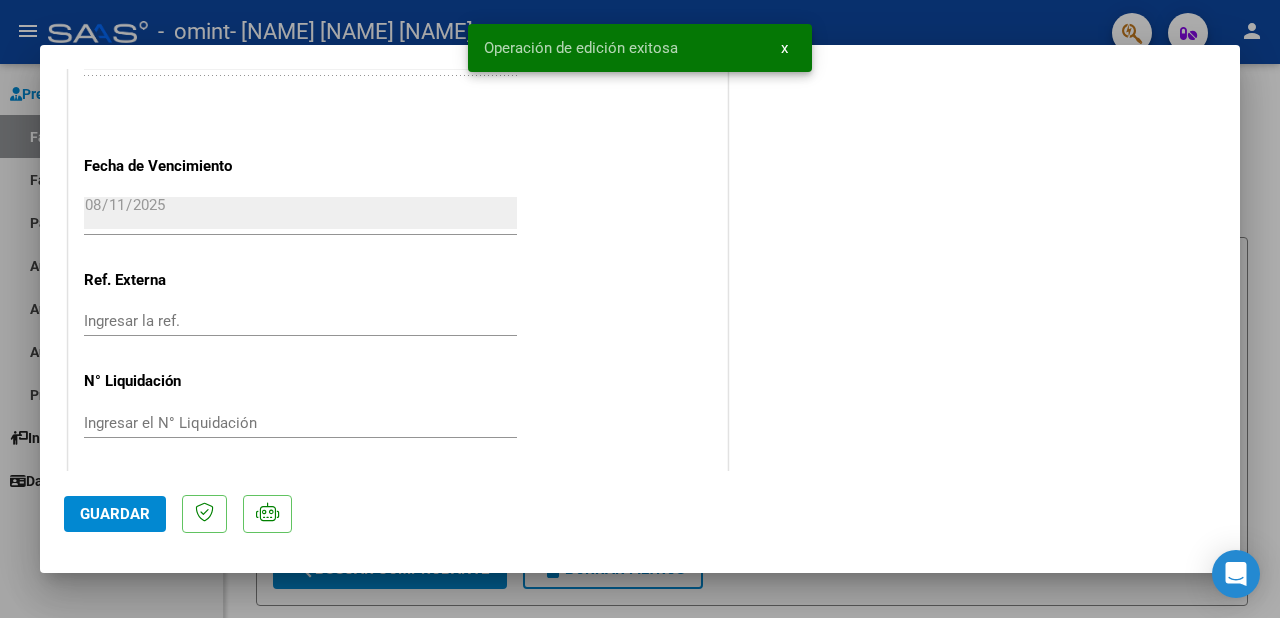 click at bounding box center [640, 309] 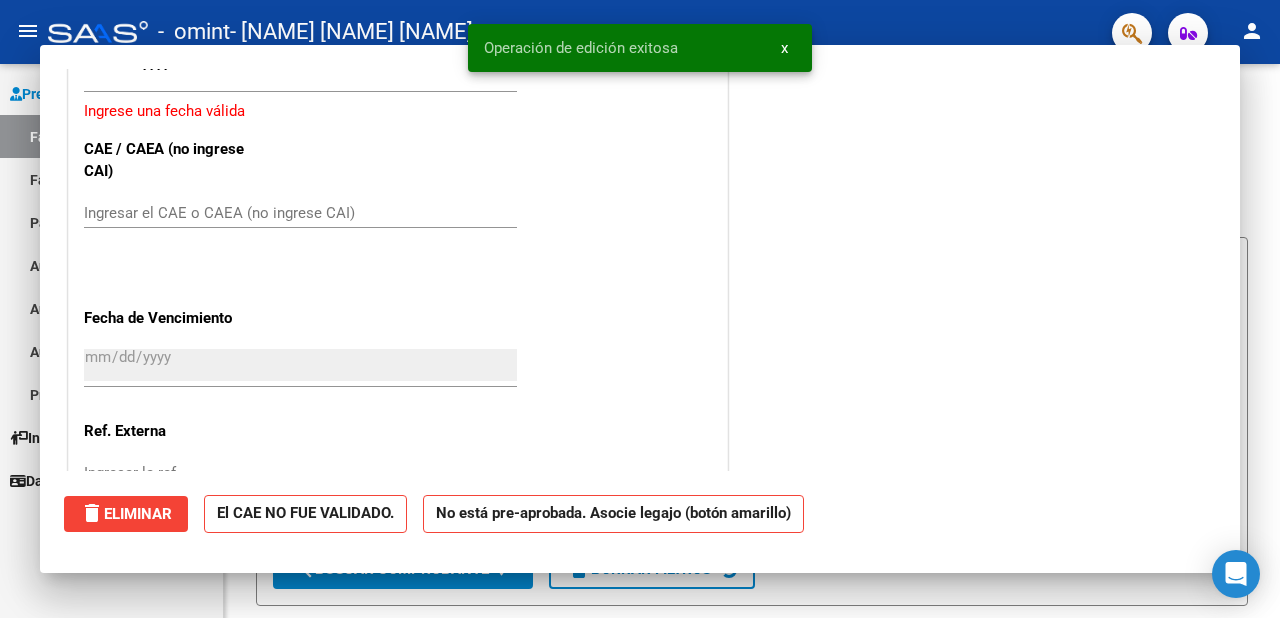 scroll, scrollTop: 1534, scrollLeft: 0, axis: vertical 